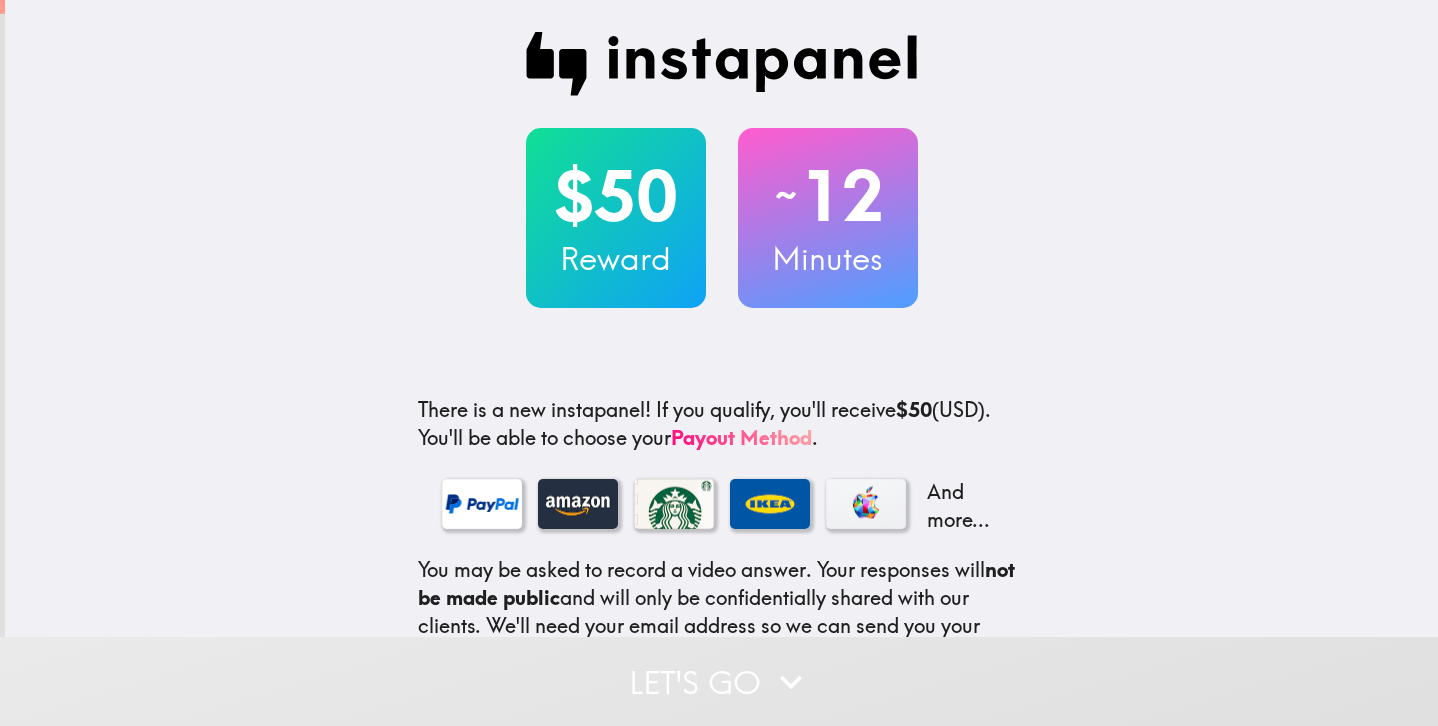 scroll, scrollTop: 0, scrollLeft: 0, axis: both 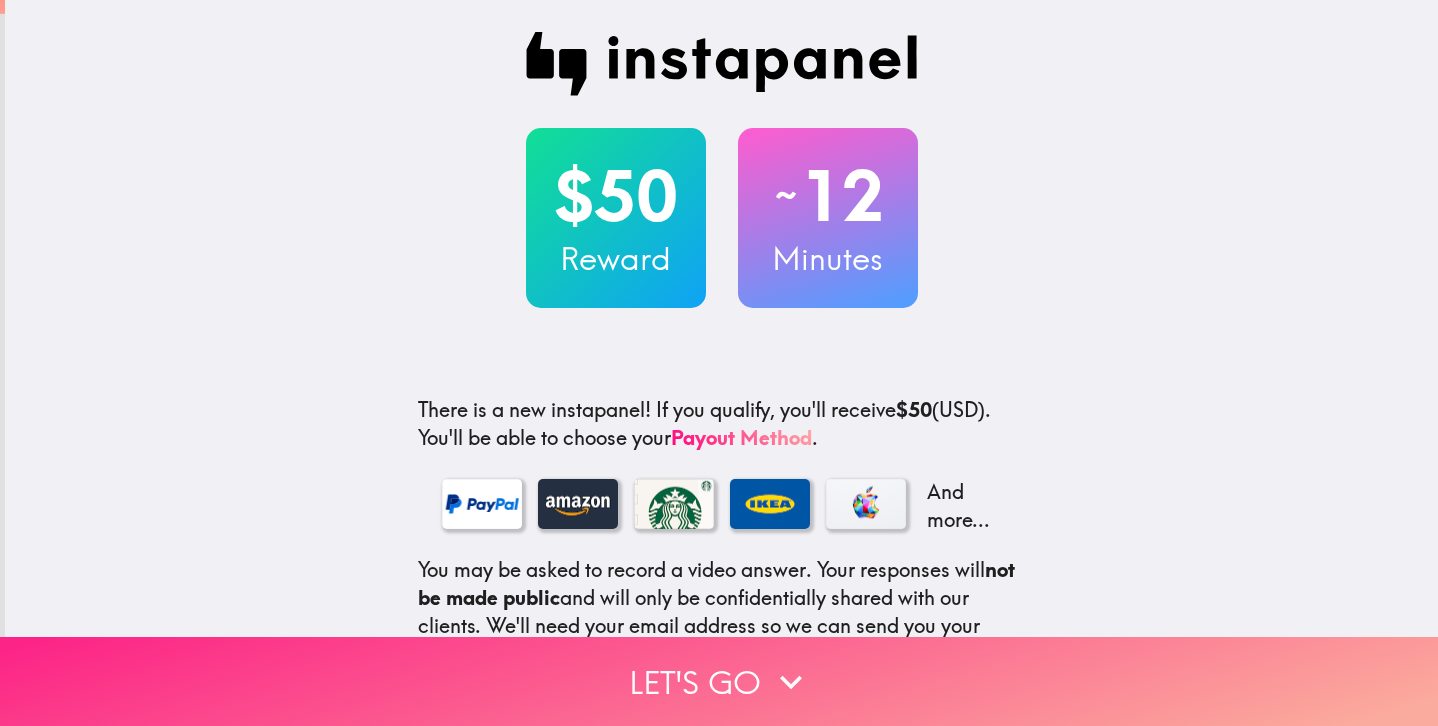 click on "Let's go" at bounding box center (719, 681) 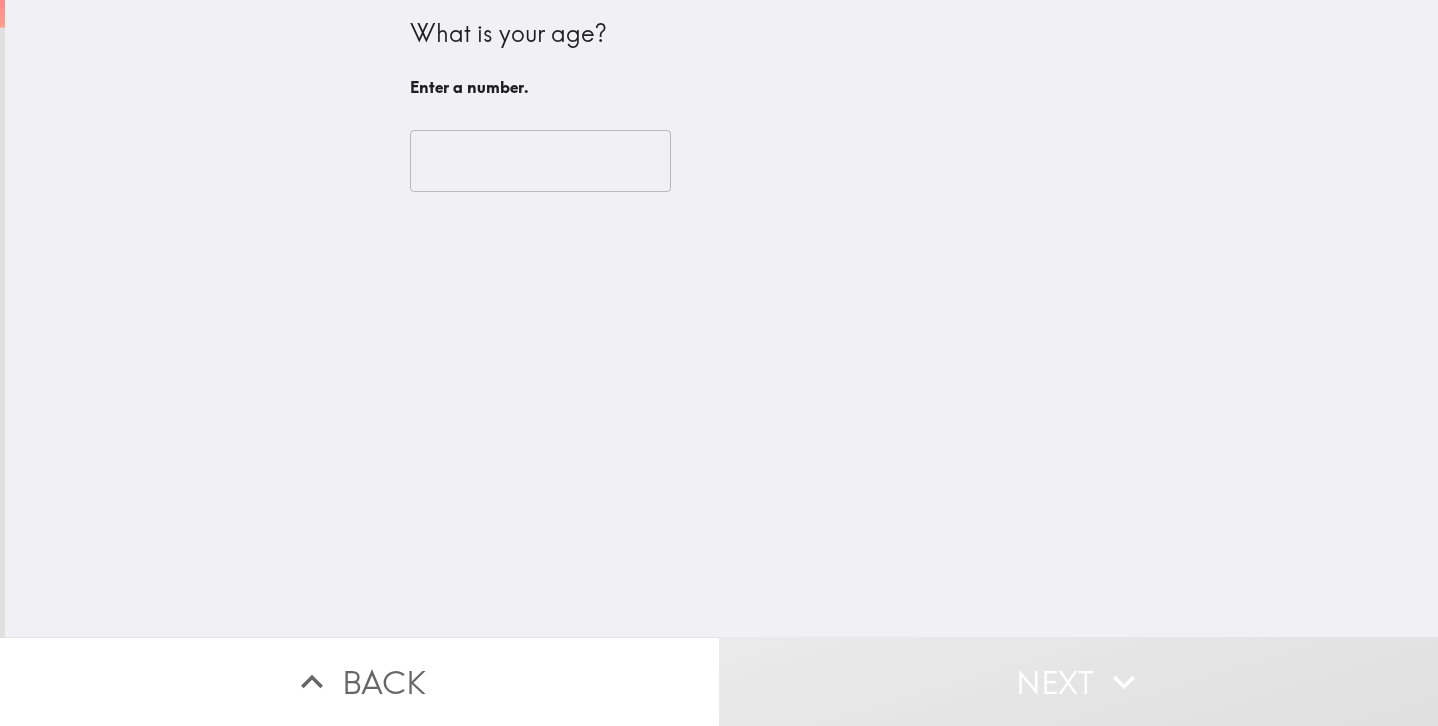 click at bounding box center [540, 161] 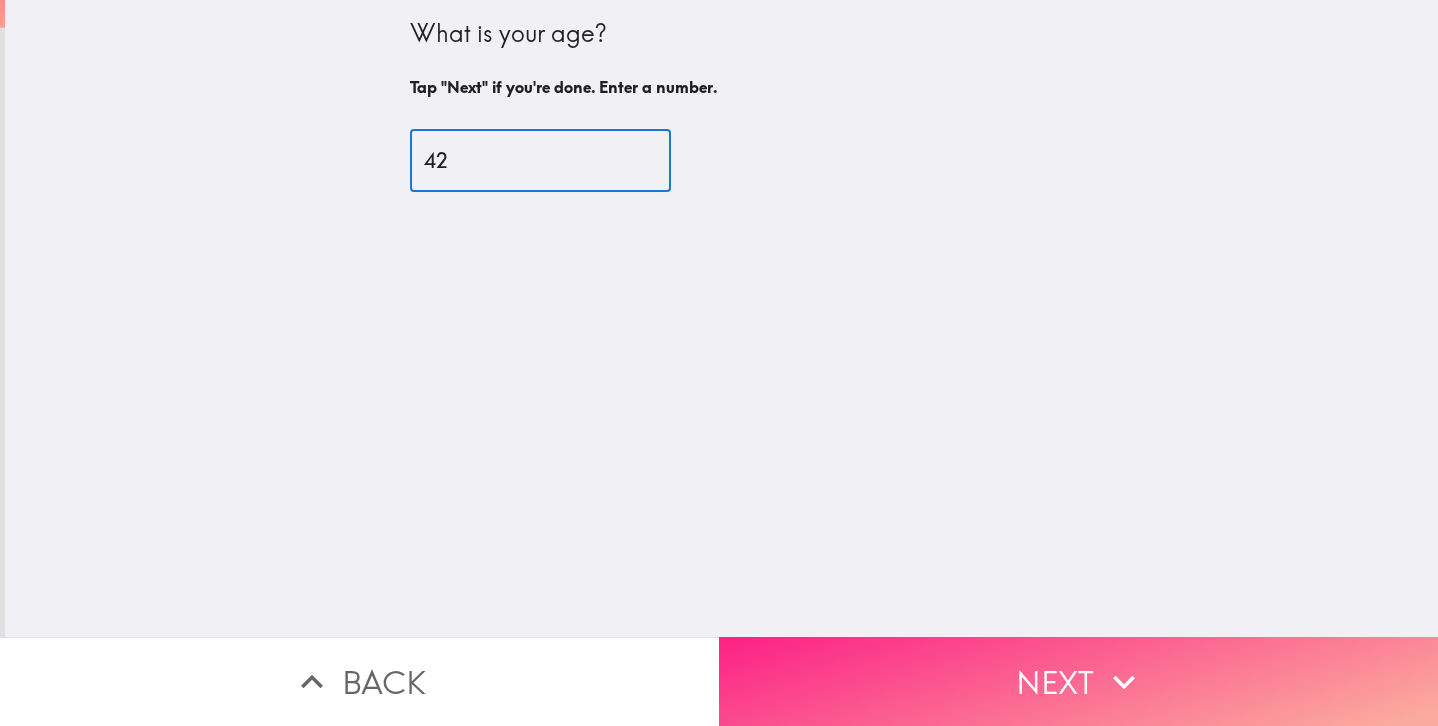 type on "42" 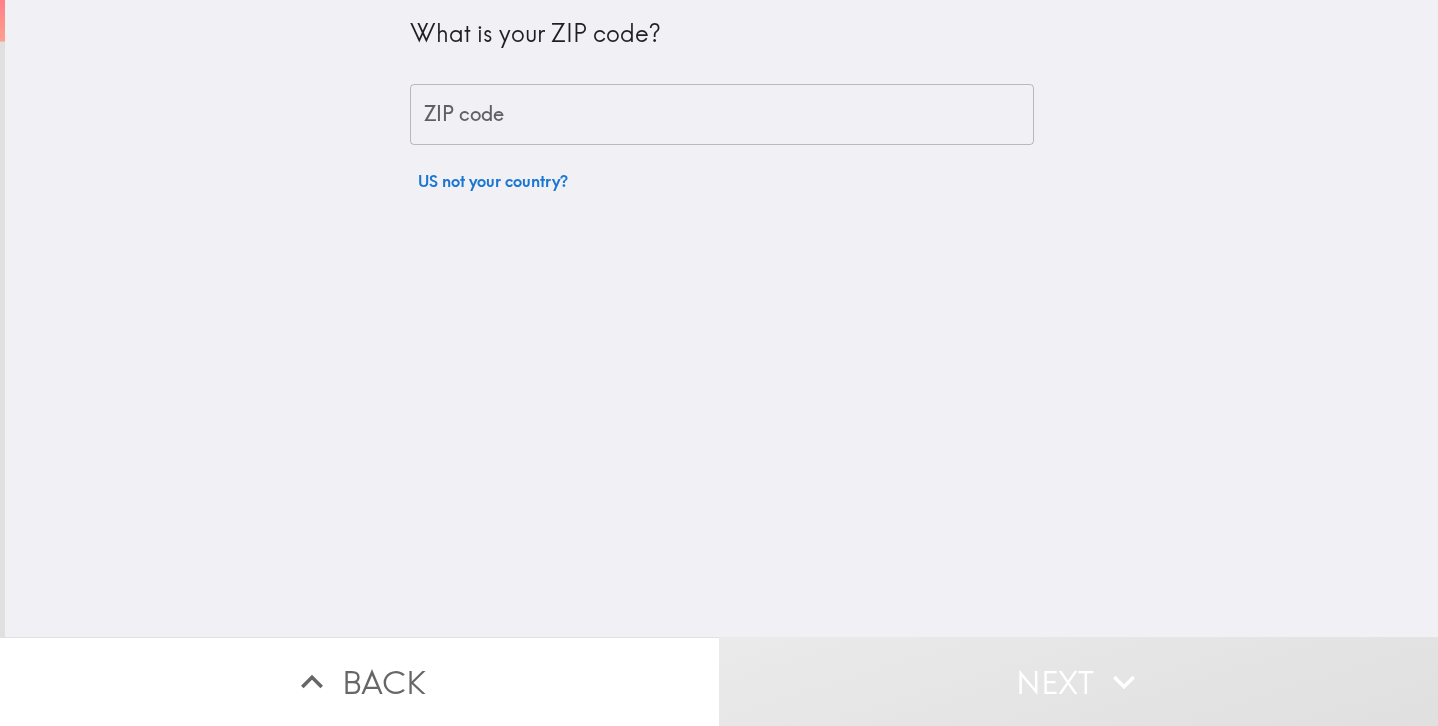 click on "ZIP code" at bounding box center [722, 115] 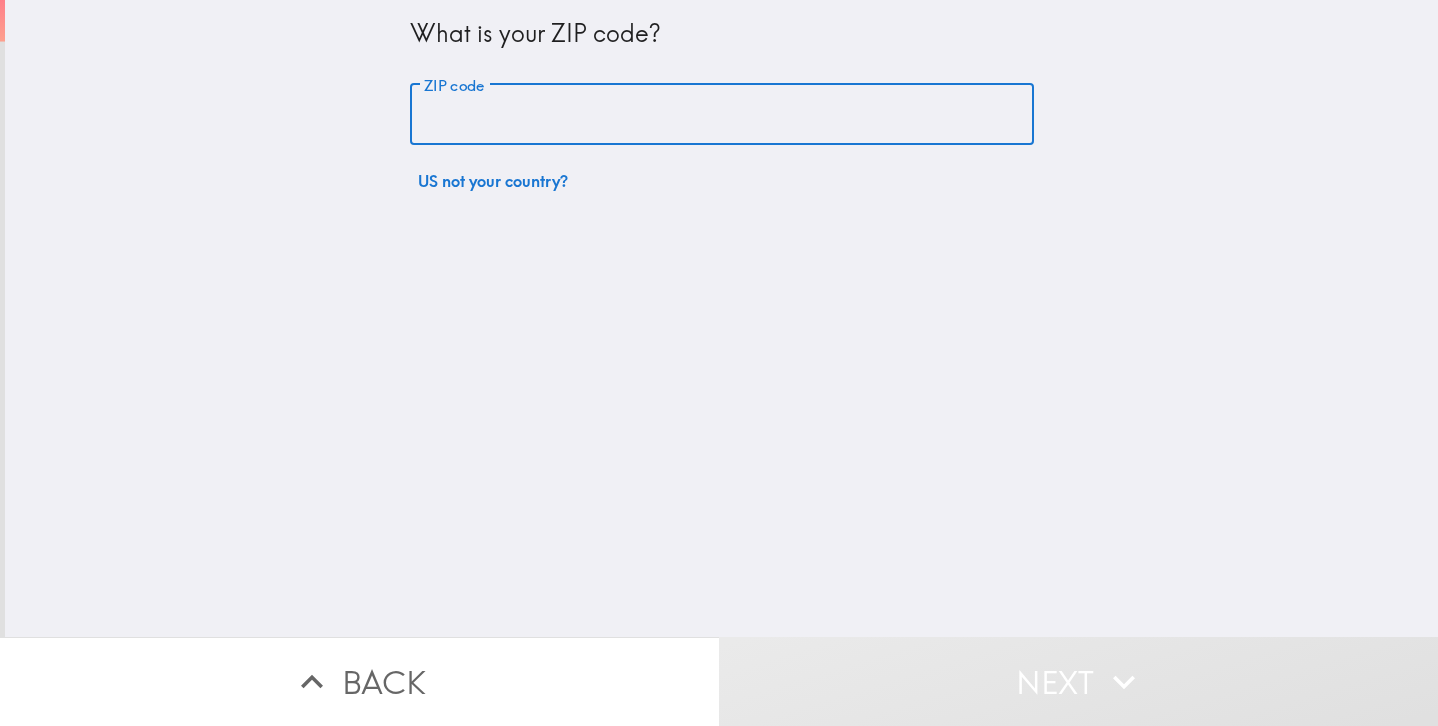 type on "16046" 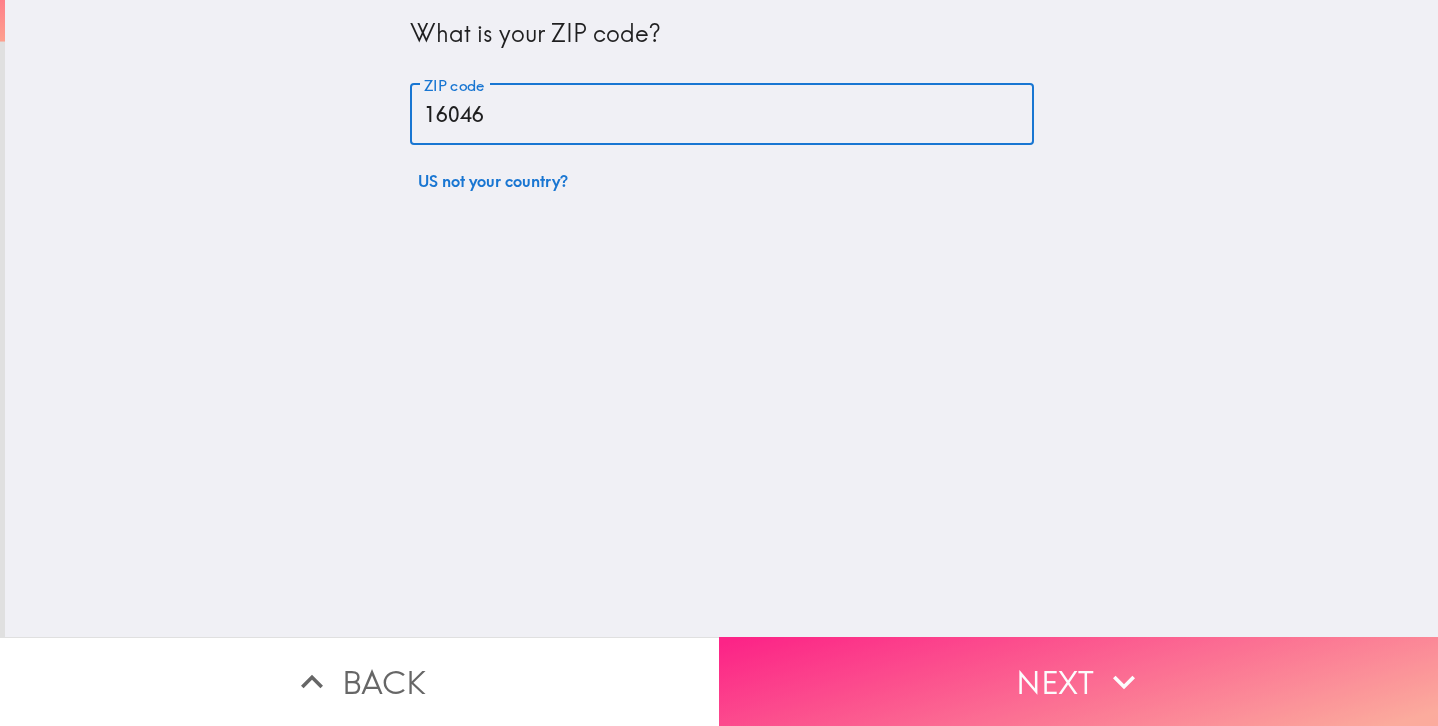 click on "Next" at bounding box center [1078, 681] 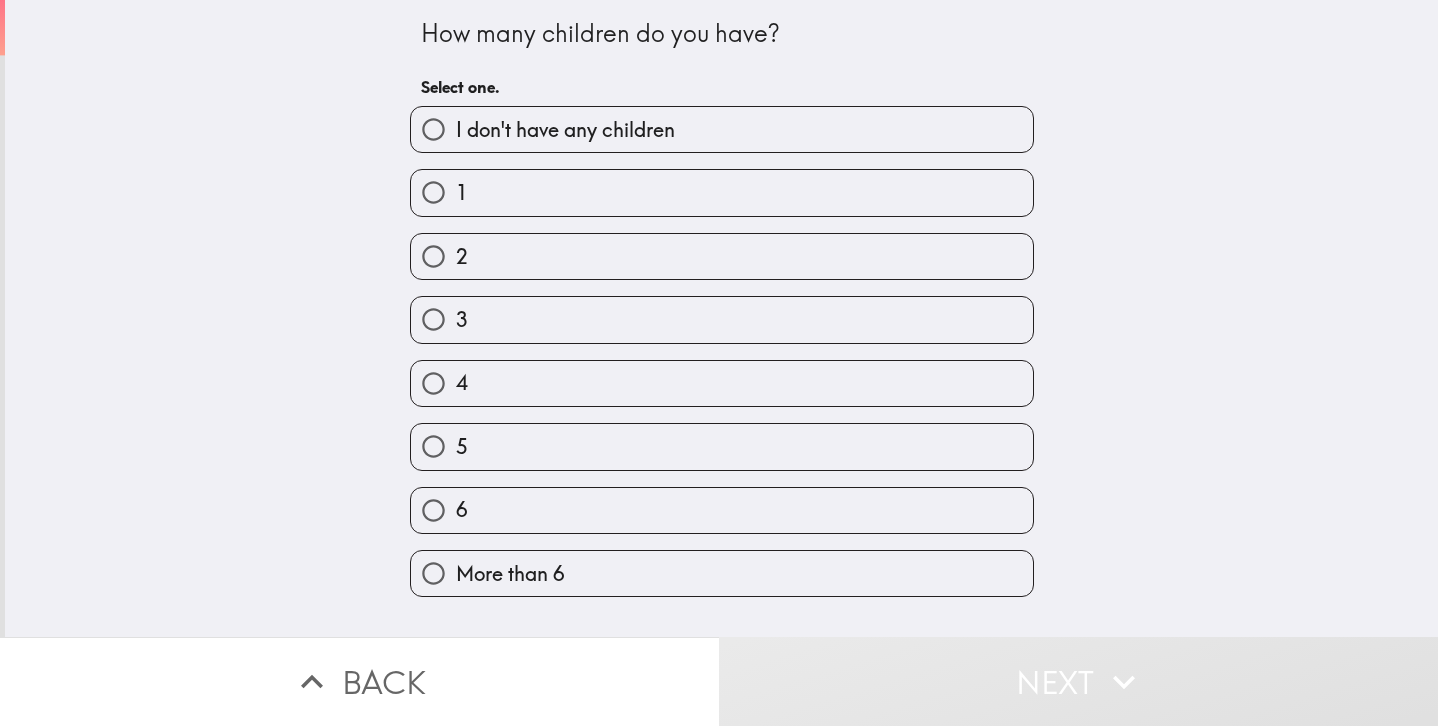 click on "2" at bounding box center (722, 256) 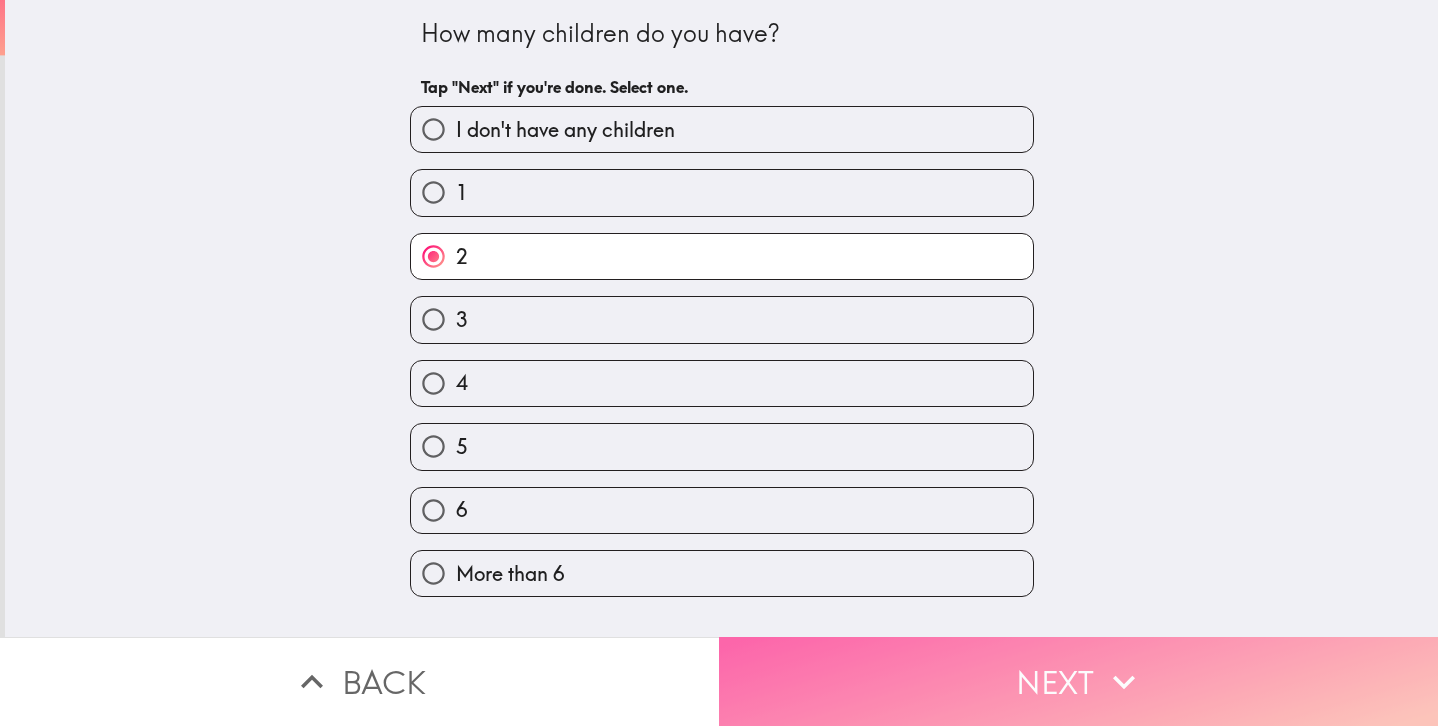click on "Next" at bounding box center (1078, 681) 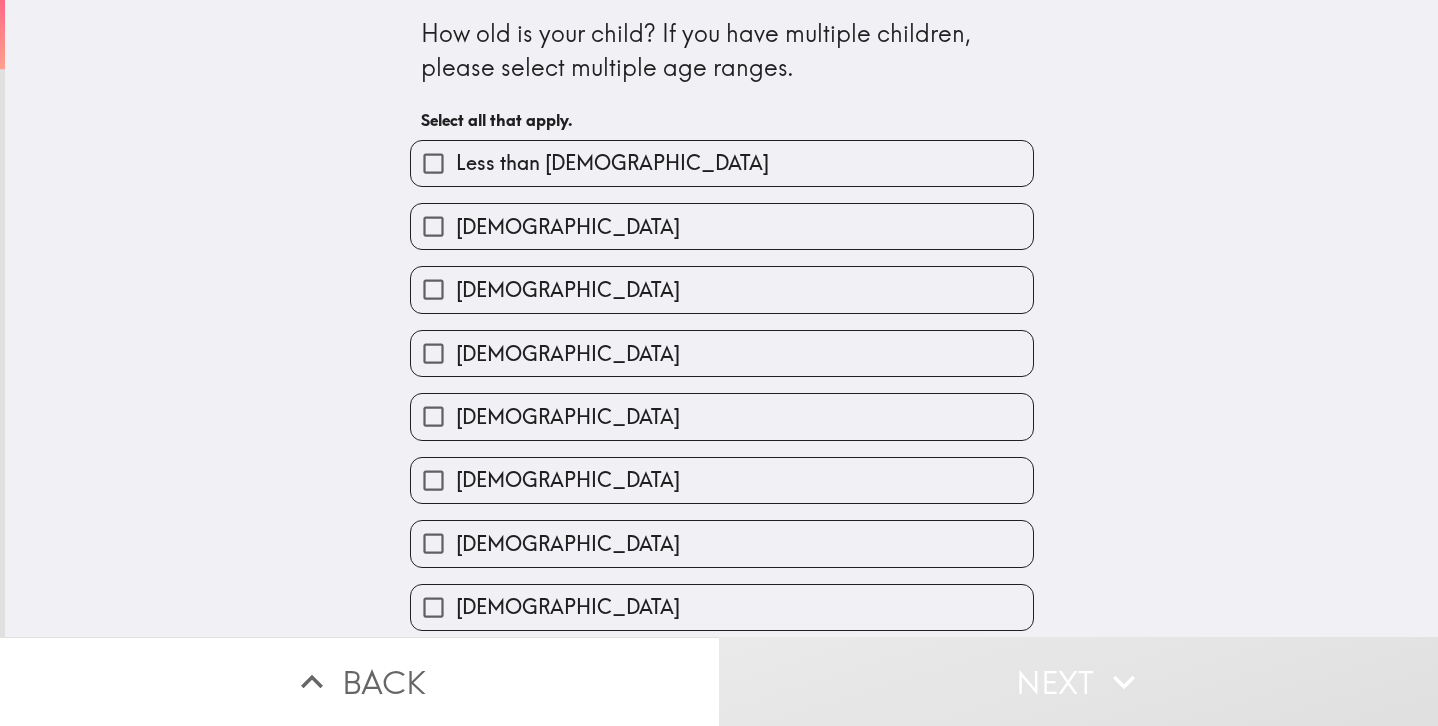 click on "[DEMOGRAPHIC_DATA]" at bounding box center (722, 353) 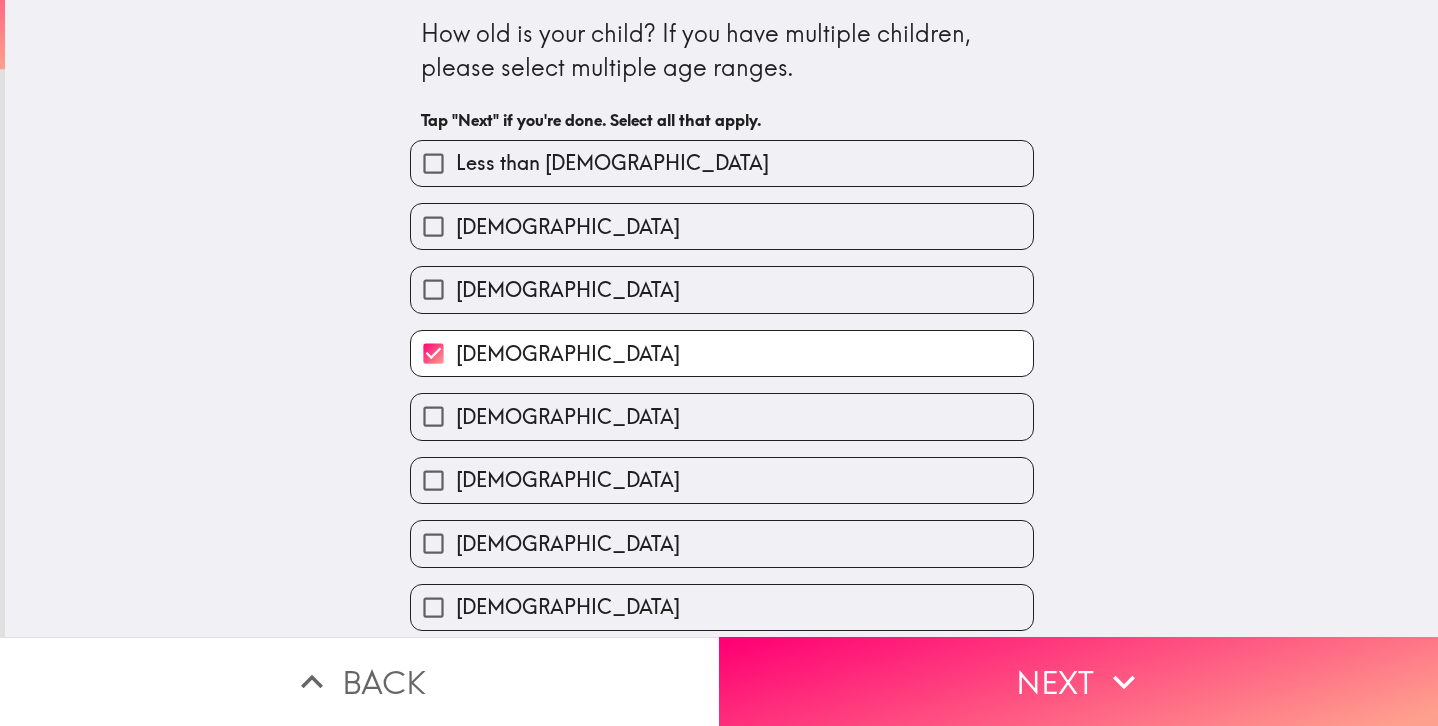 click on "[DEMOGRAPHIC_DATA]" at bounding box center [568, 480] 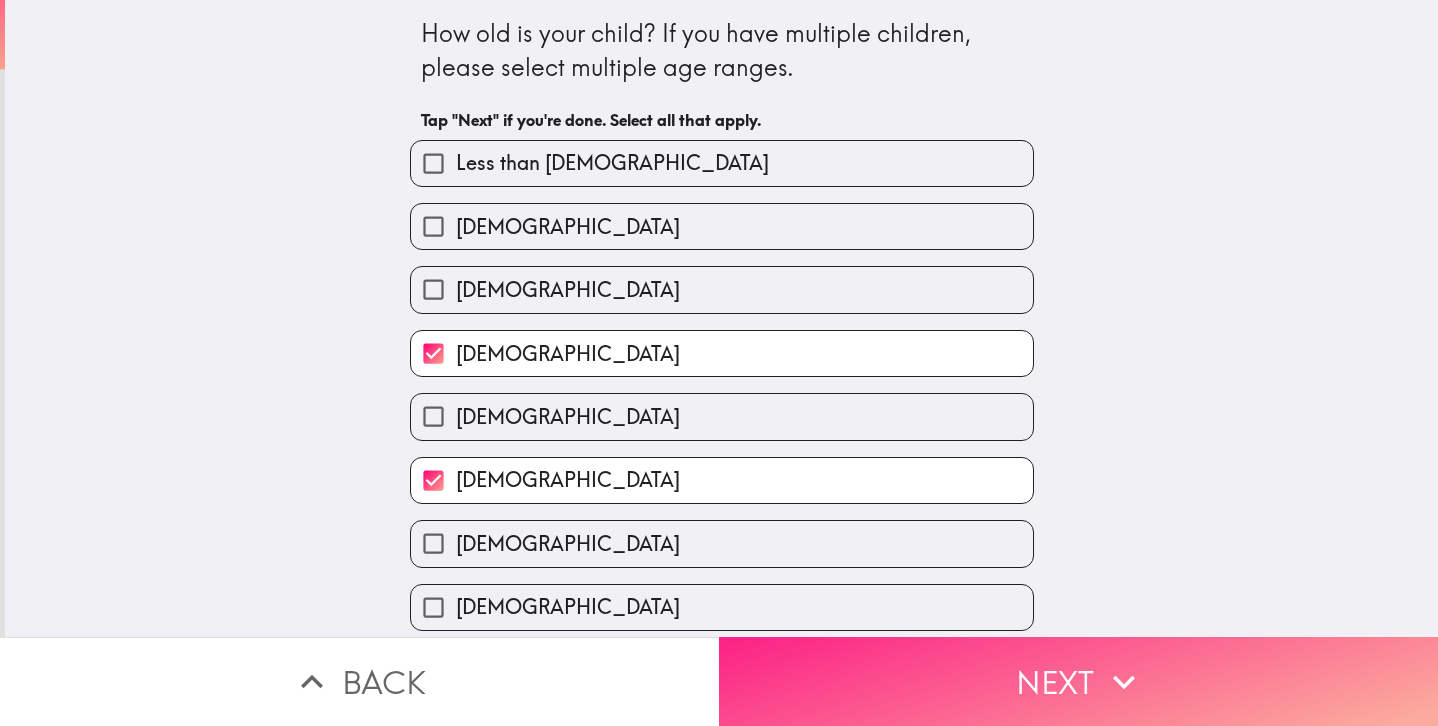 click on "Next" at bounding box center (1078, 681) 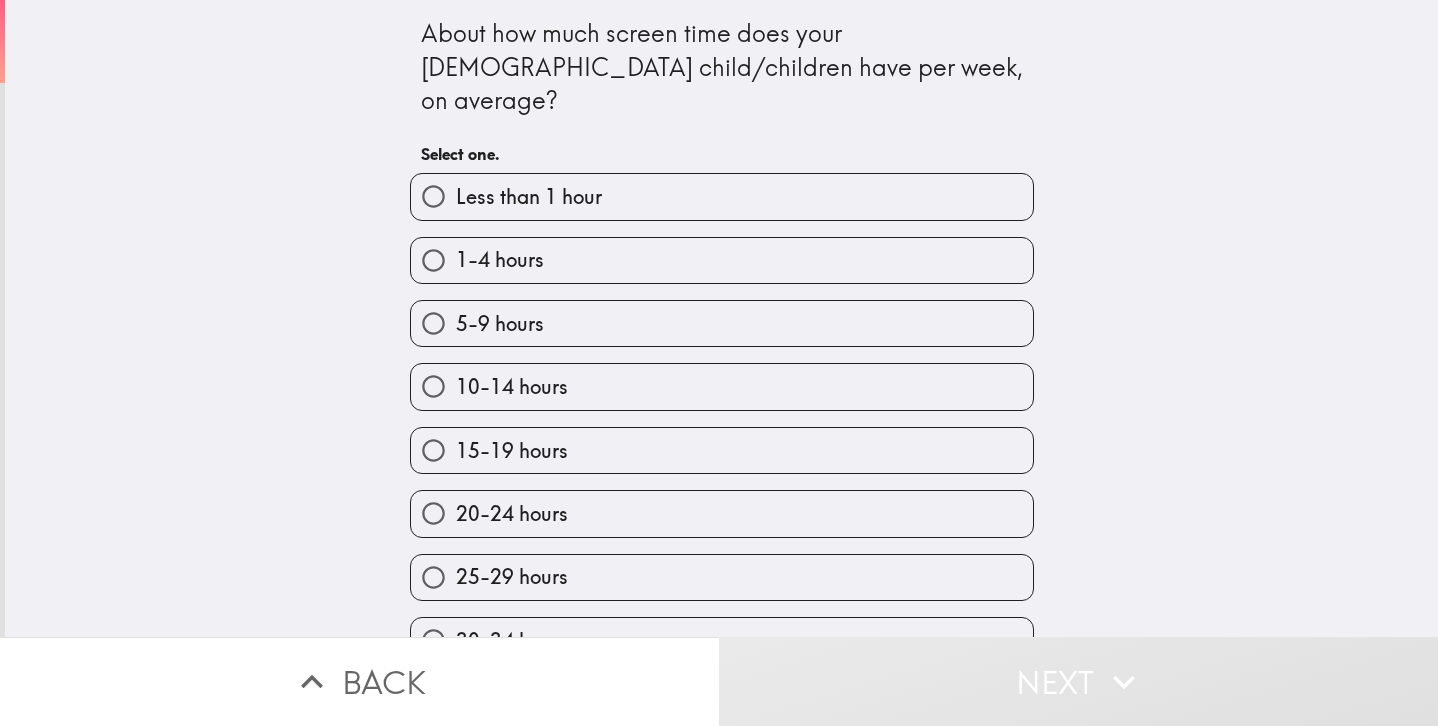 click on "5-9 hours" at bounding box center [722, 323] 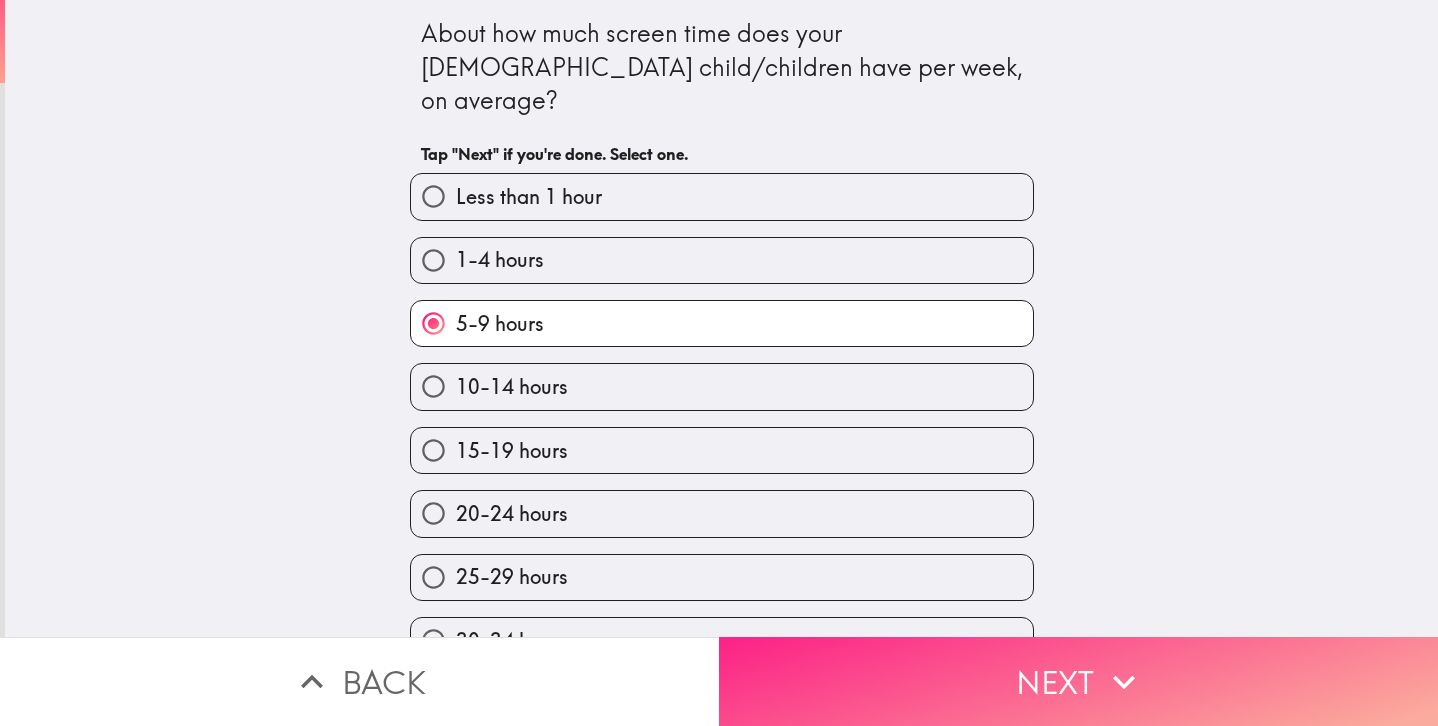 click on "Next" at bounding box center [1078, 681] 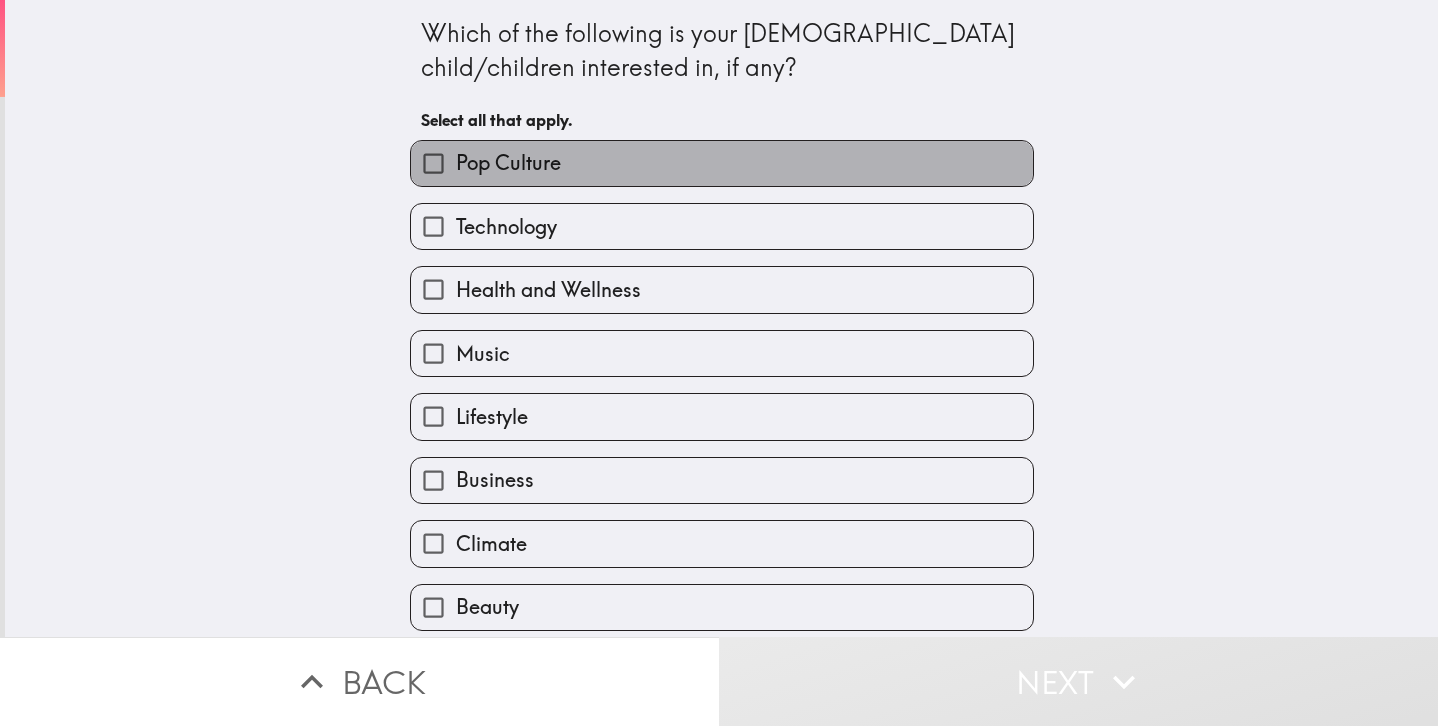 click on "Pop Culture" at bounding box center (508, 163) 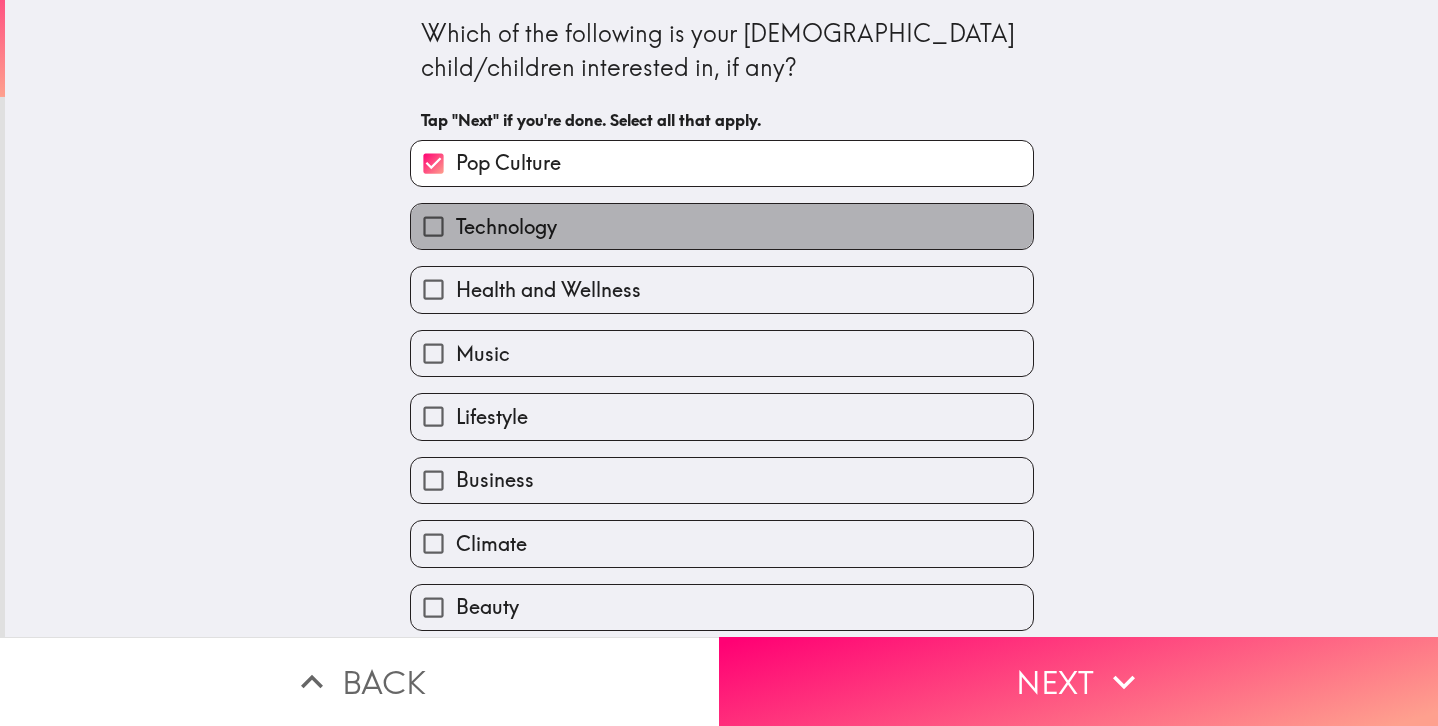 click on "Technology" at bounding box center (506, 227) 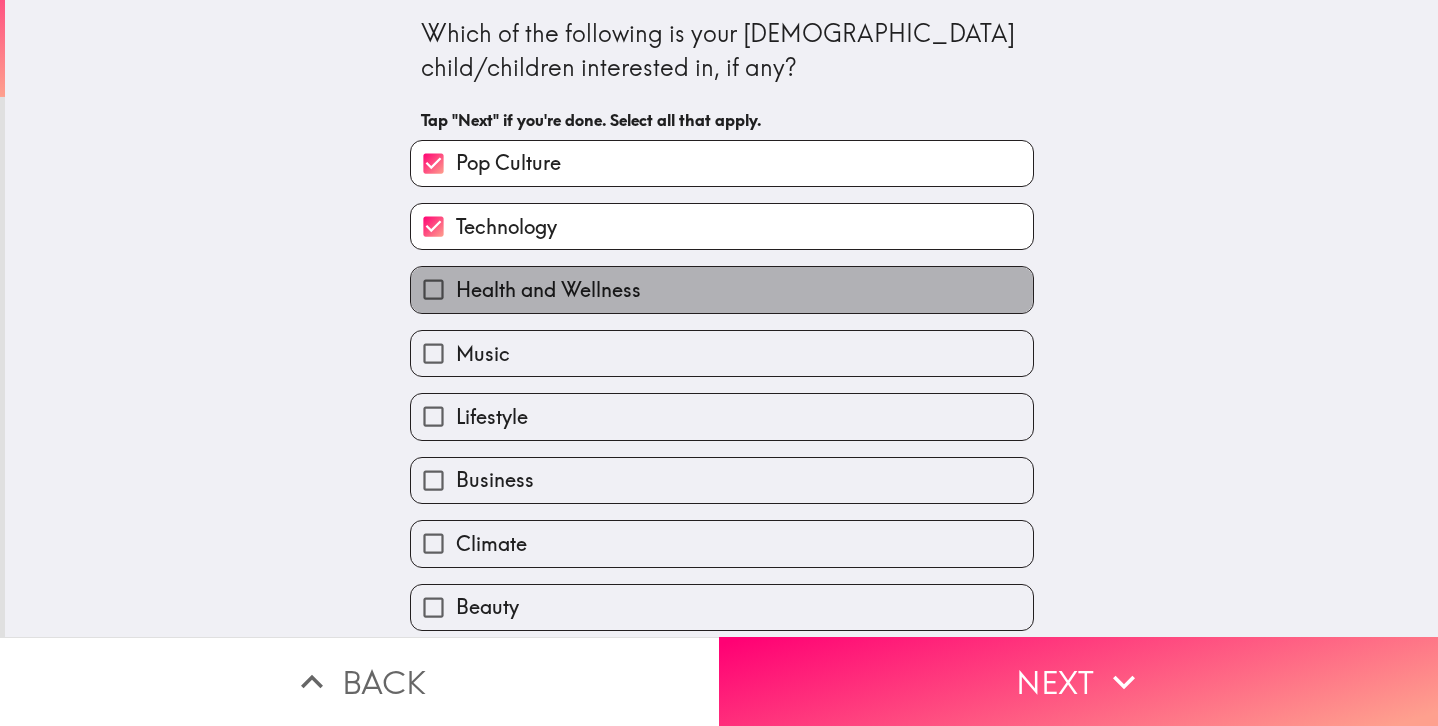 click on "Health and Wellness" at bounding box center [548, 290] 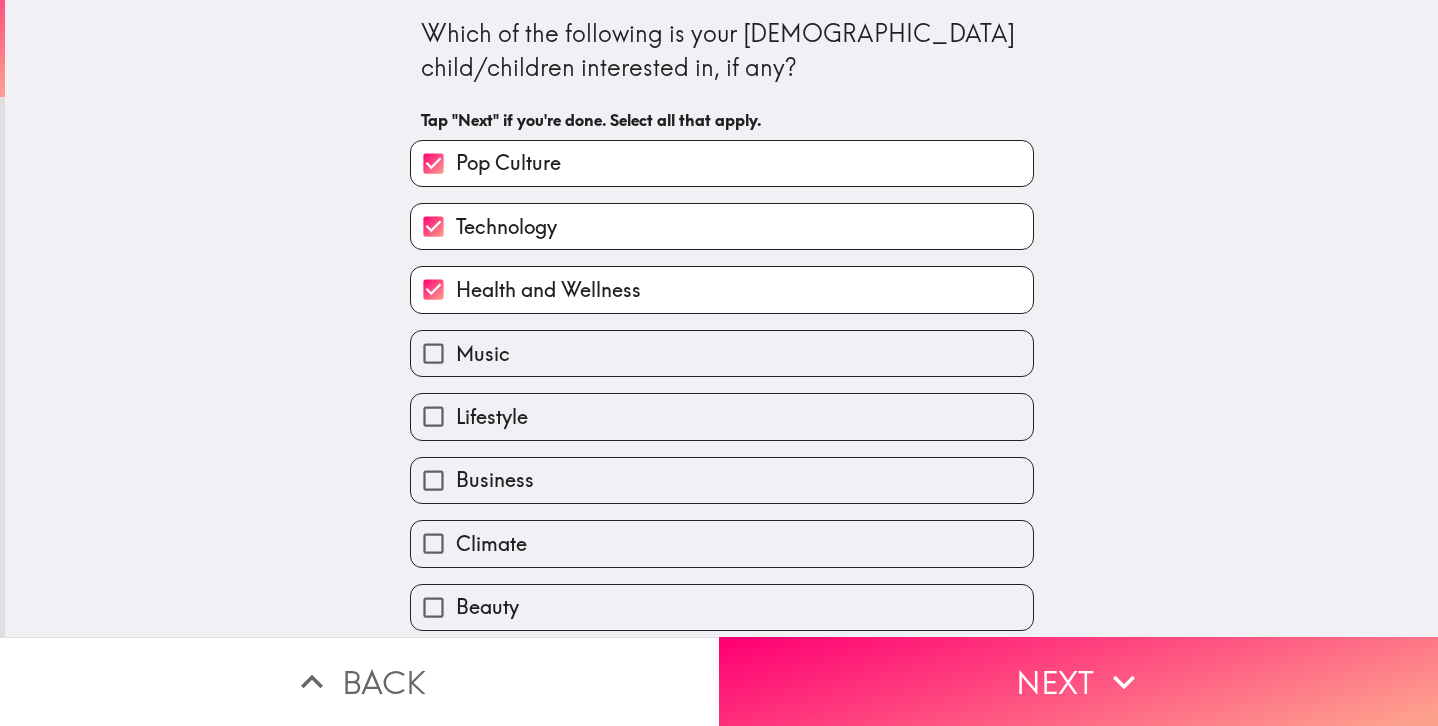 click on "Music" at bounding box center [722, 353] 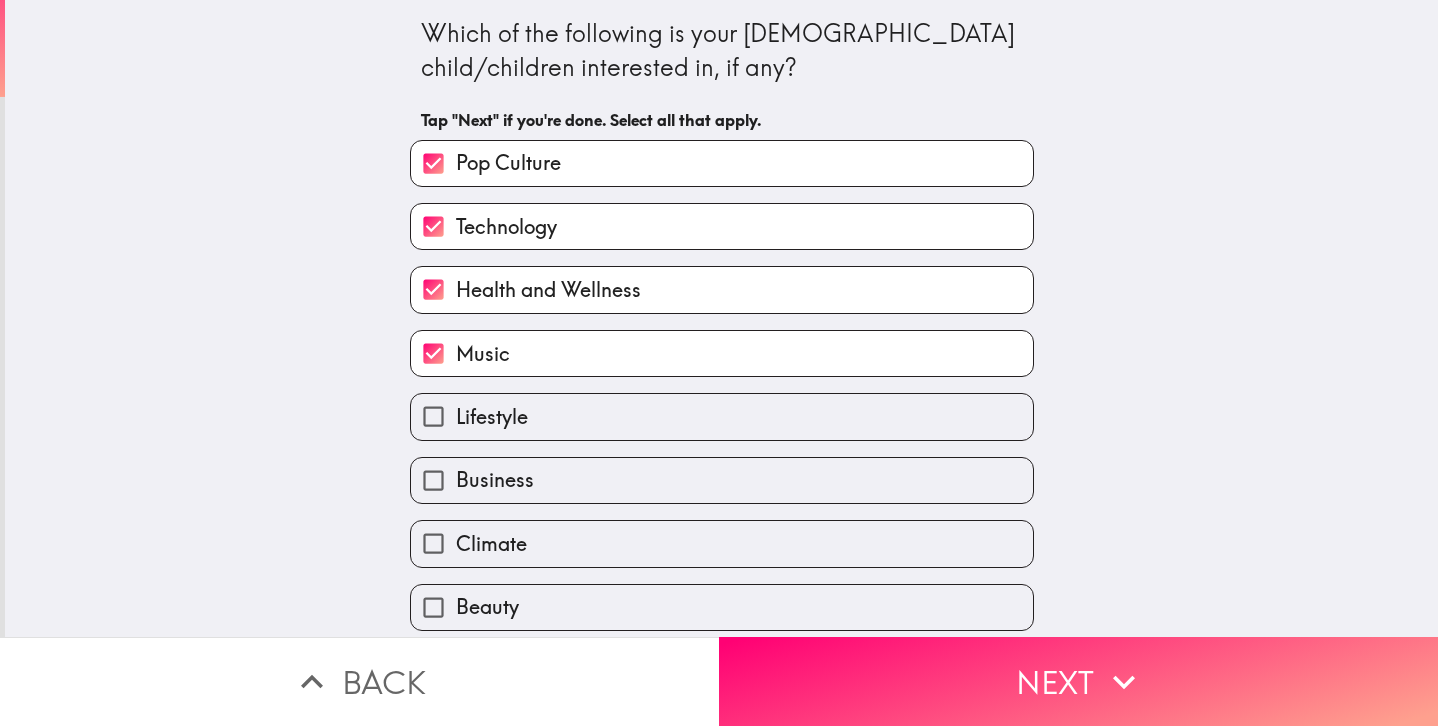 click on "Lifestyle" at bounding box center [492, 417] 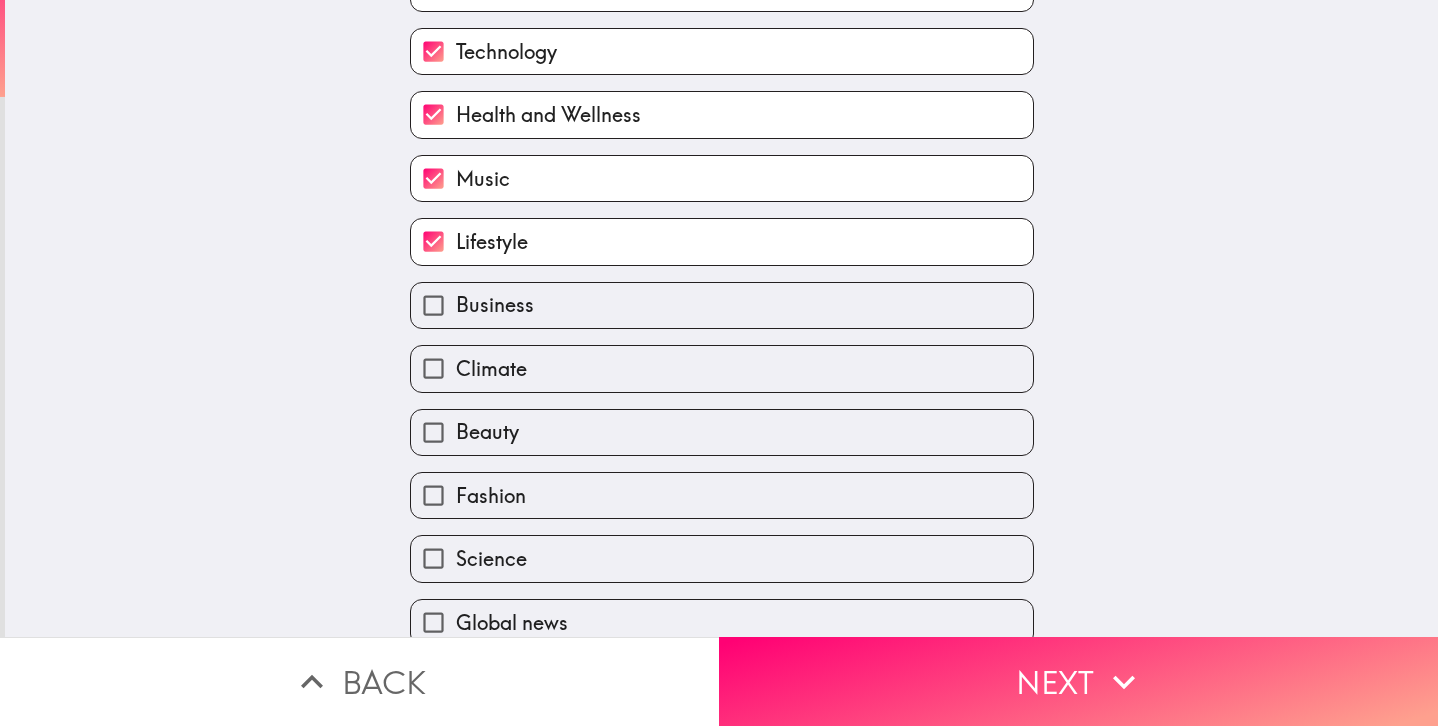 scroll, scrollTop: 174, scrollLeft: 0, axis: vertical 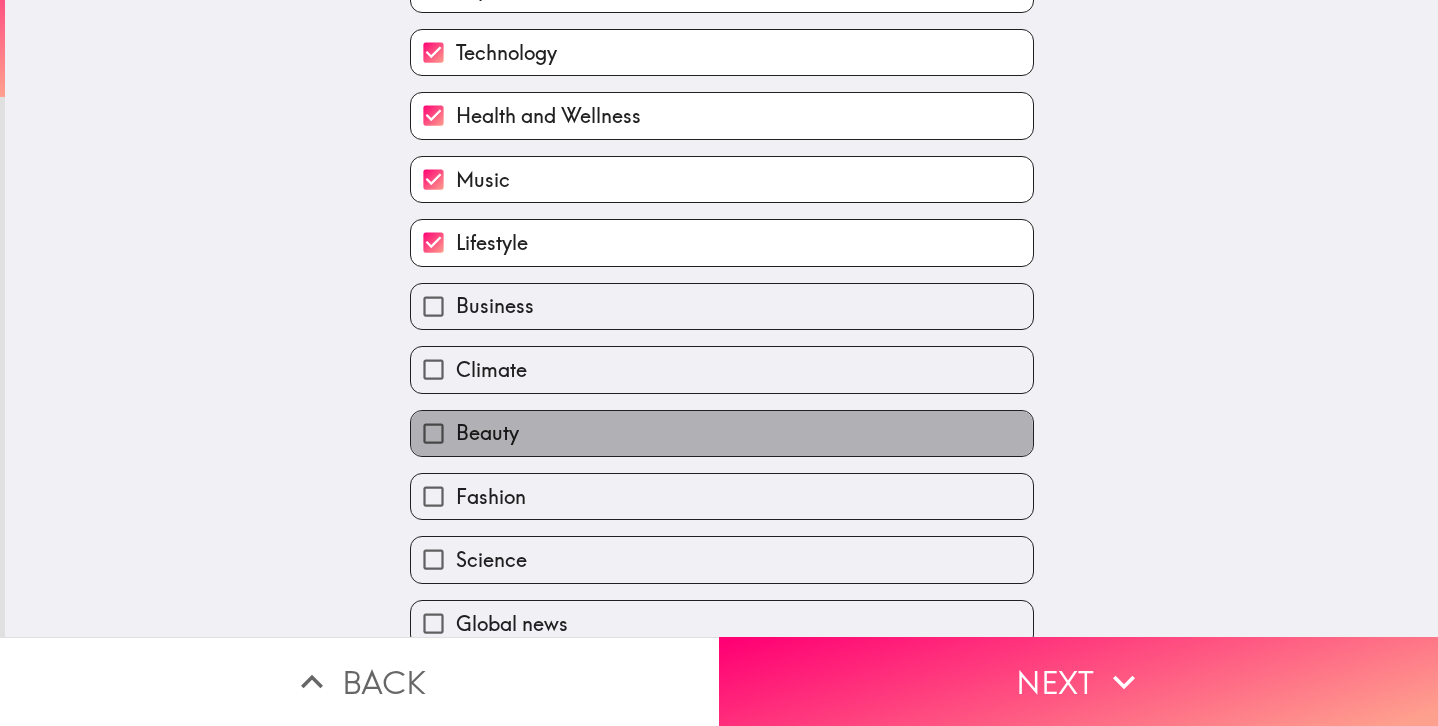 click on "Beauty" at bounding box center (487, 433) 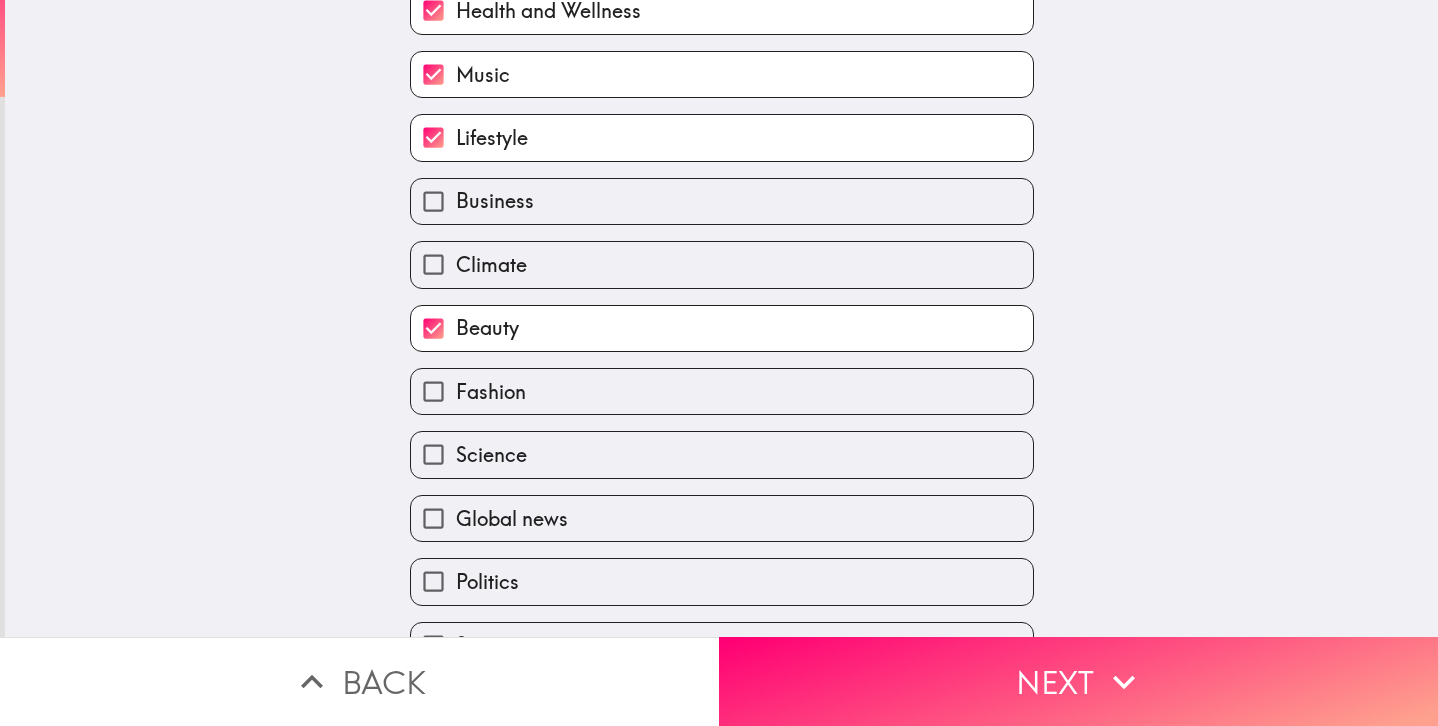 scroll, scrollTop: 283, scrollLeft: 0, axis: vertical 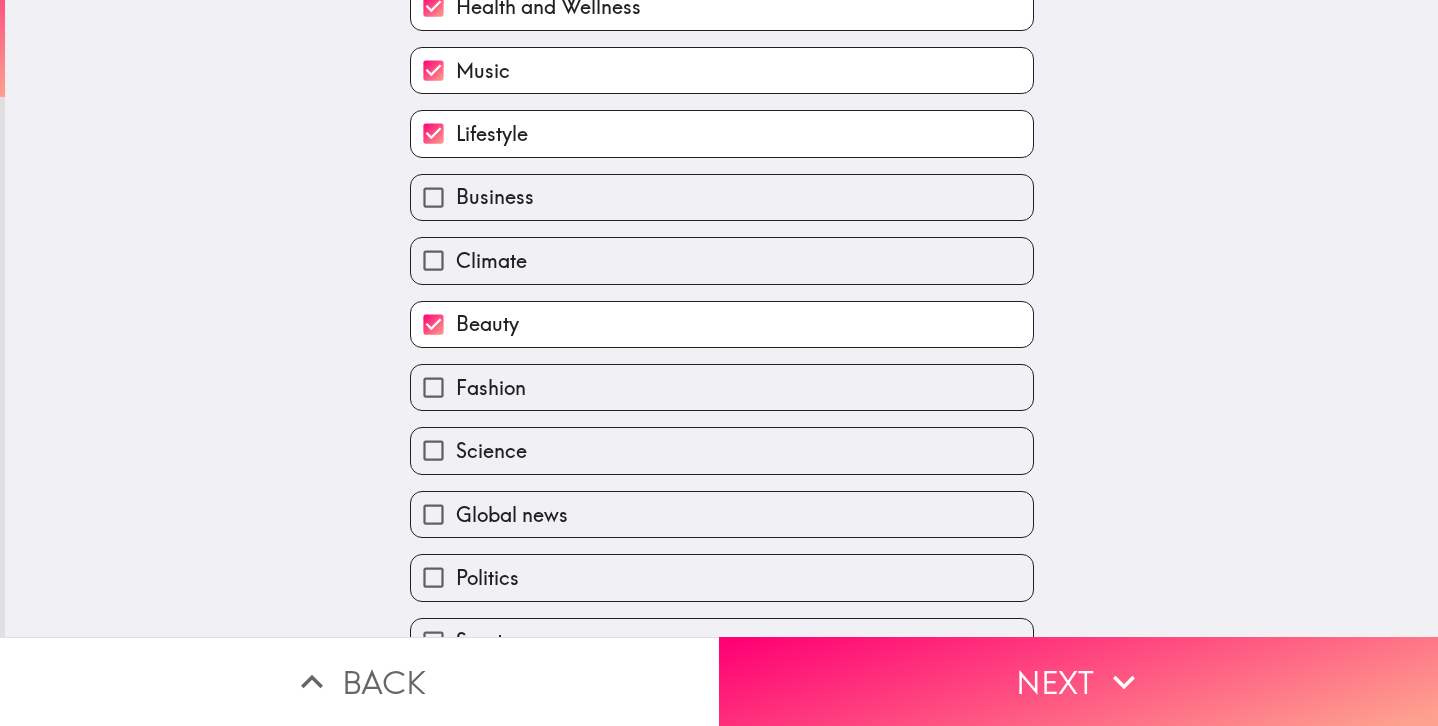 click on "Fashion" at bounding box center (722, 387) 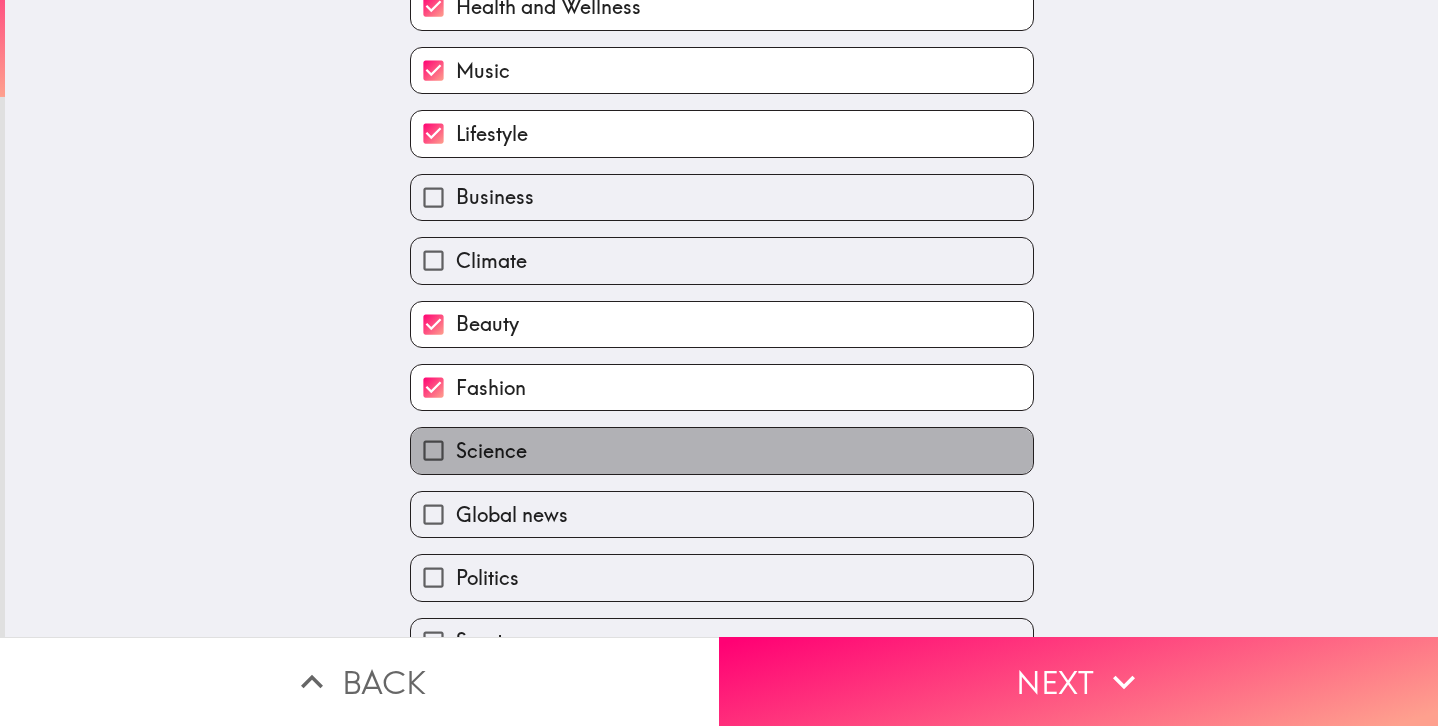 click on "Science" at bounding box center [722, 450] 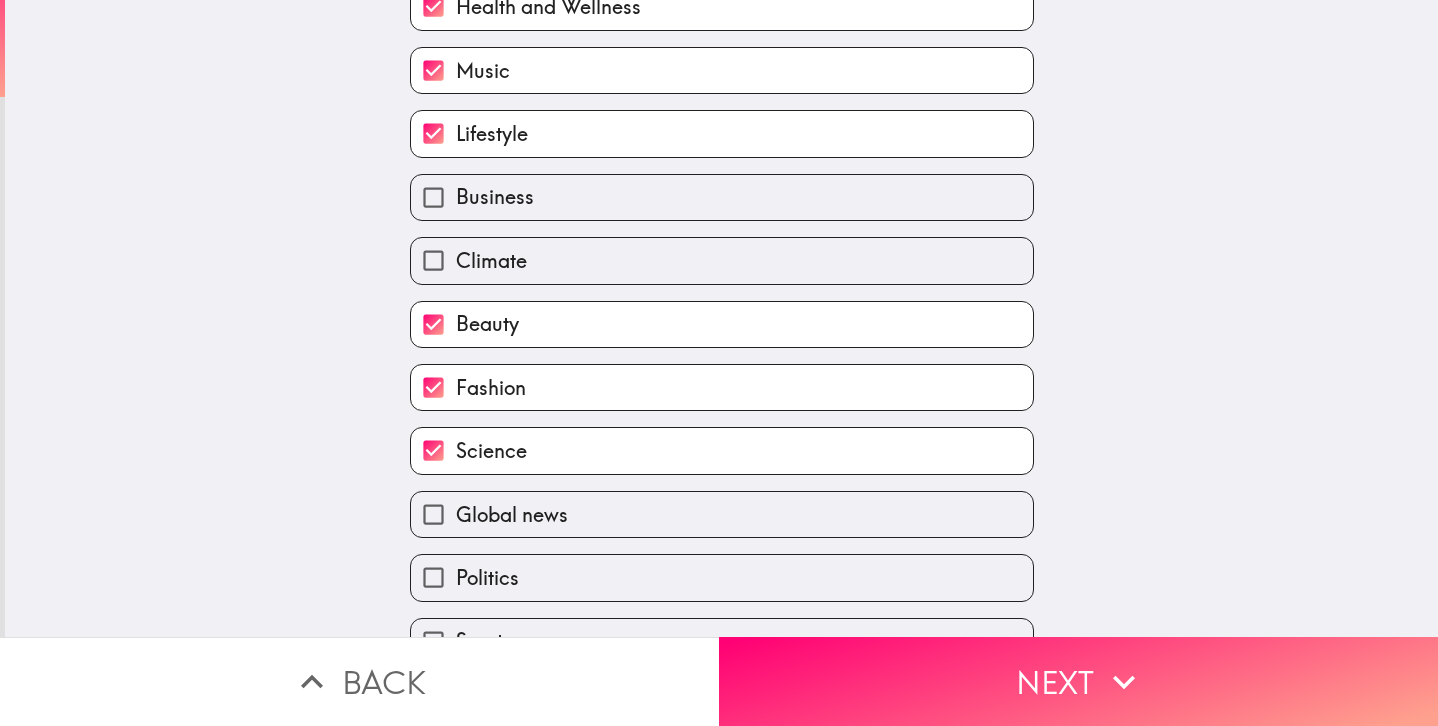 scroll, scrollTop: 324, scrollLeft: 0, axis: vertical 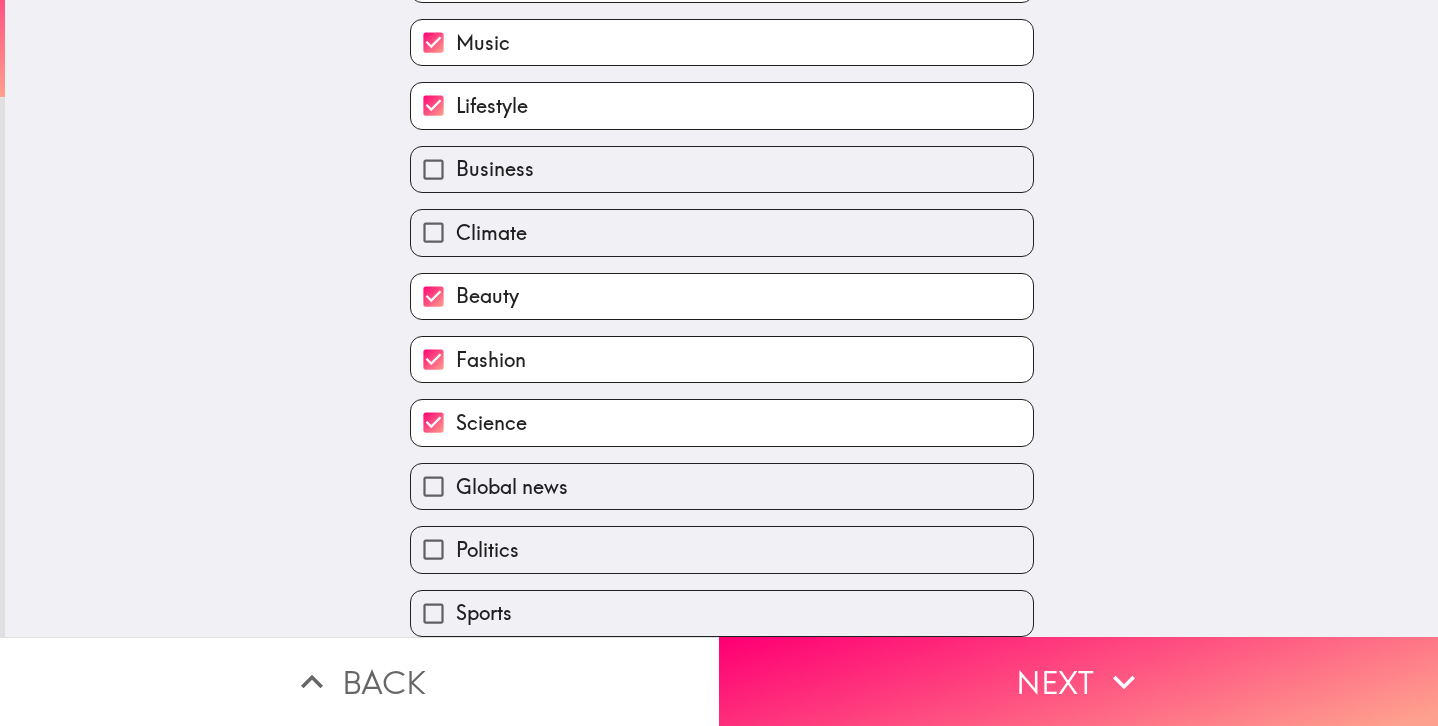 click on "Sports" at bounding box center [722, 613] 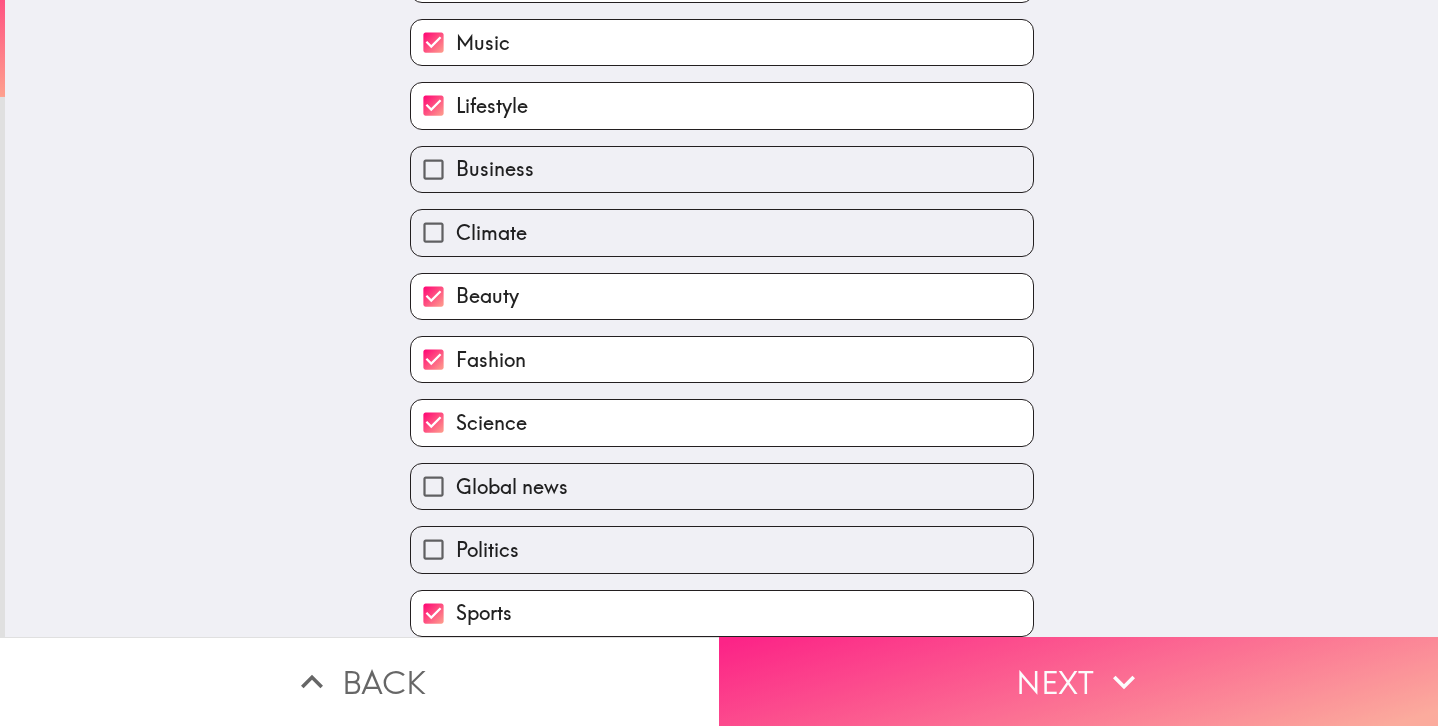 click on "Next" at bounding box center [1078, 681] 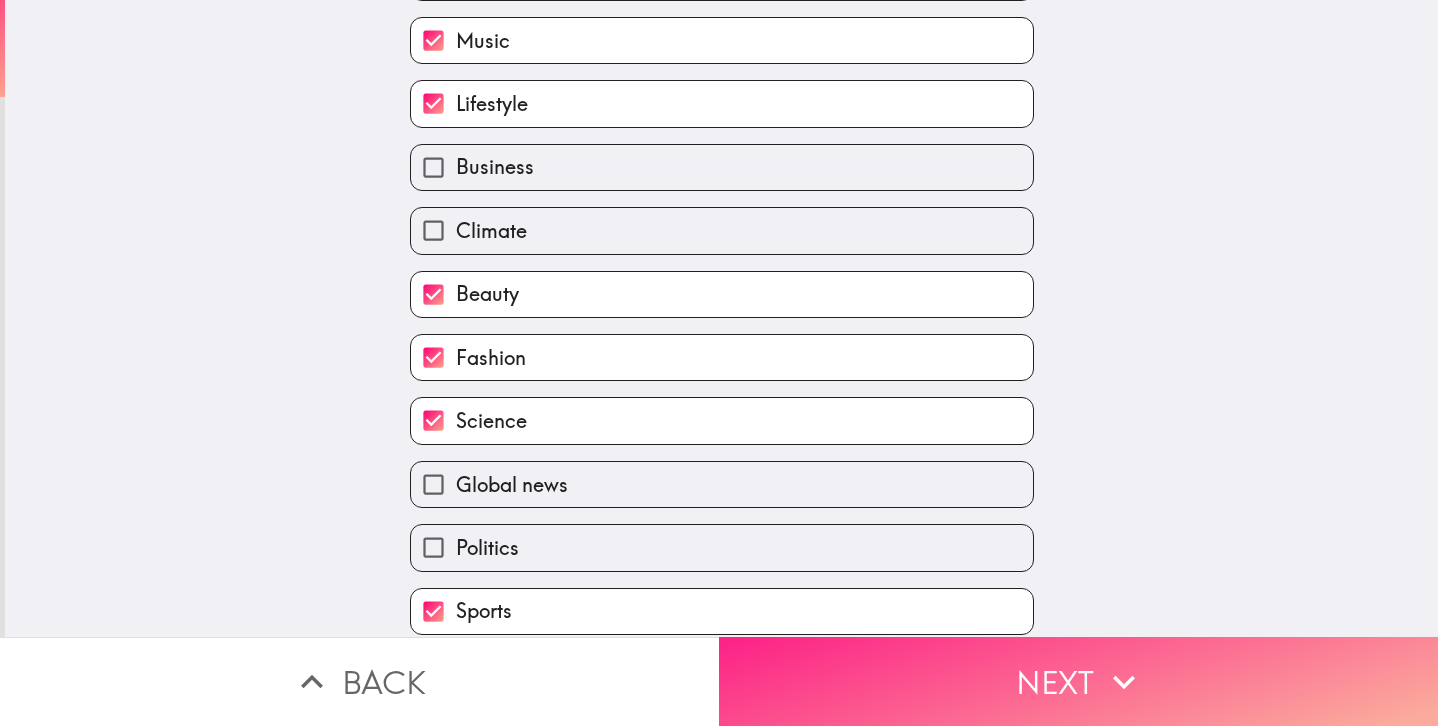 scroll, scrollTop: 19, scrollLeft: 0, axis: vertical 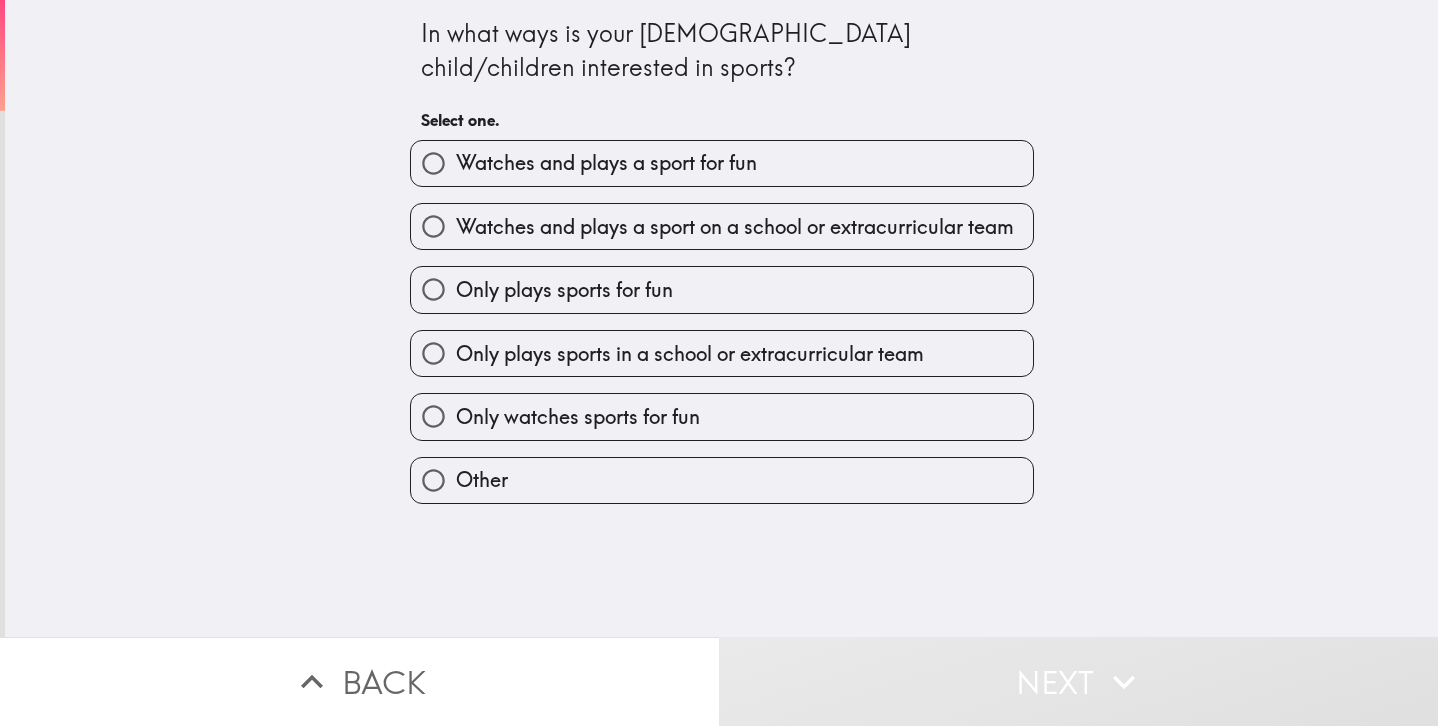 click on "Watches and plays a sport on a school or extracurricular team" at bounding box center [735, 227] 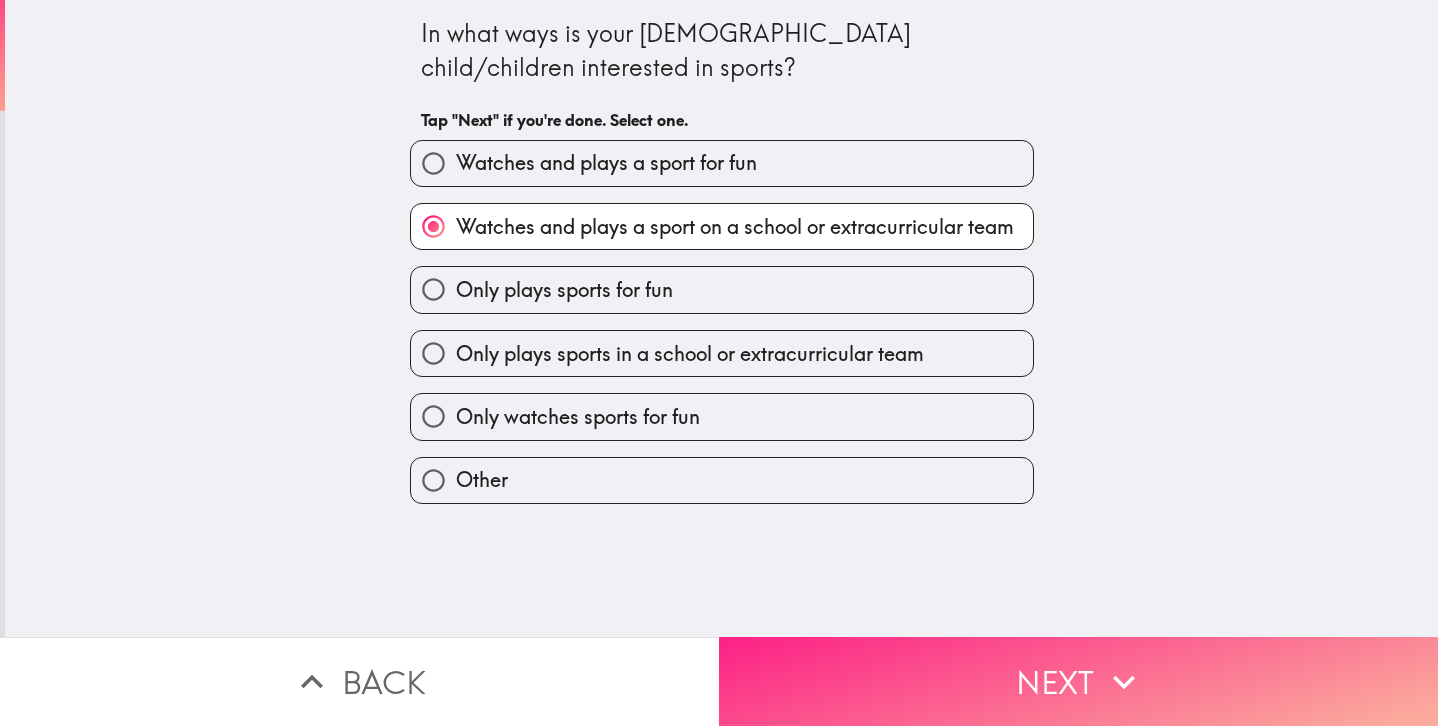 click on "Next" at bounding box center [1078, 681] 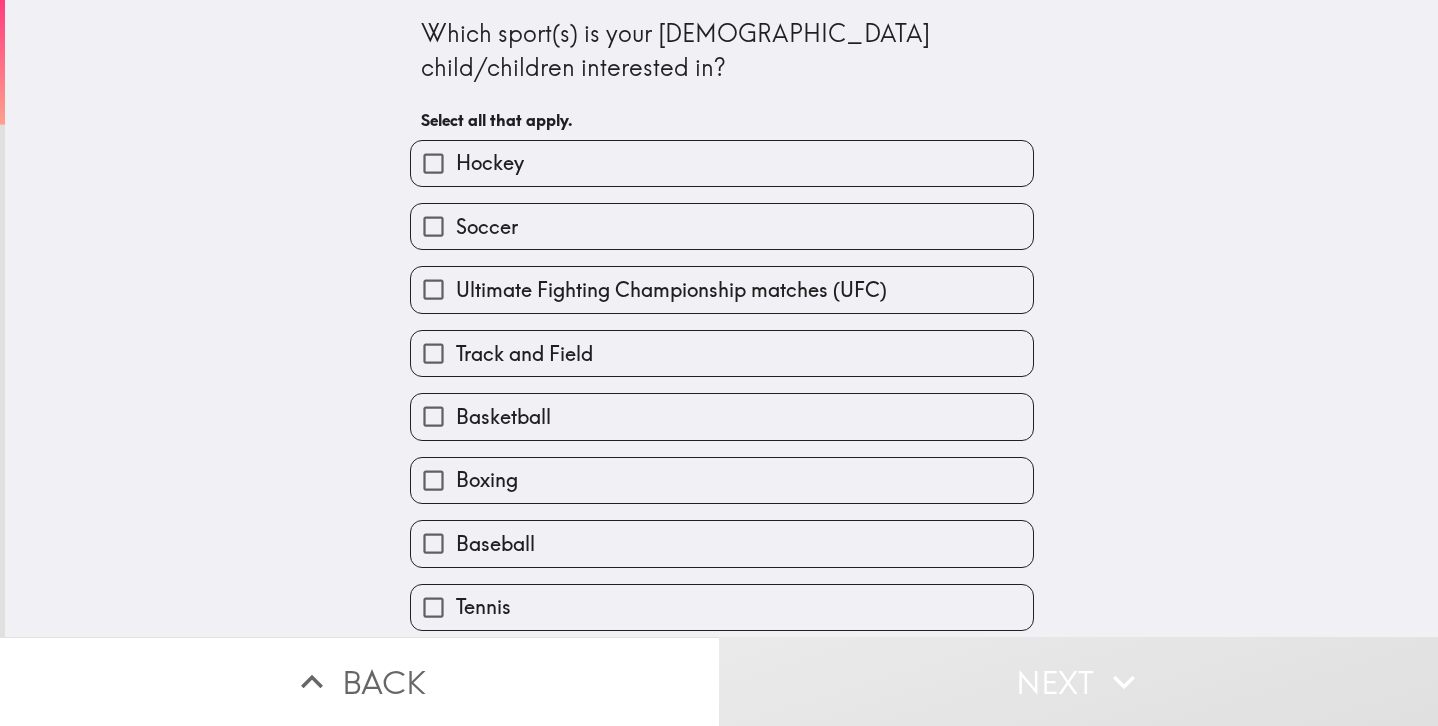 click on "Soccer" at bounding box center (487, 227) 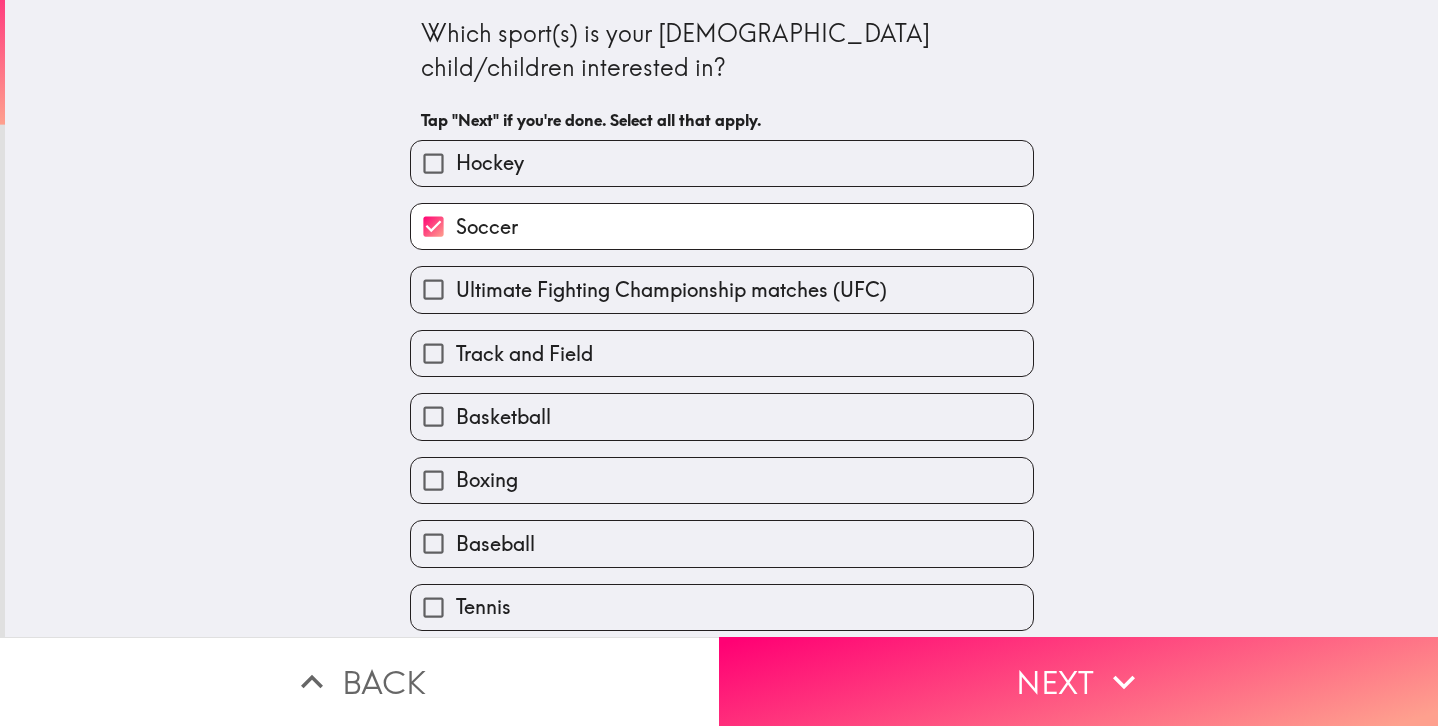 click on "Basketball" at bounding box center [722, 416] 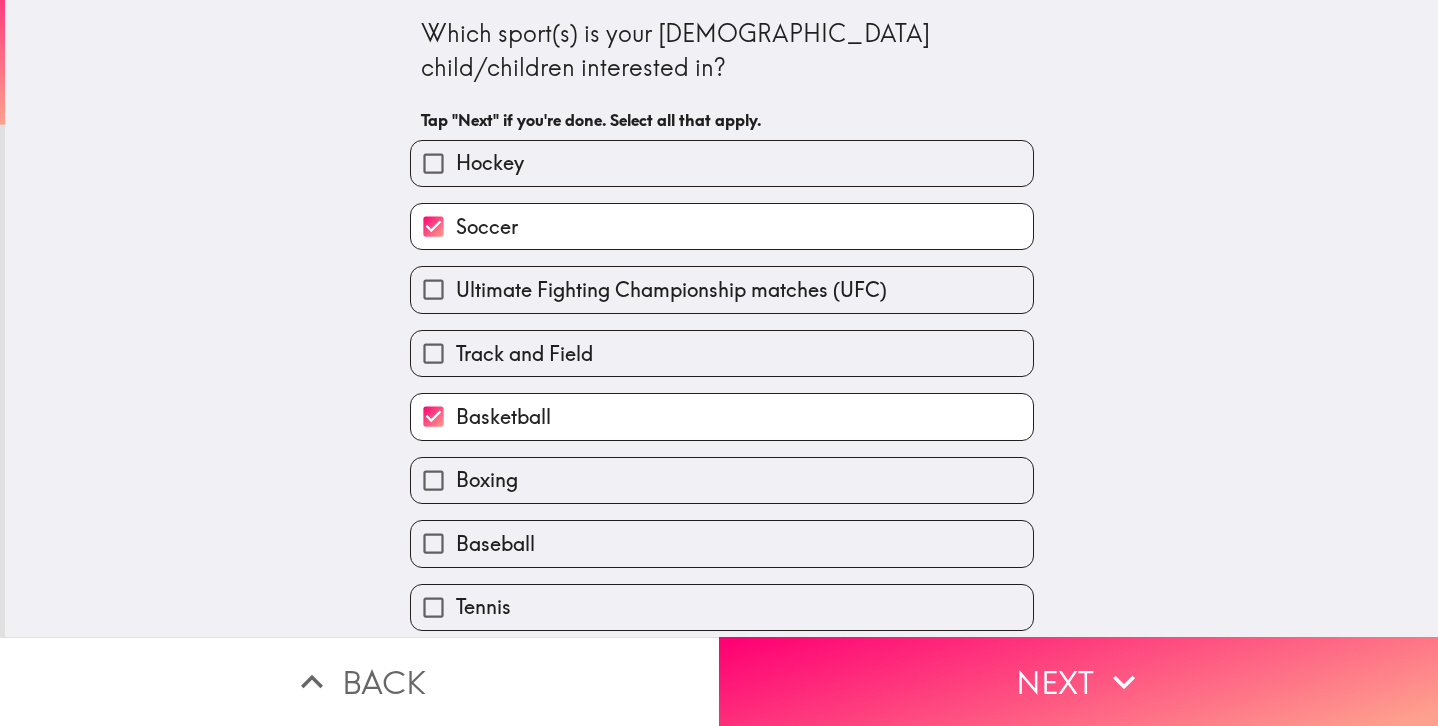 click on "Baseball" at bounding box center (495, 544) 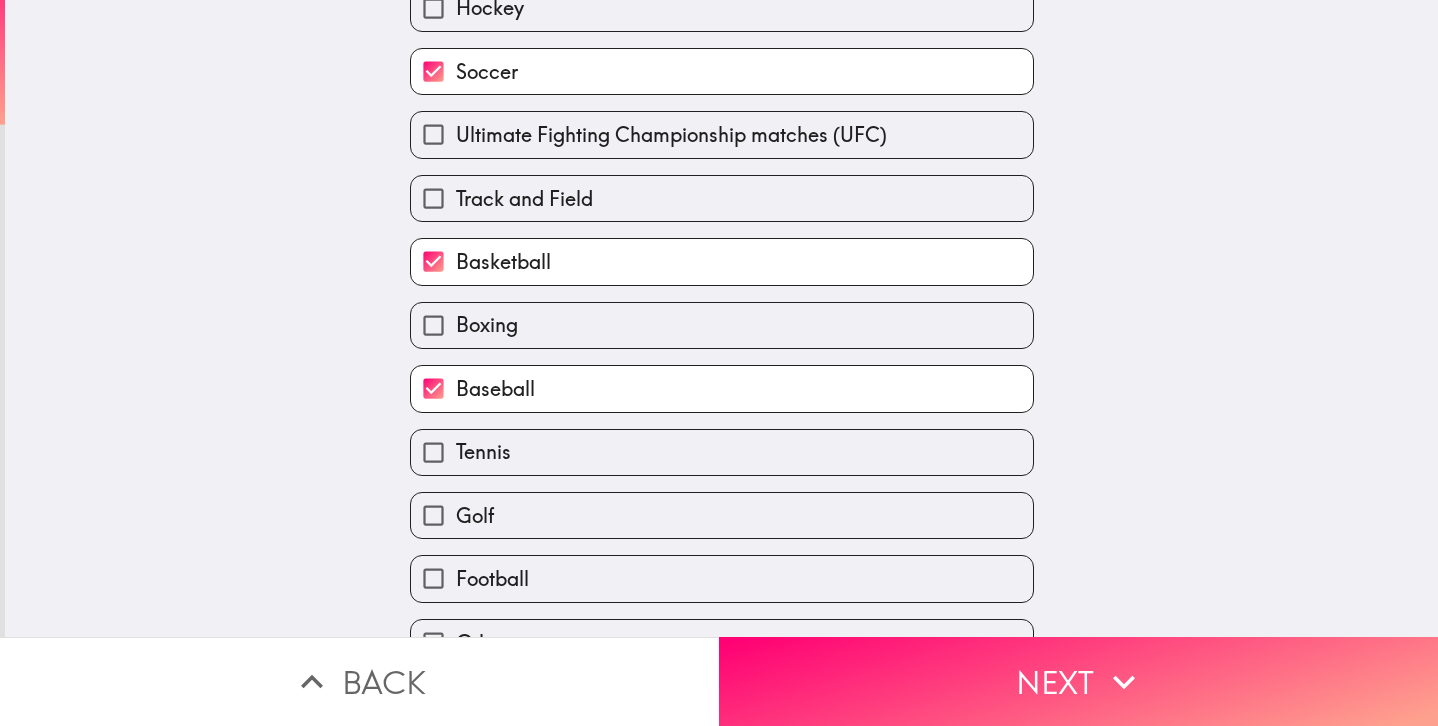 scroll, scrollTop: 195, scrollLeft: 0, axis: vertical 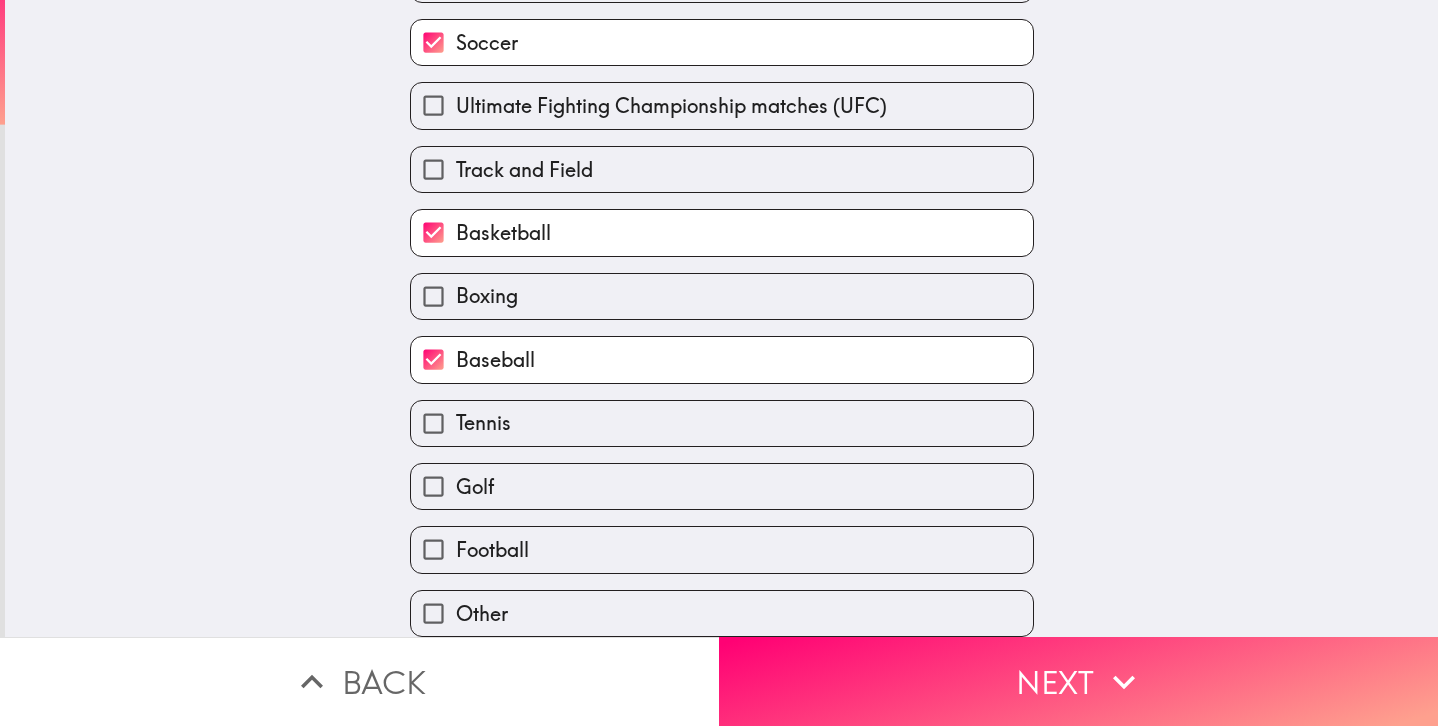 click on "Football" at bounding box center [492, 550] 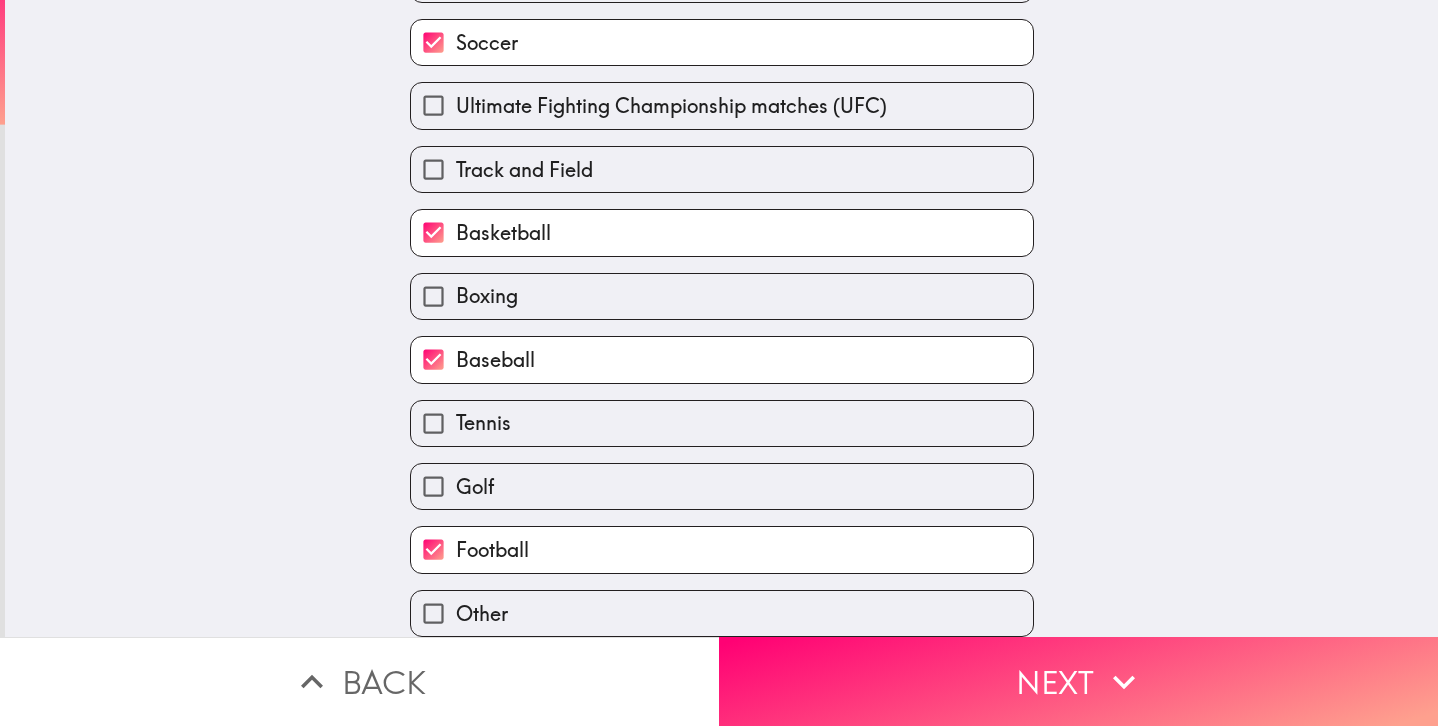 scroll, scrollTop: 195, scrollLeft: 0, axis: vertical 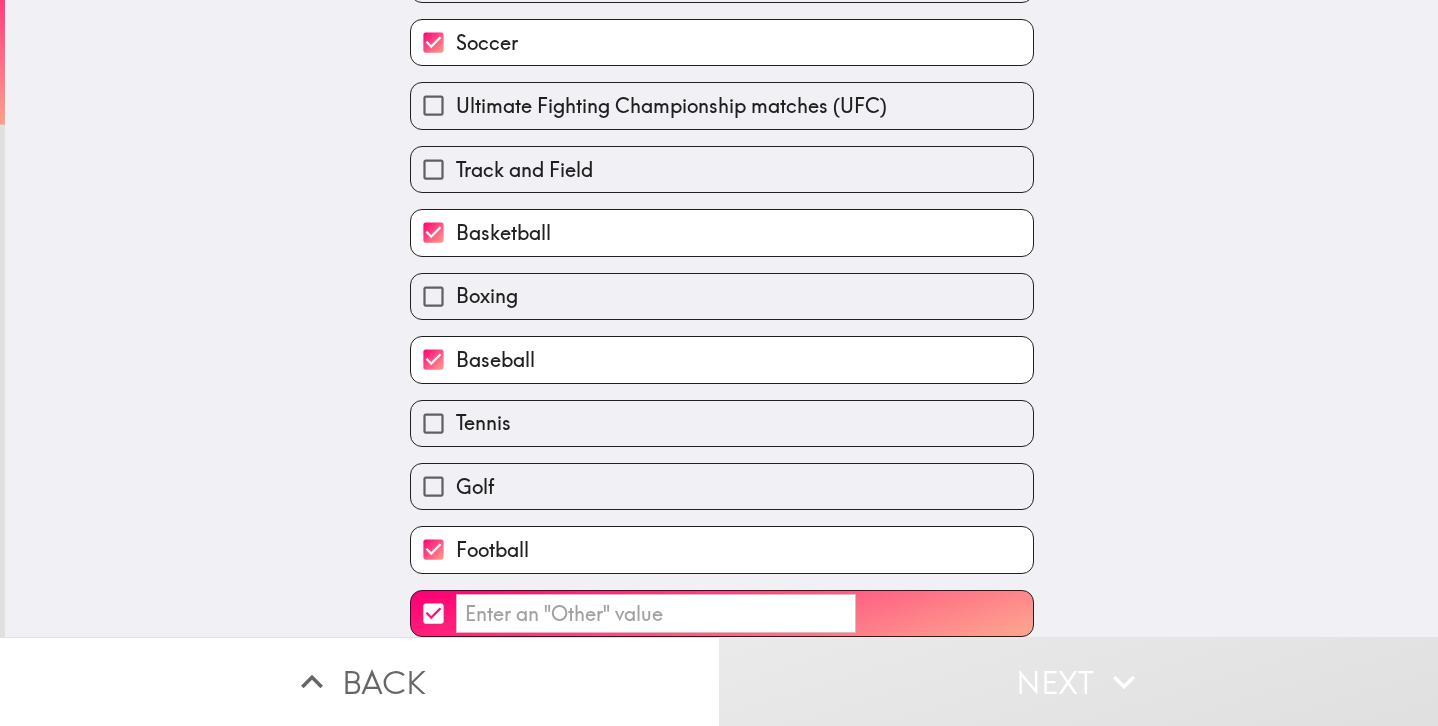 click on "​" at bounding box center [656, 613] 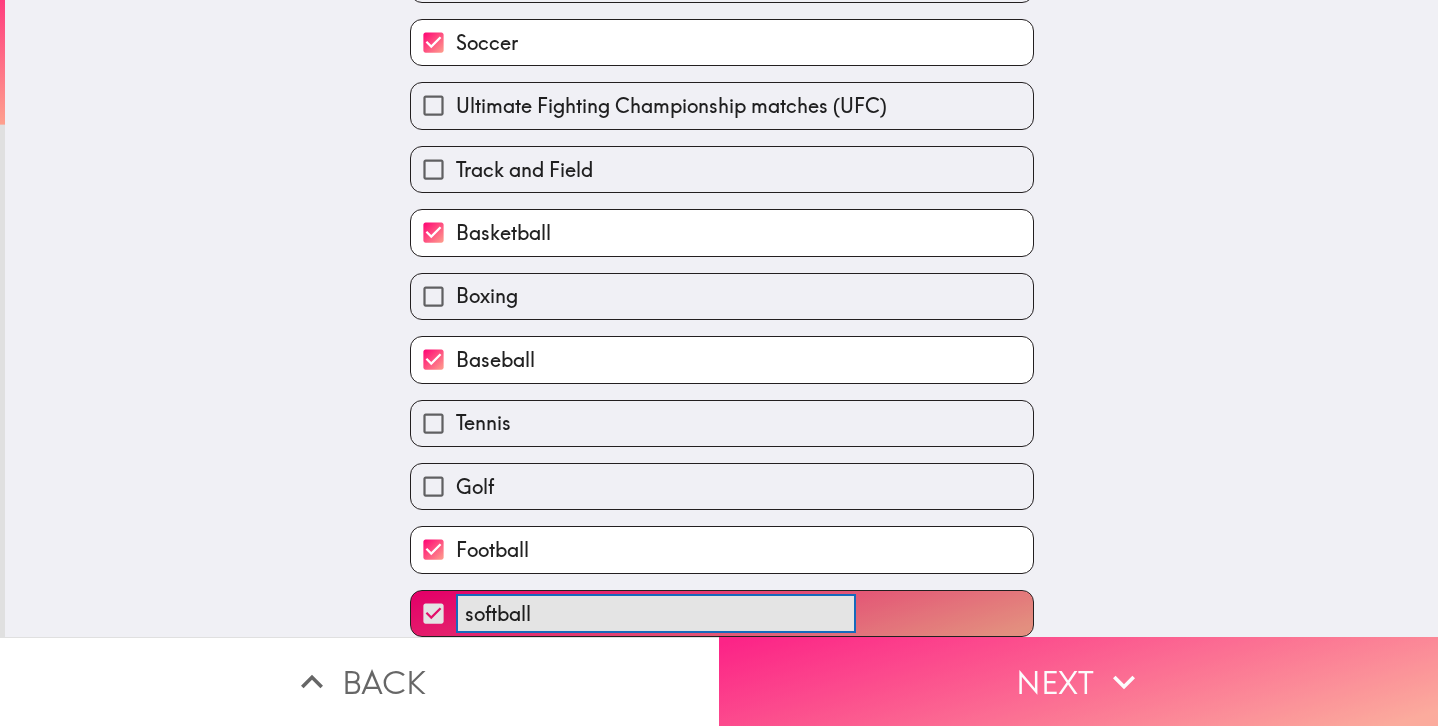 type on "softball" 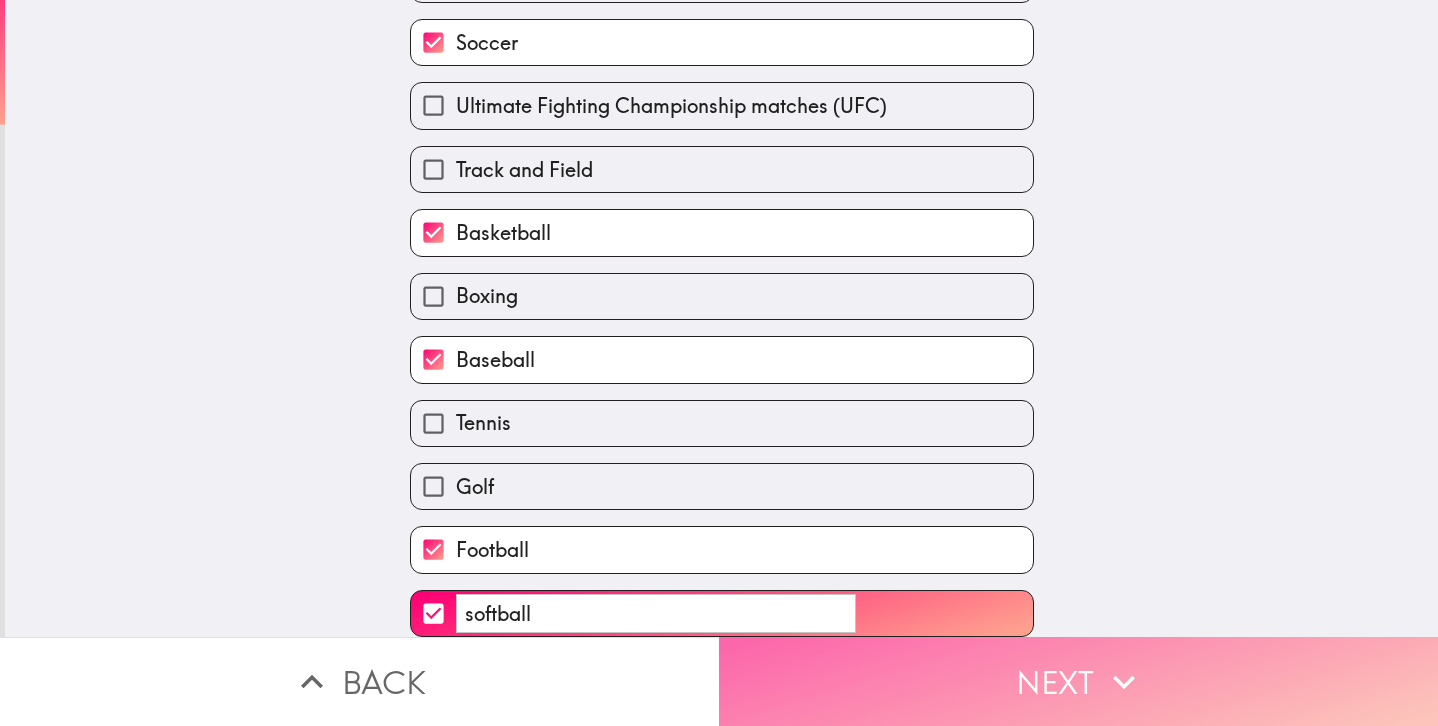 click on "Next" at bounding box center (1078, 681) 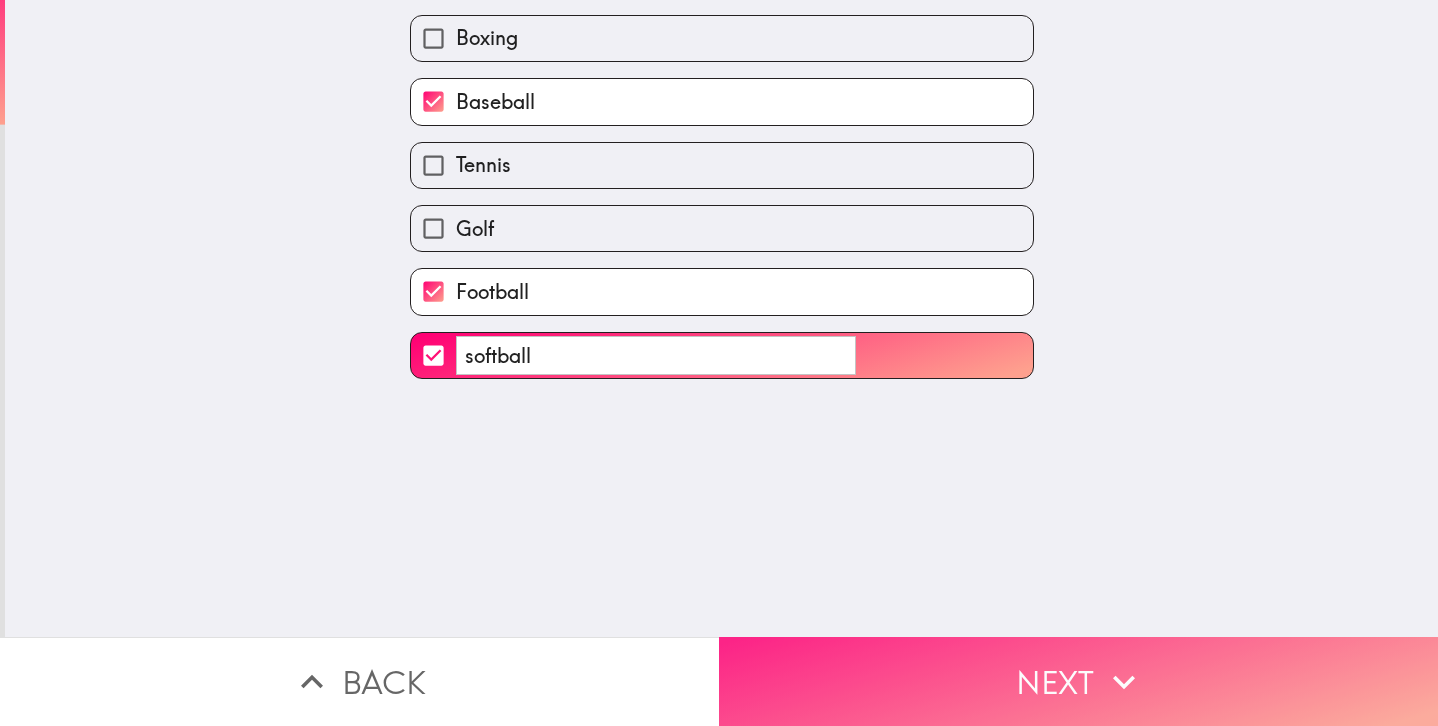 scroll, scrollTop: 0, scrollLeft: 0, axis: both 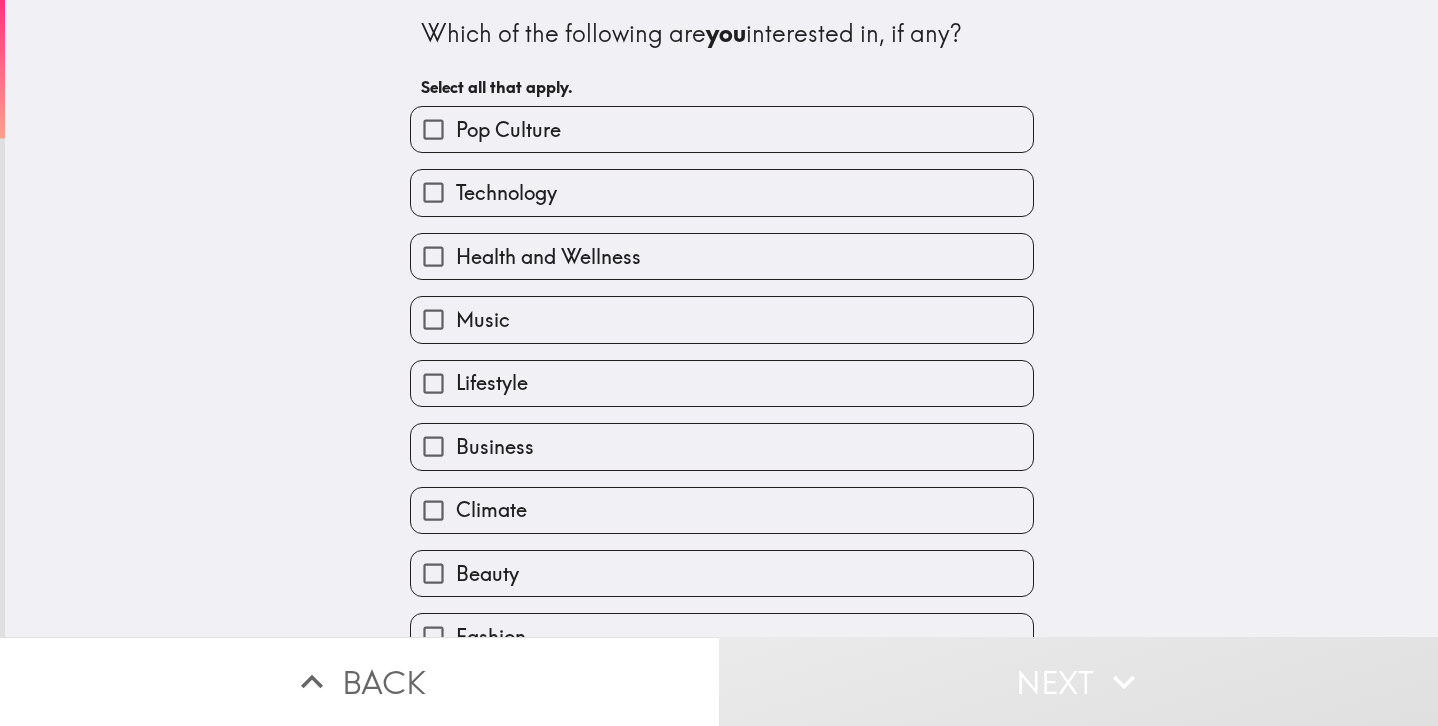 click on "Pop Culture" at bounding box center [508, 130] 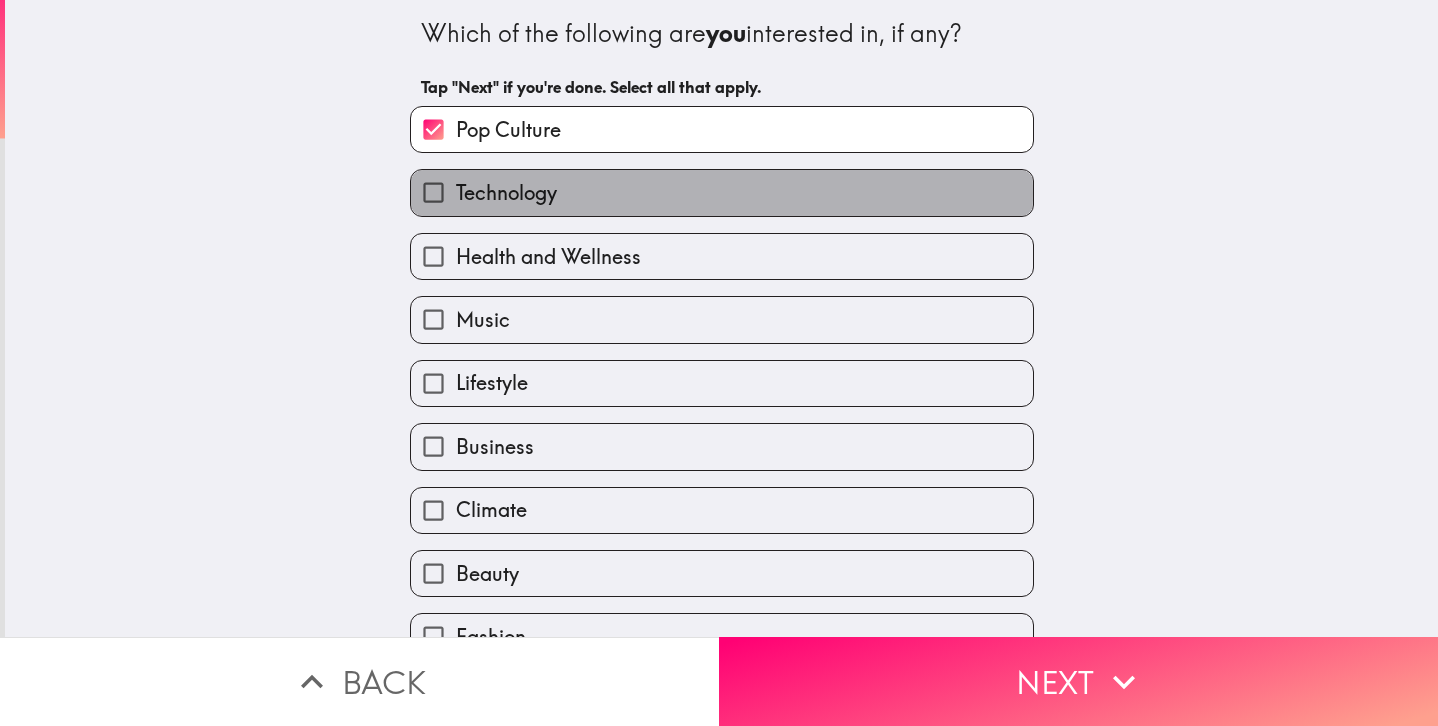 click on "Technology" at bounding box center [506, 193] 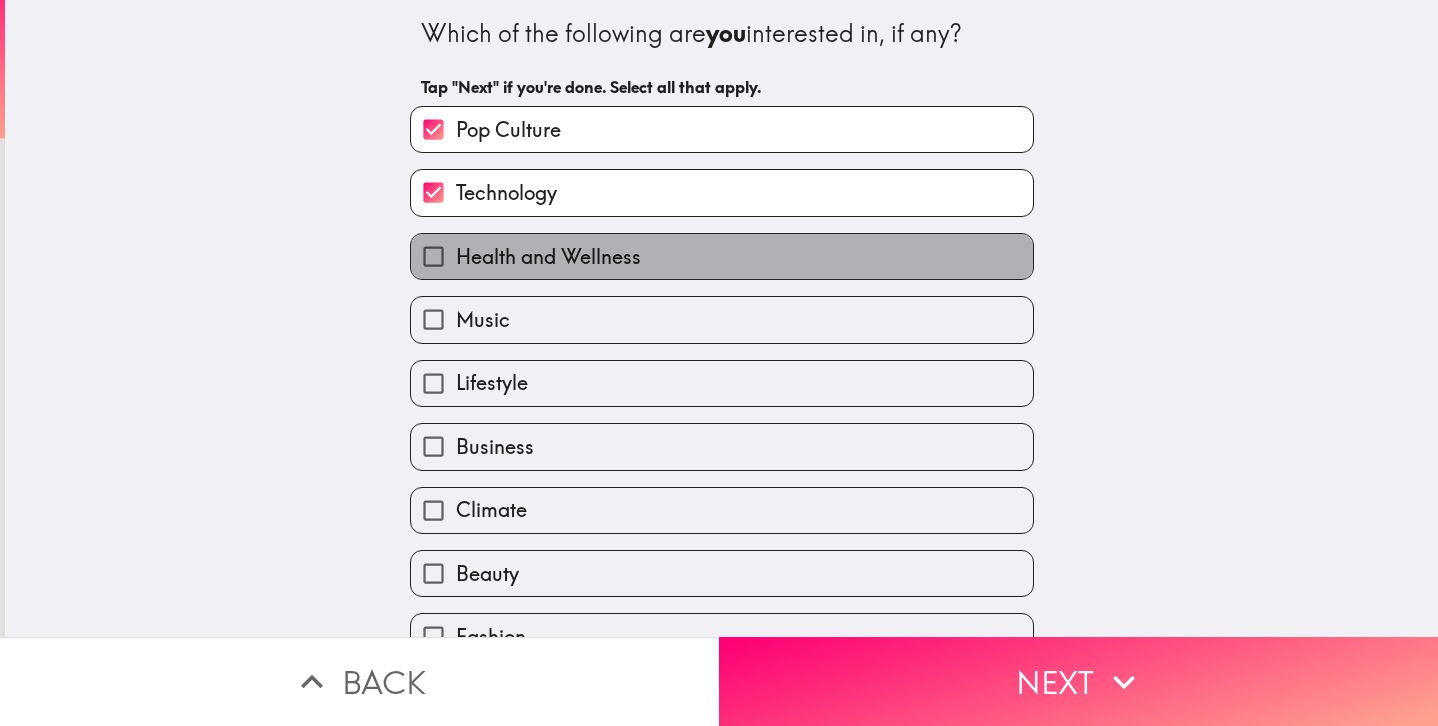 click on "Health and Wellness" at bounding box center [548, 257] 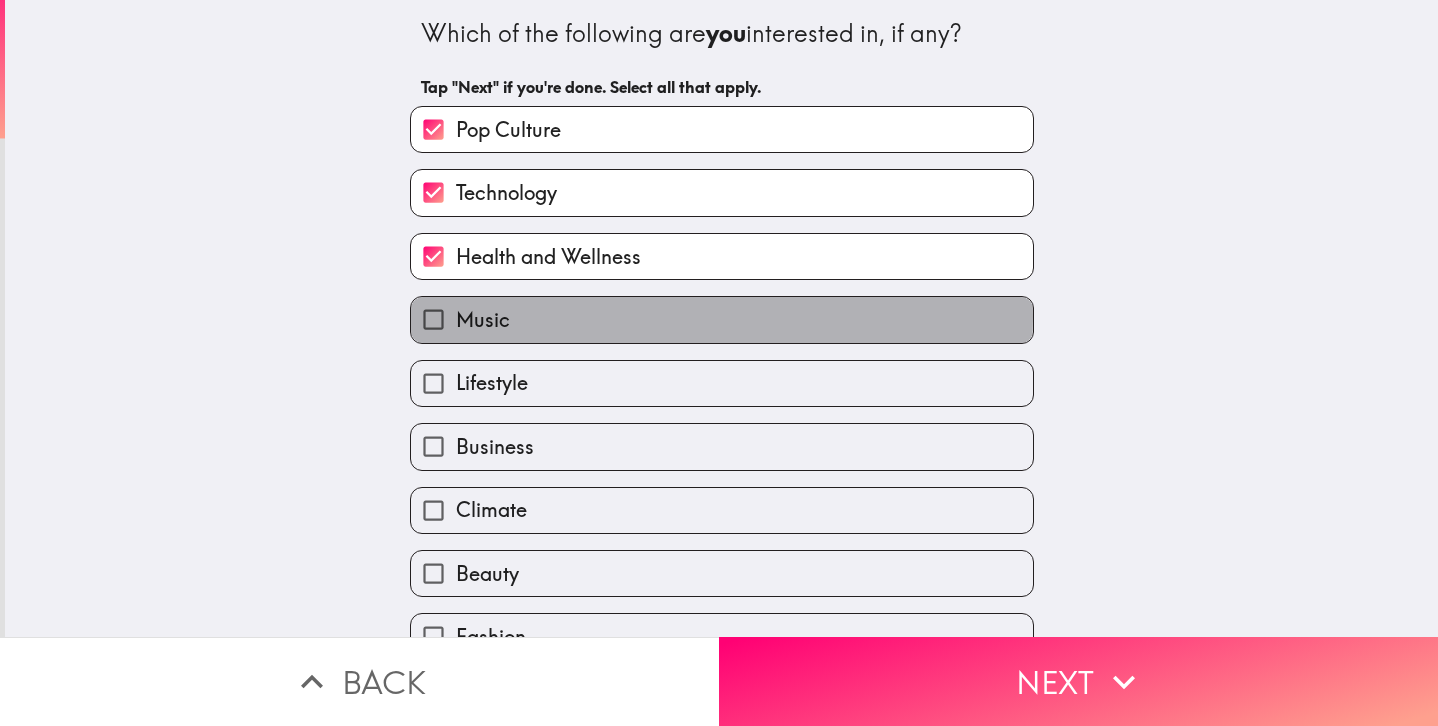 click on "Music" at bounding box center (722, 319) 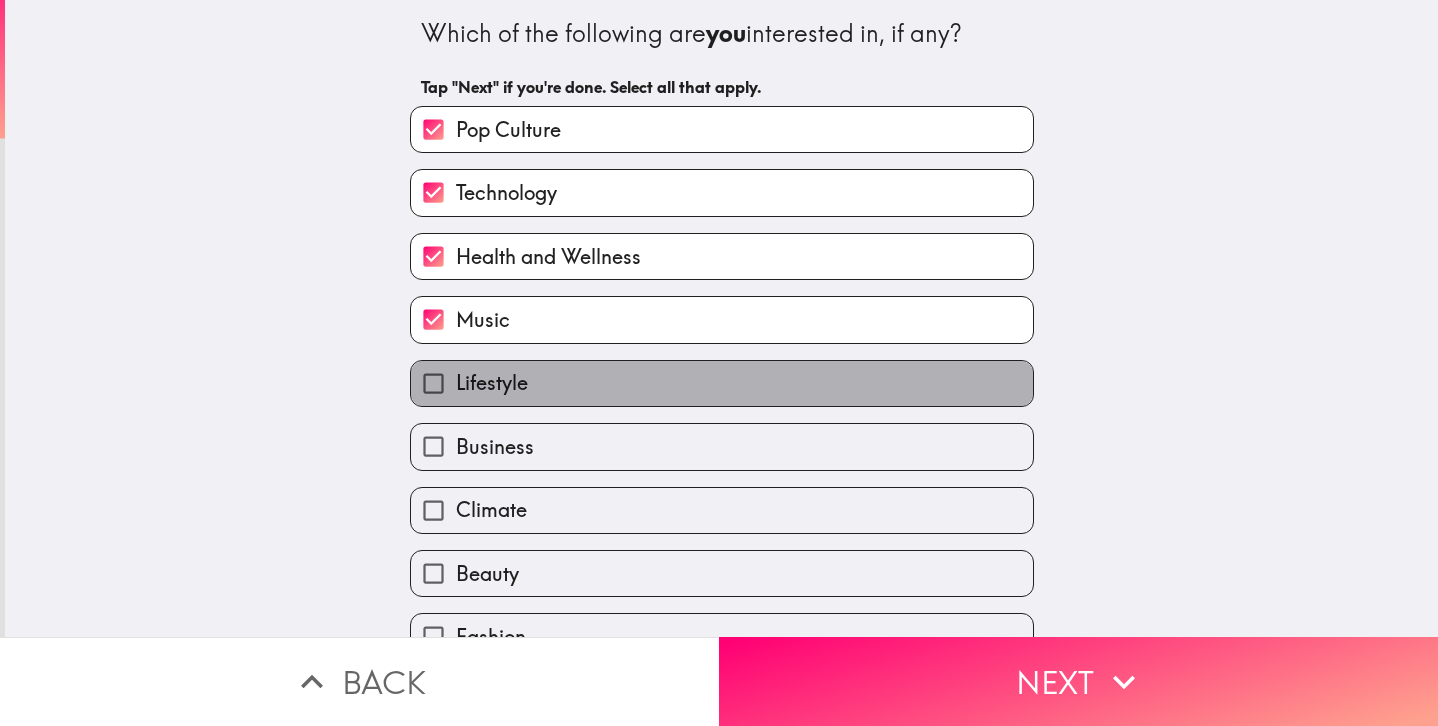 click on "Lifestyle" at bounding box center [722, 383] 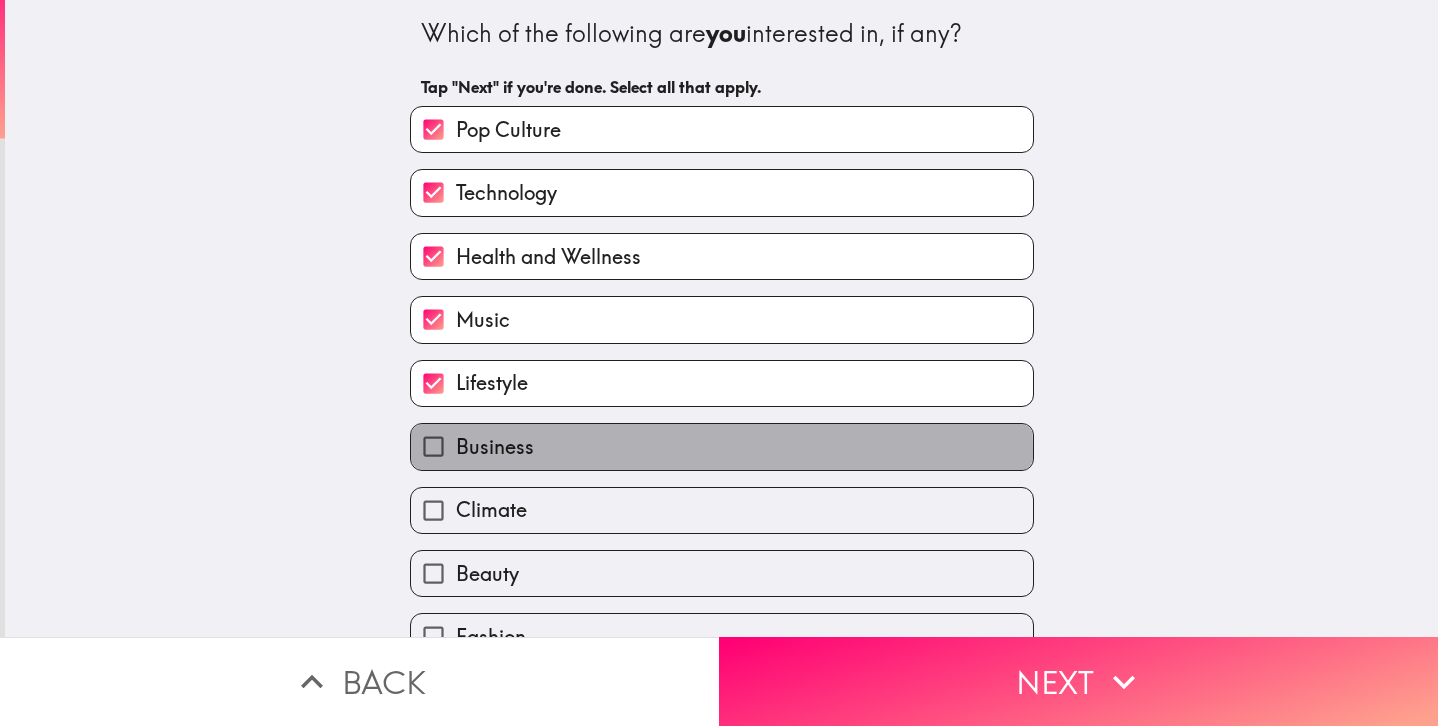 click on "Business" at bounding box center (722, 446) 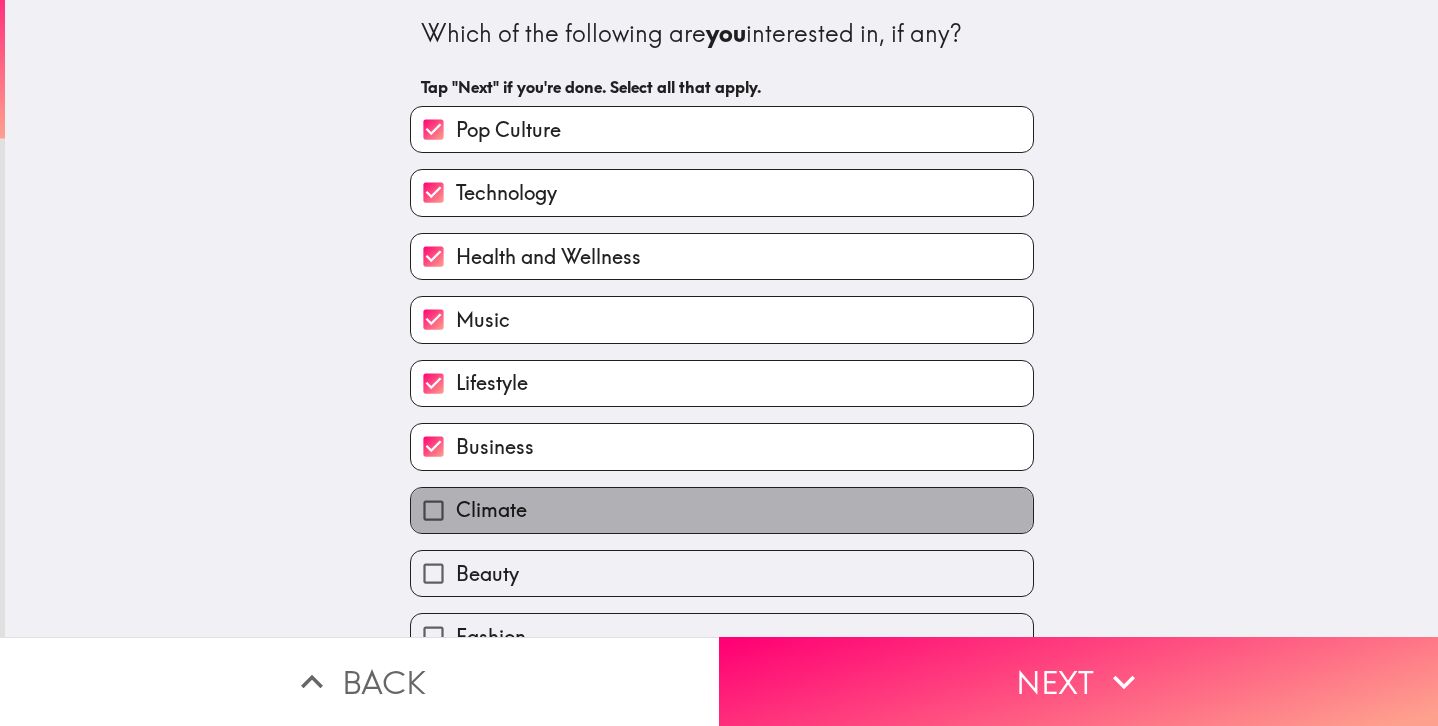 click on "Climate" at bounding box center [491, 510] 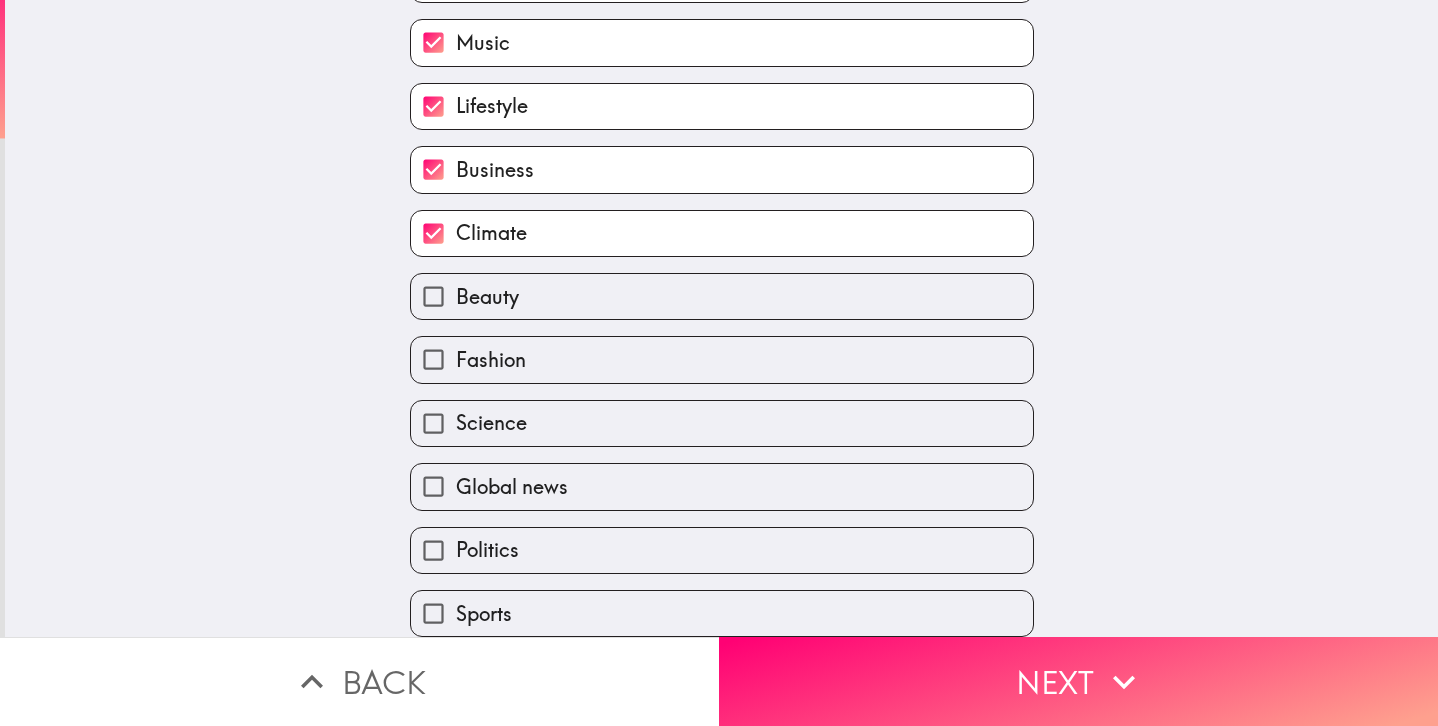 scroll, scrollTop: 282, scrollLeft: 0, axis: vertical 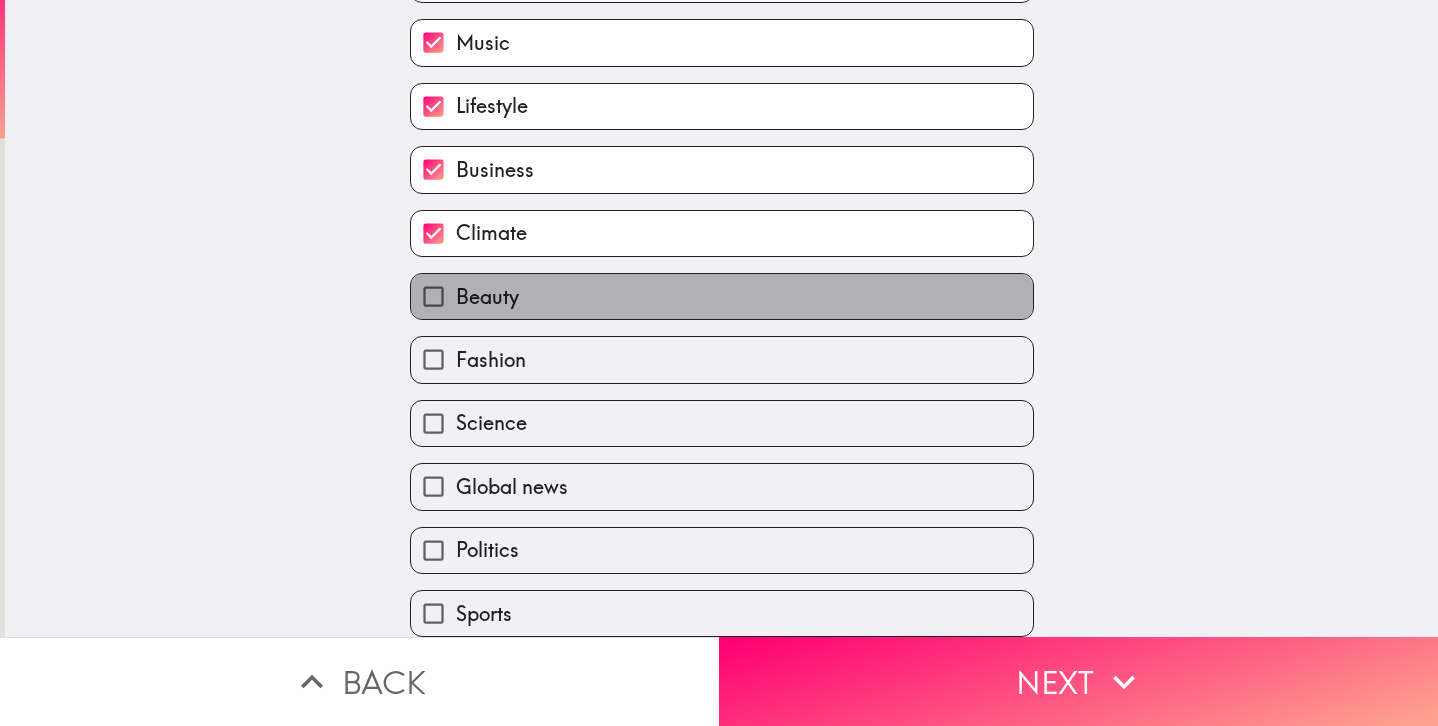 click on "Beauty" at bounding box center [722, 296] 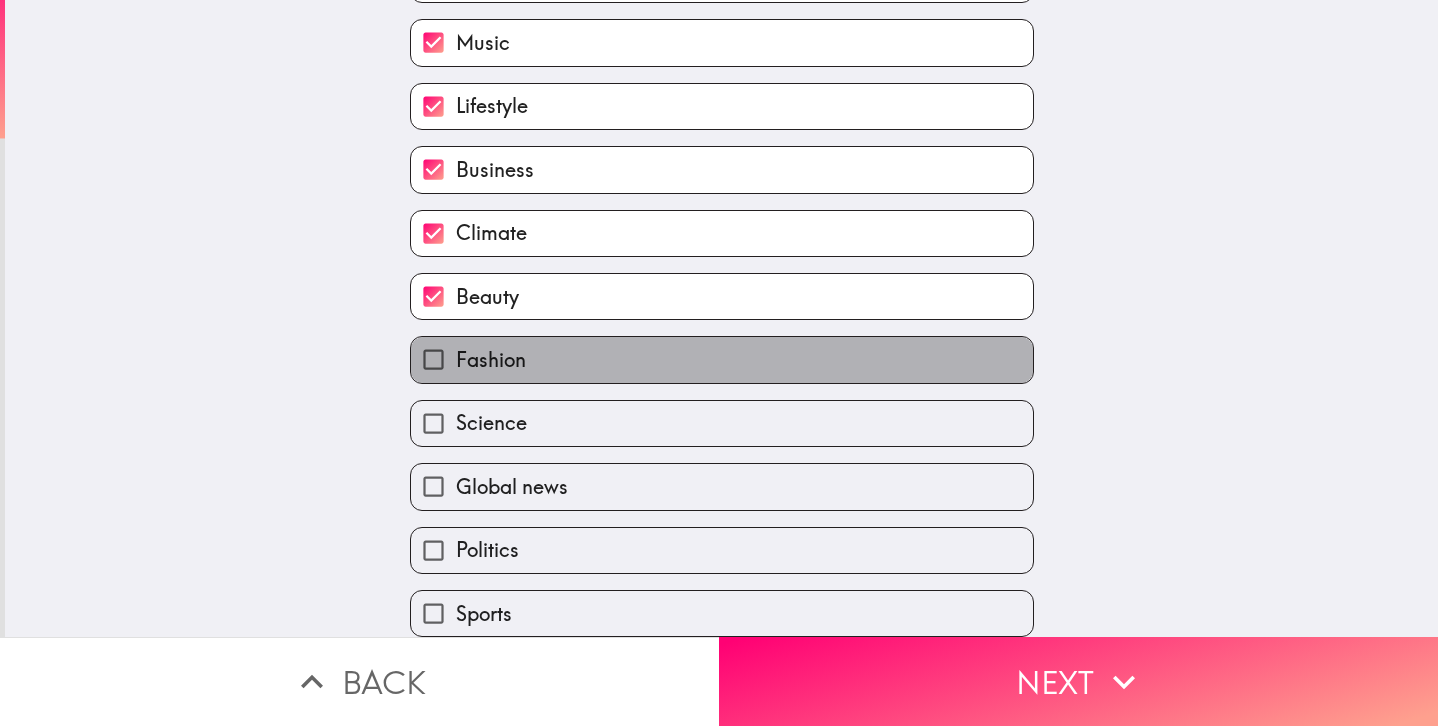 click on "Fashion" at bounding box center [722, 359] 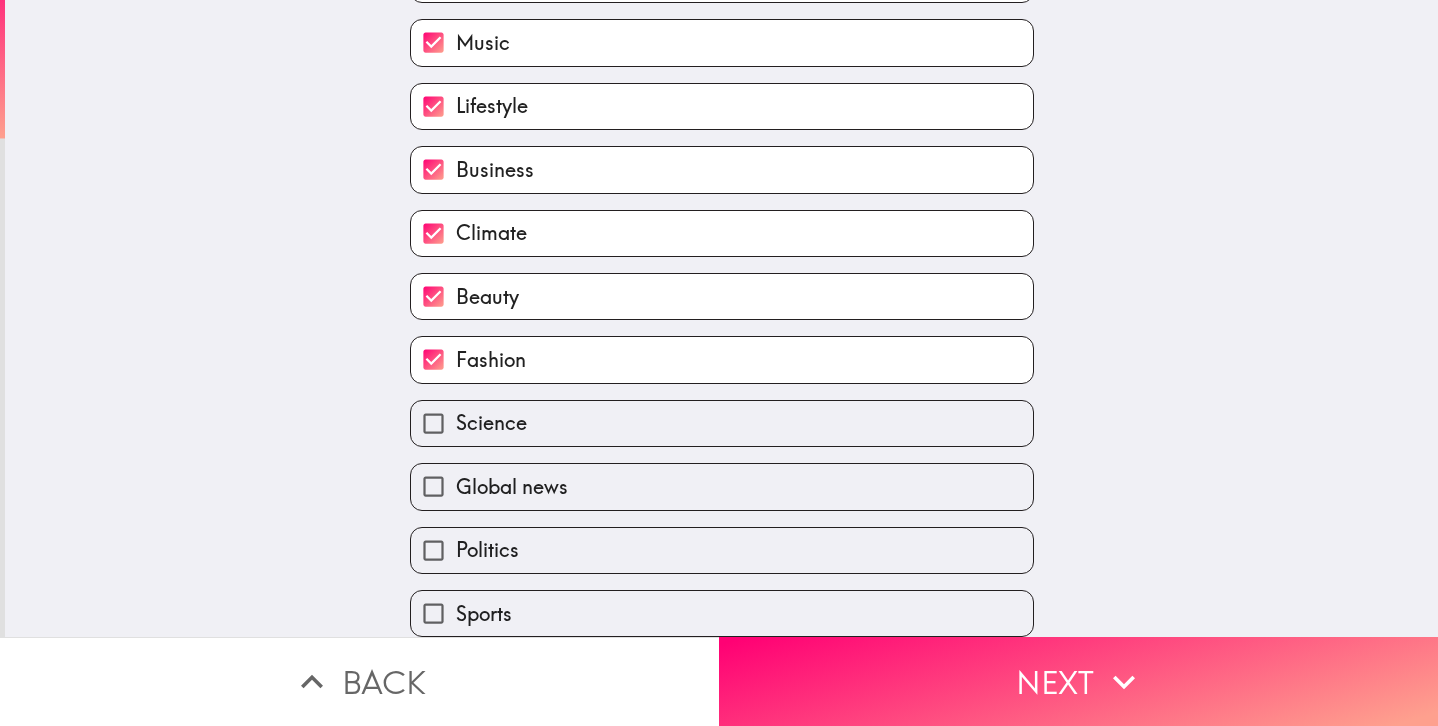 click on "Science" at bounding box center (433, 423) 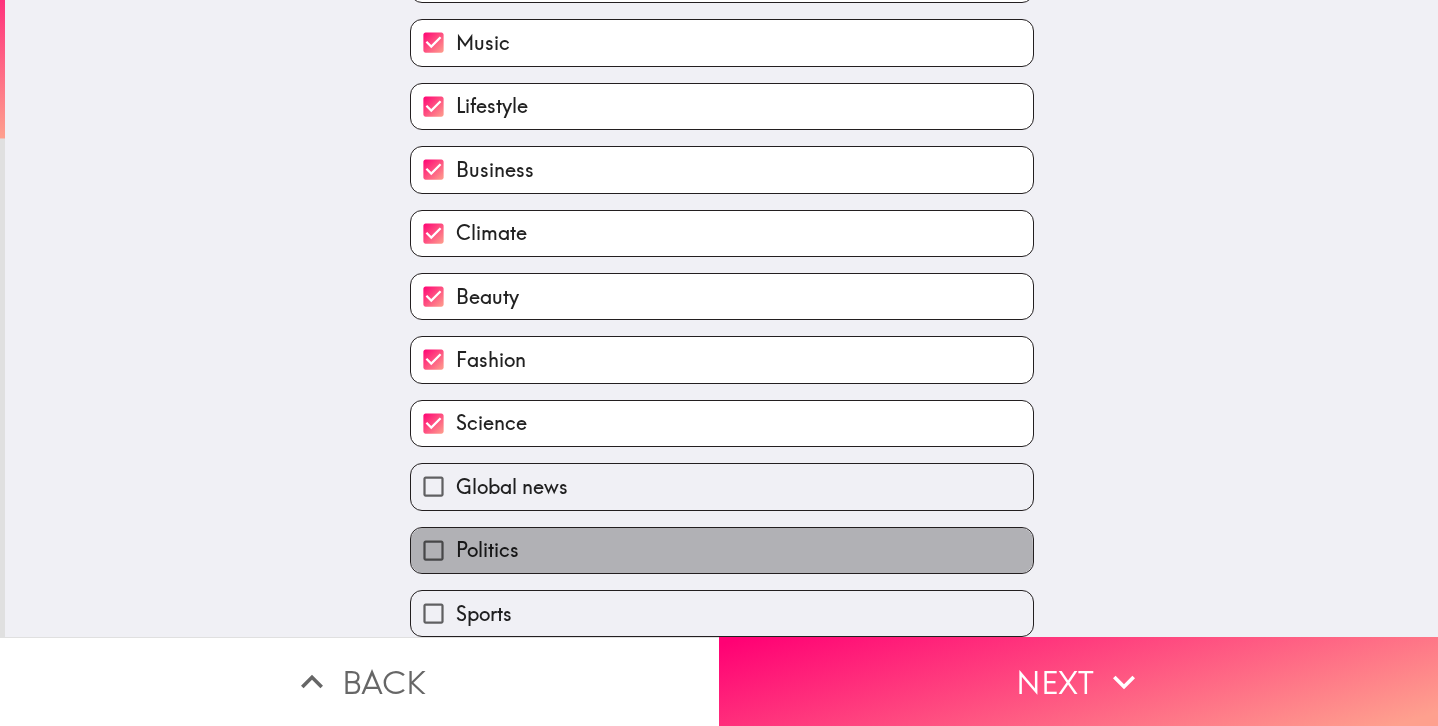 click on "Politics" at bounding box center (487, 550) 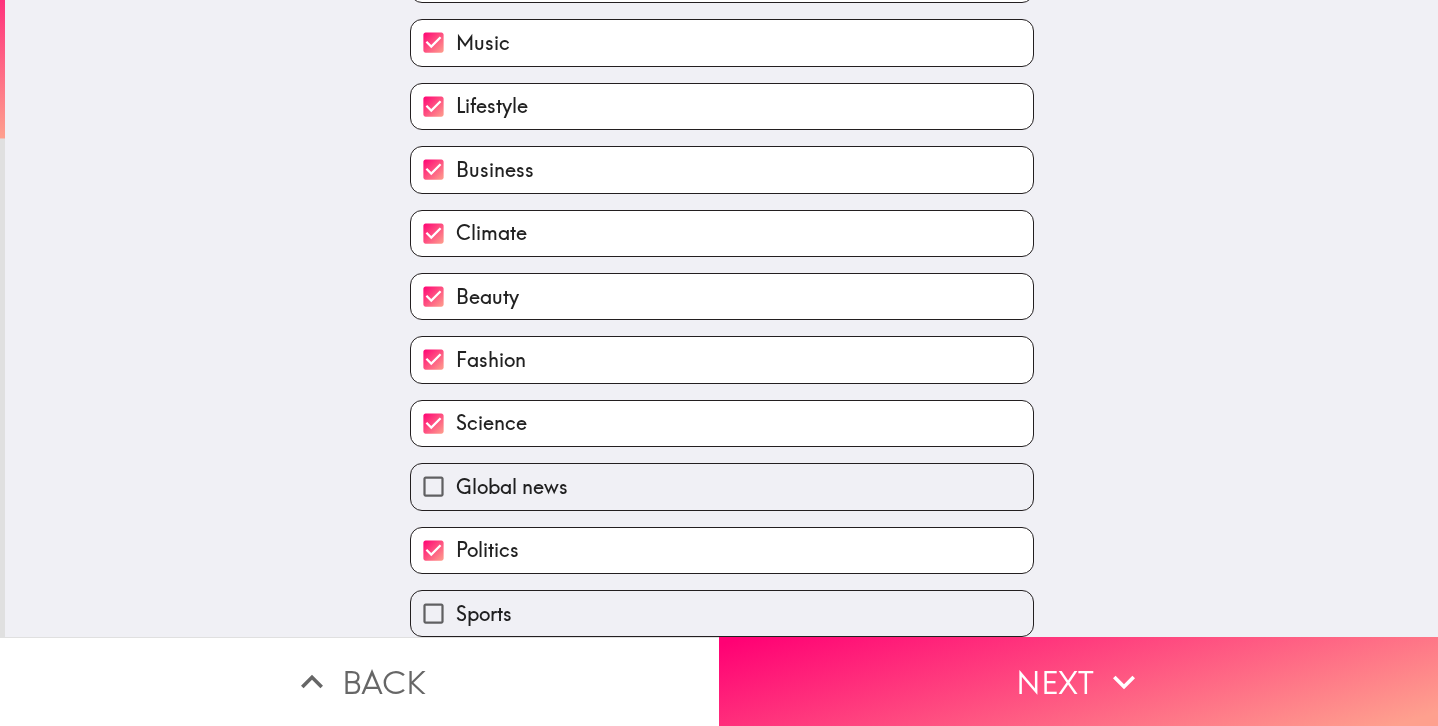 scroll, scrollTop: 288, scrollLeft: 0, axis: vertical 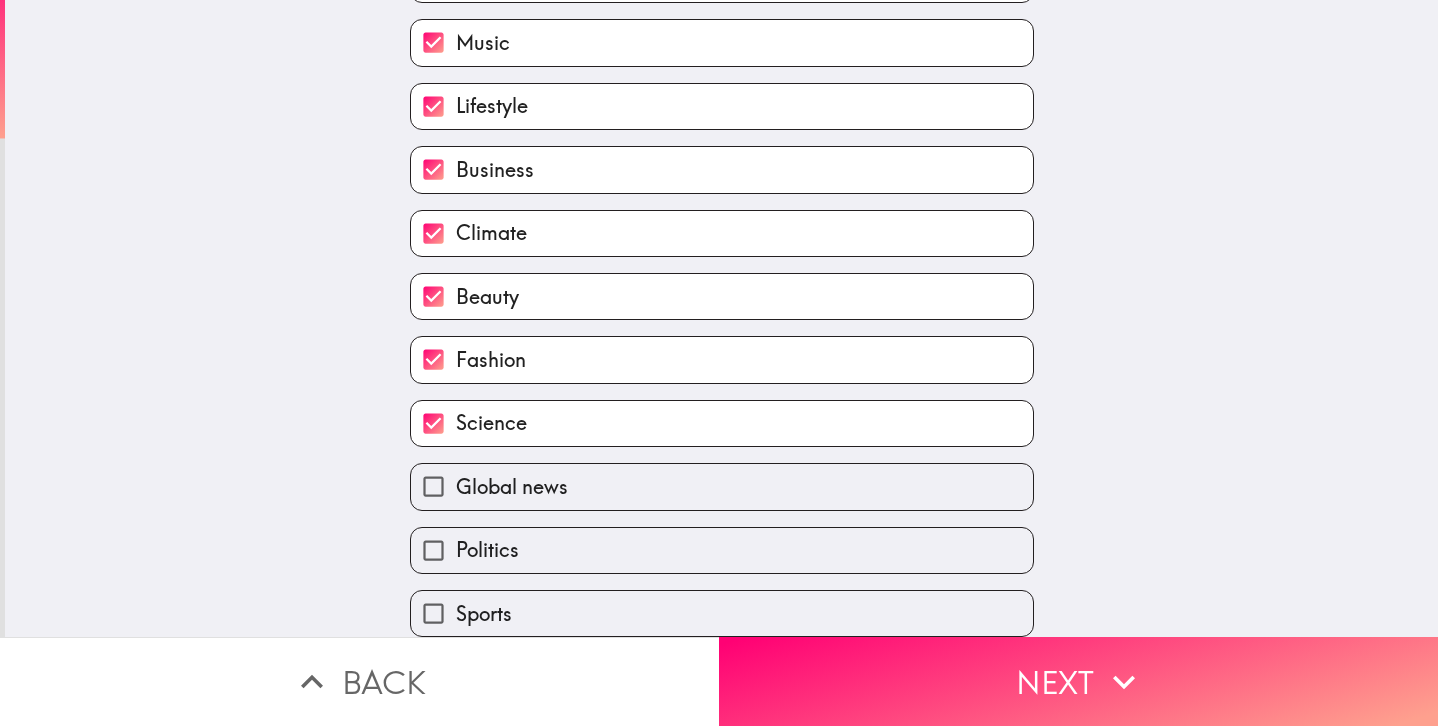 click on "Sports" at bounding box center [722, 613] 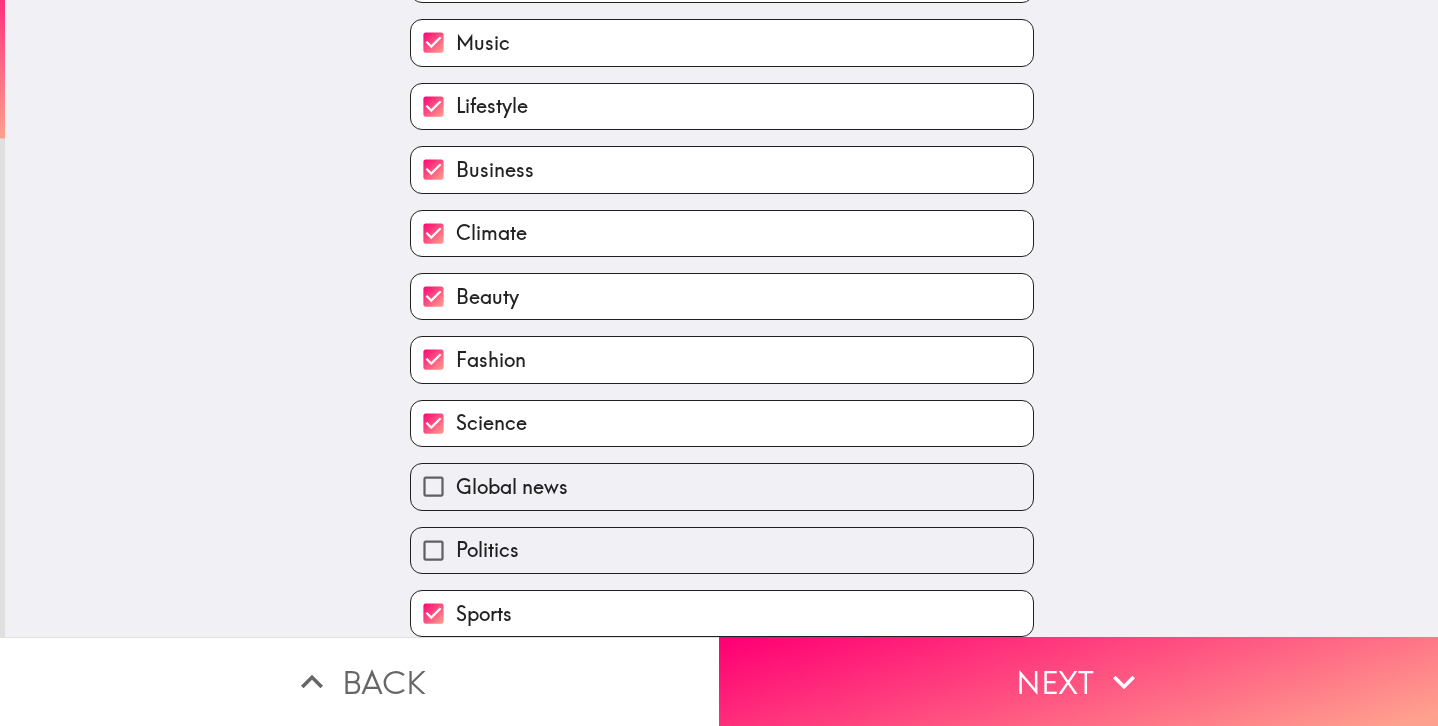 scroll, scrollTop: 289, scrollLeft: 0, axis: vertical 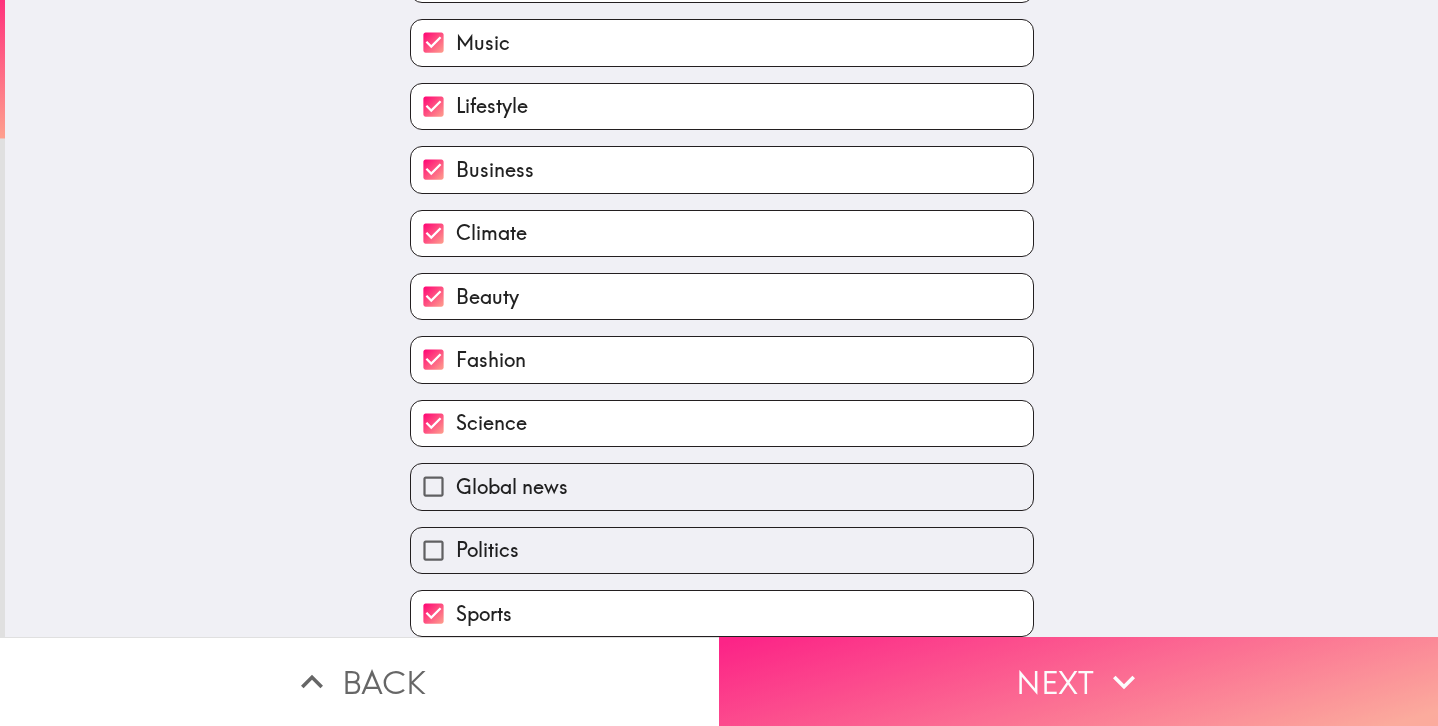click 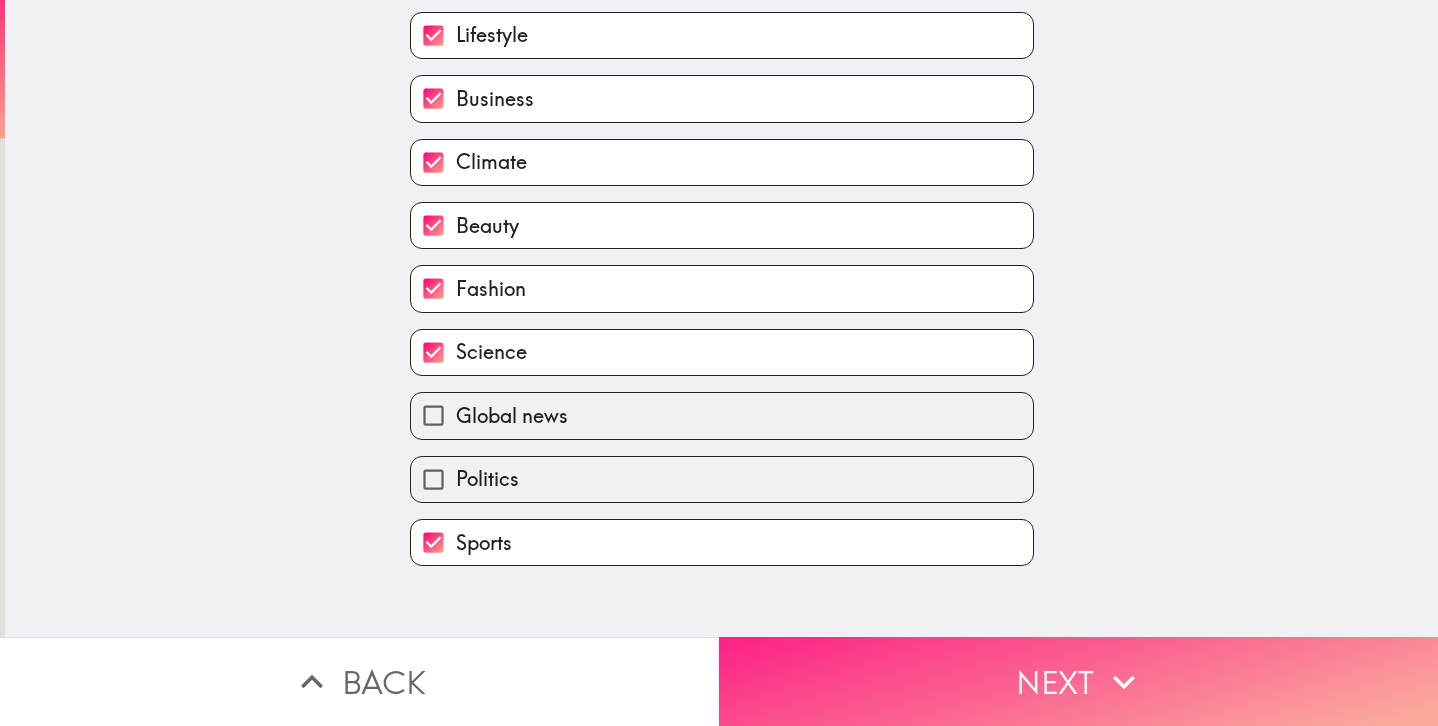 scroll, scrollTop: 0, scrollLeft: 0, axis: both 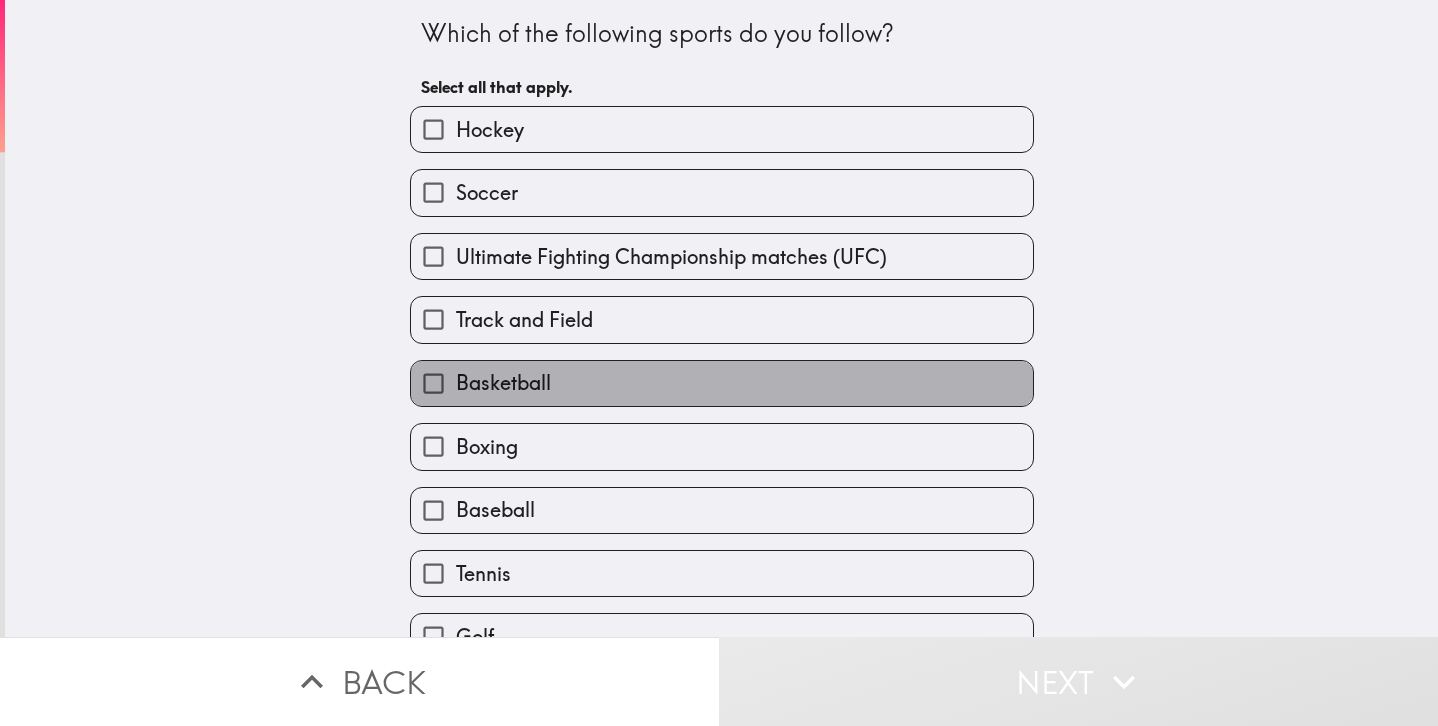 click on "Basketball" at bounding box center [722, 383] 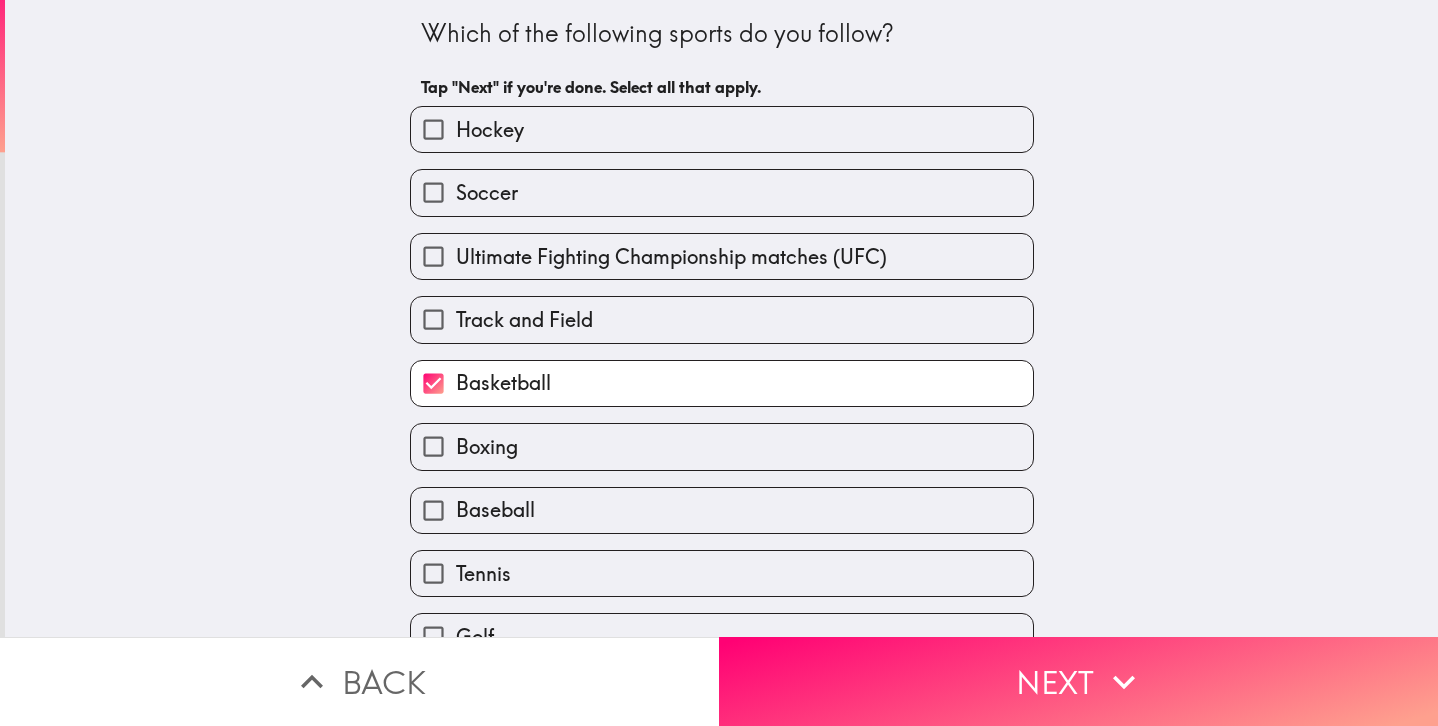 click on "Baseball" at bounding box center (722, 510) 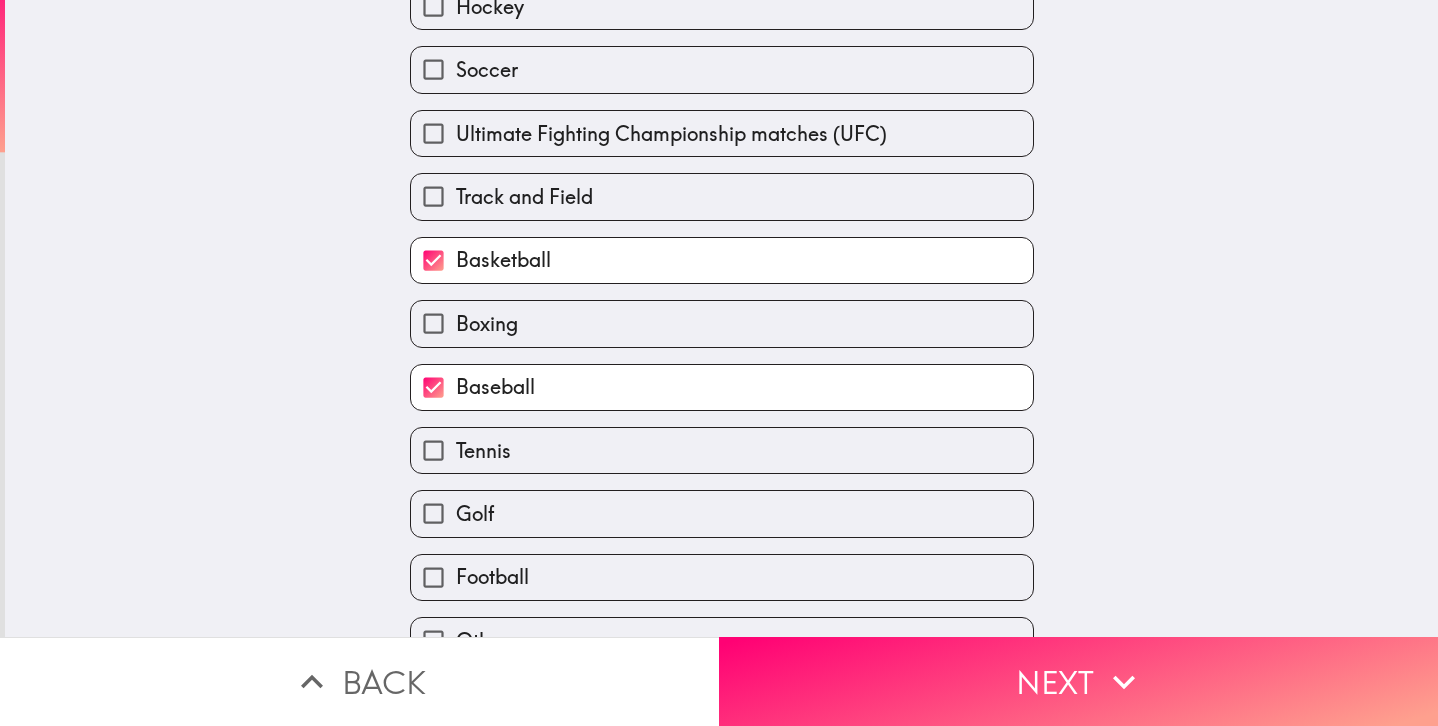 scroll, scrollTop: 161, scrollLeft: 0, axis: vertical 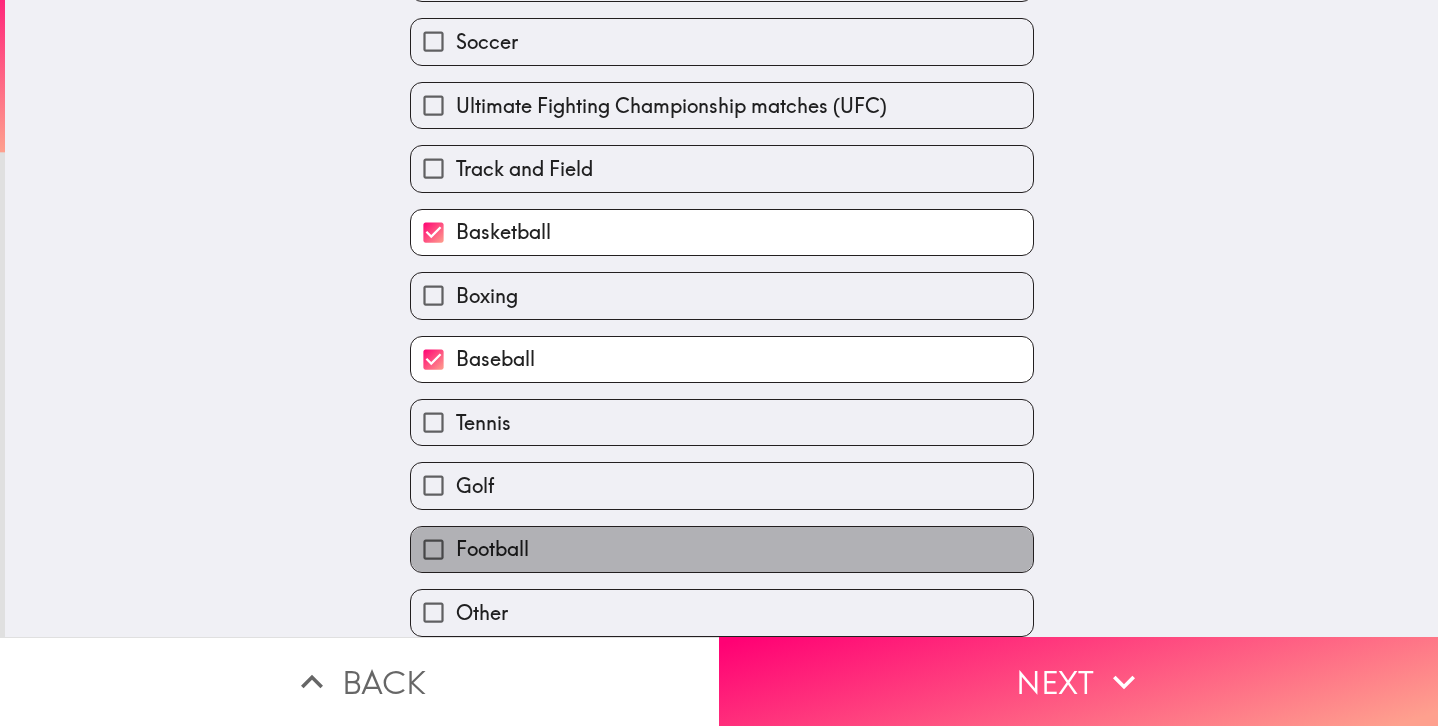 click on "Football" at bounding box center (722, 549) 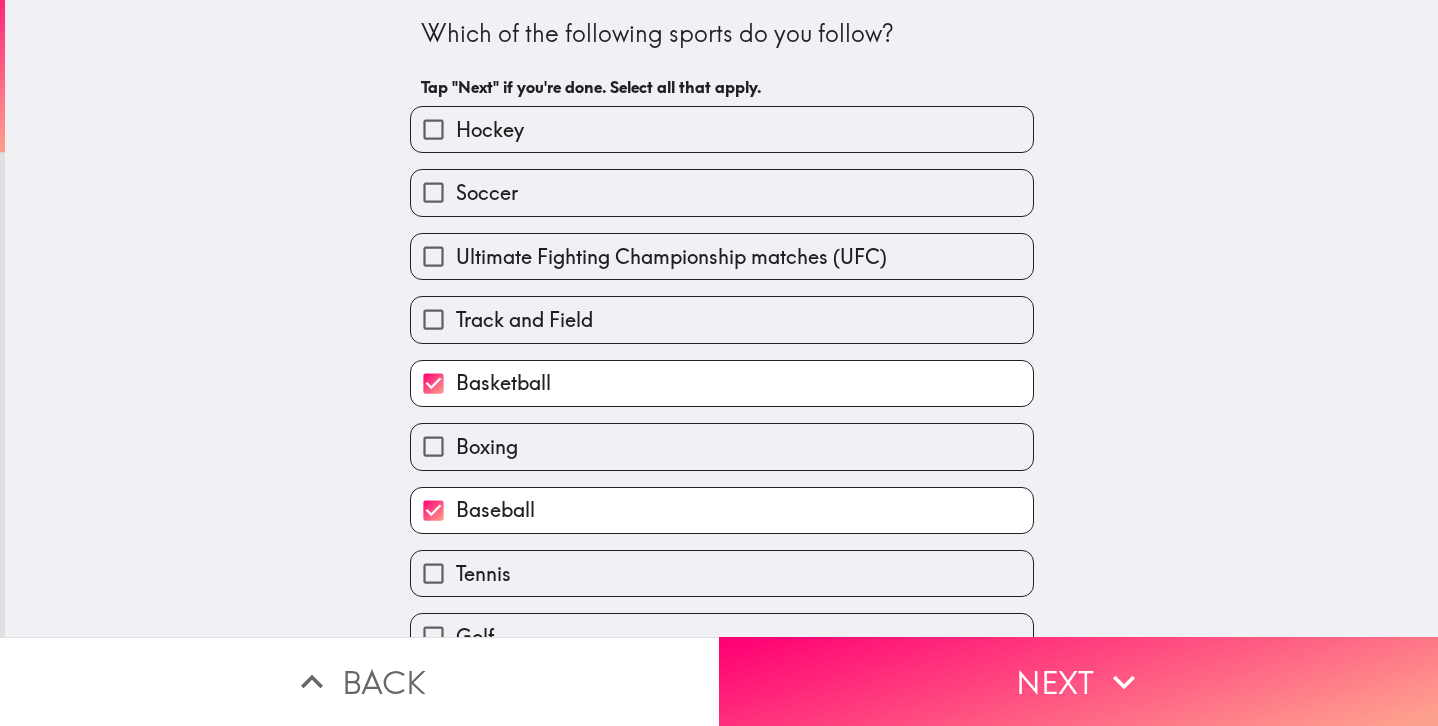 scroll, scrollTop: 1, scrollLeft: 0, axis: vertical 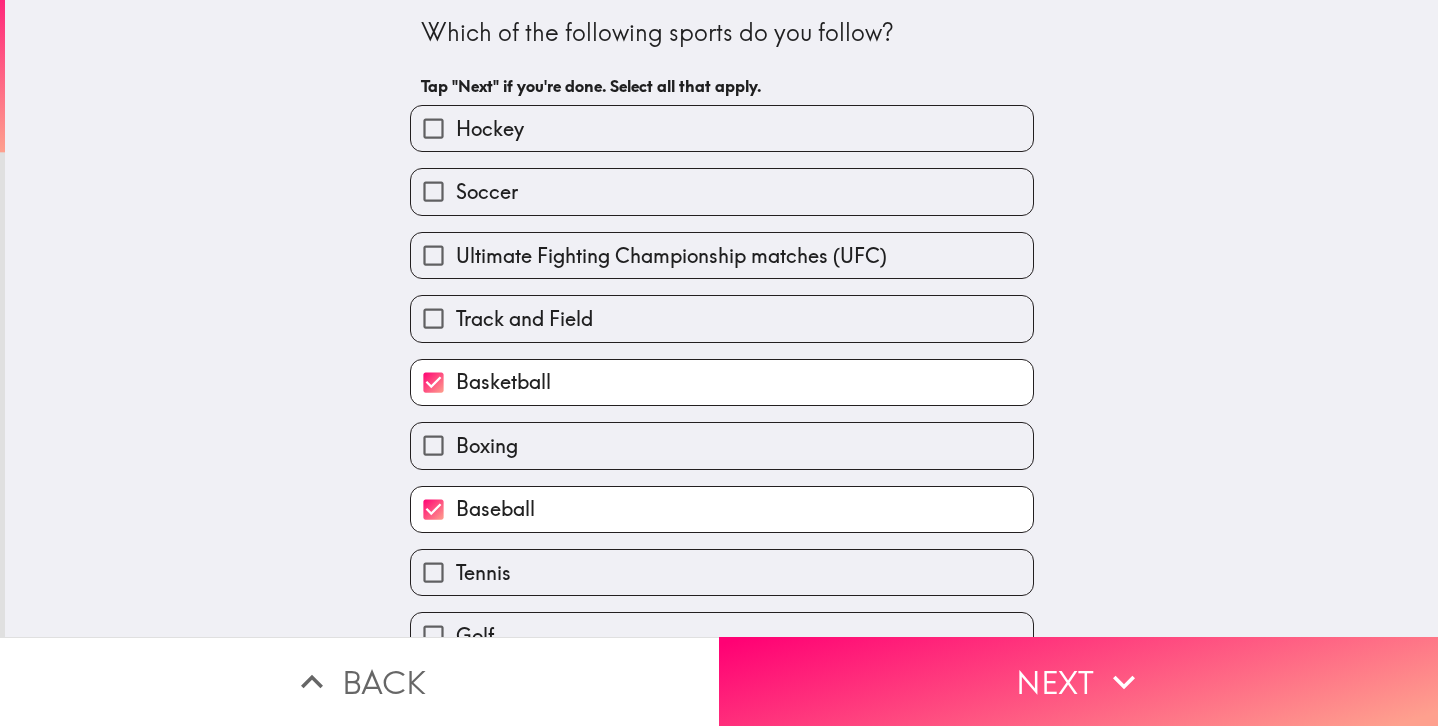 click on "Hockey" at bounding box center [722, 128] 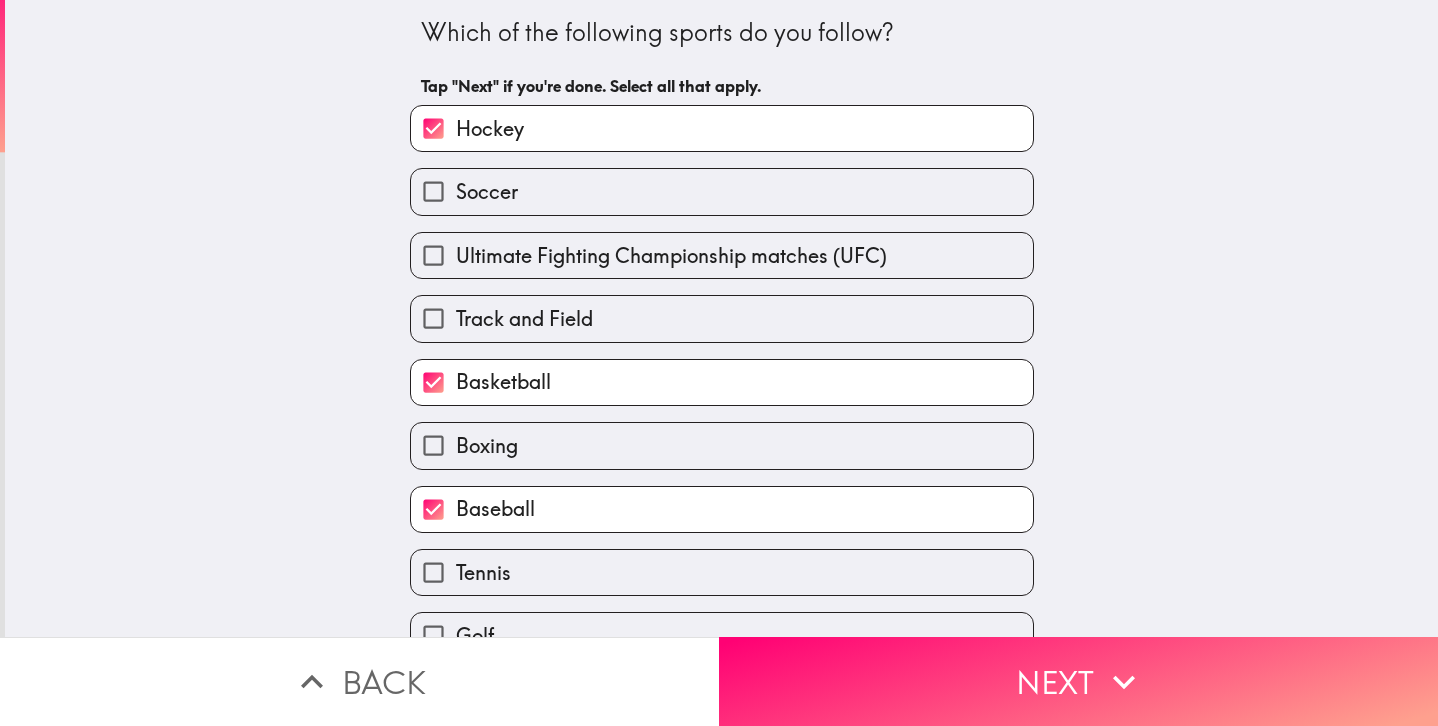 scroll, scrollTop: 161, scrollLeft: 0, axis: vertical 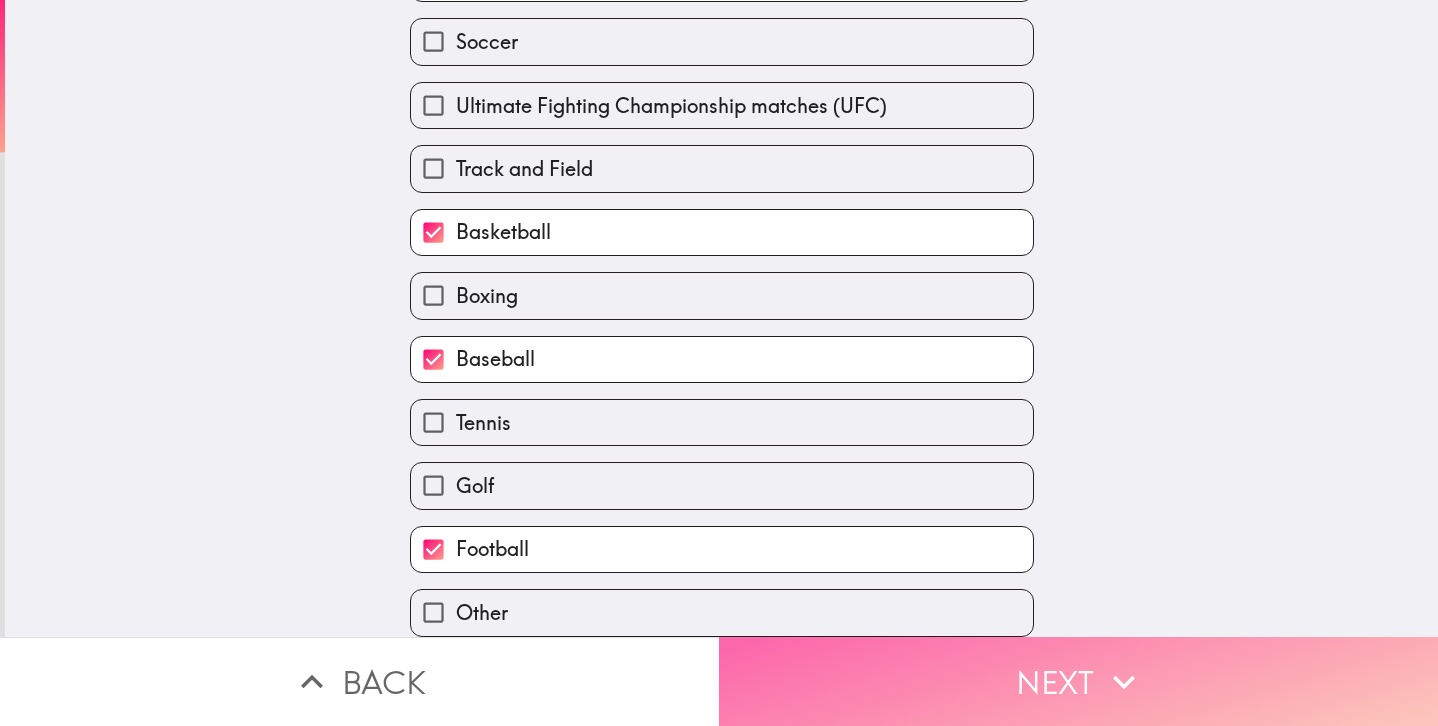 click on "Next" at bounding box center (1078, 681) 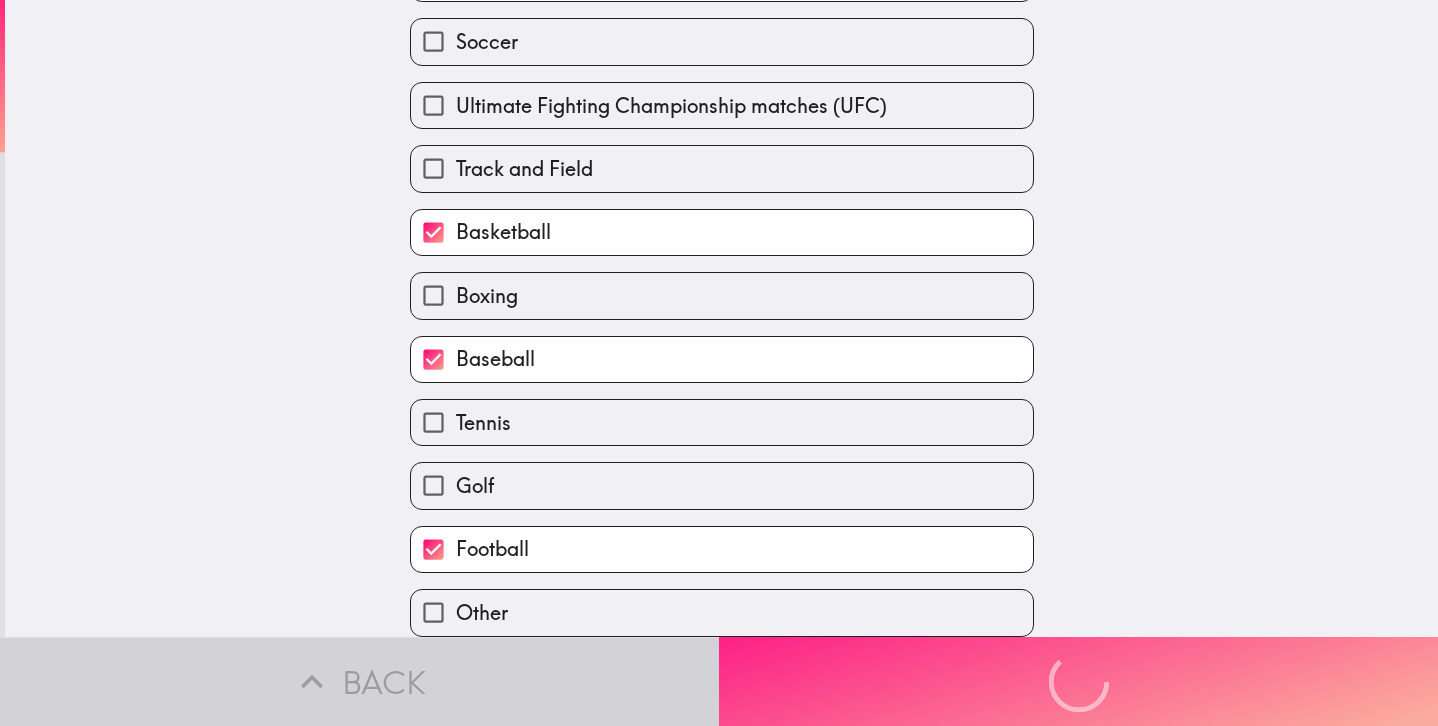scroll, scrollTop: 0, scrollLeft: 0, axis: both 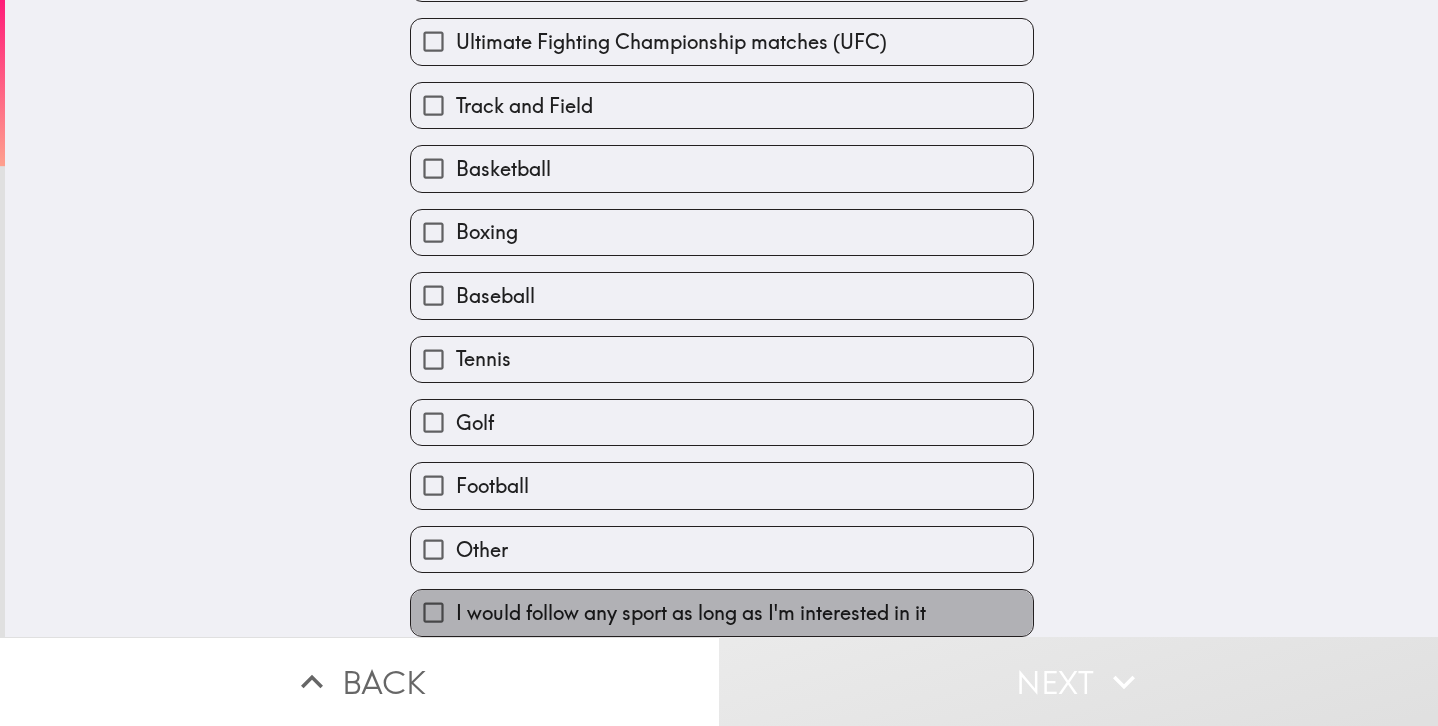 click on "I would follow any sport as long as I'm interested in it" at bounding box center (691, 613) 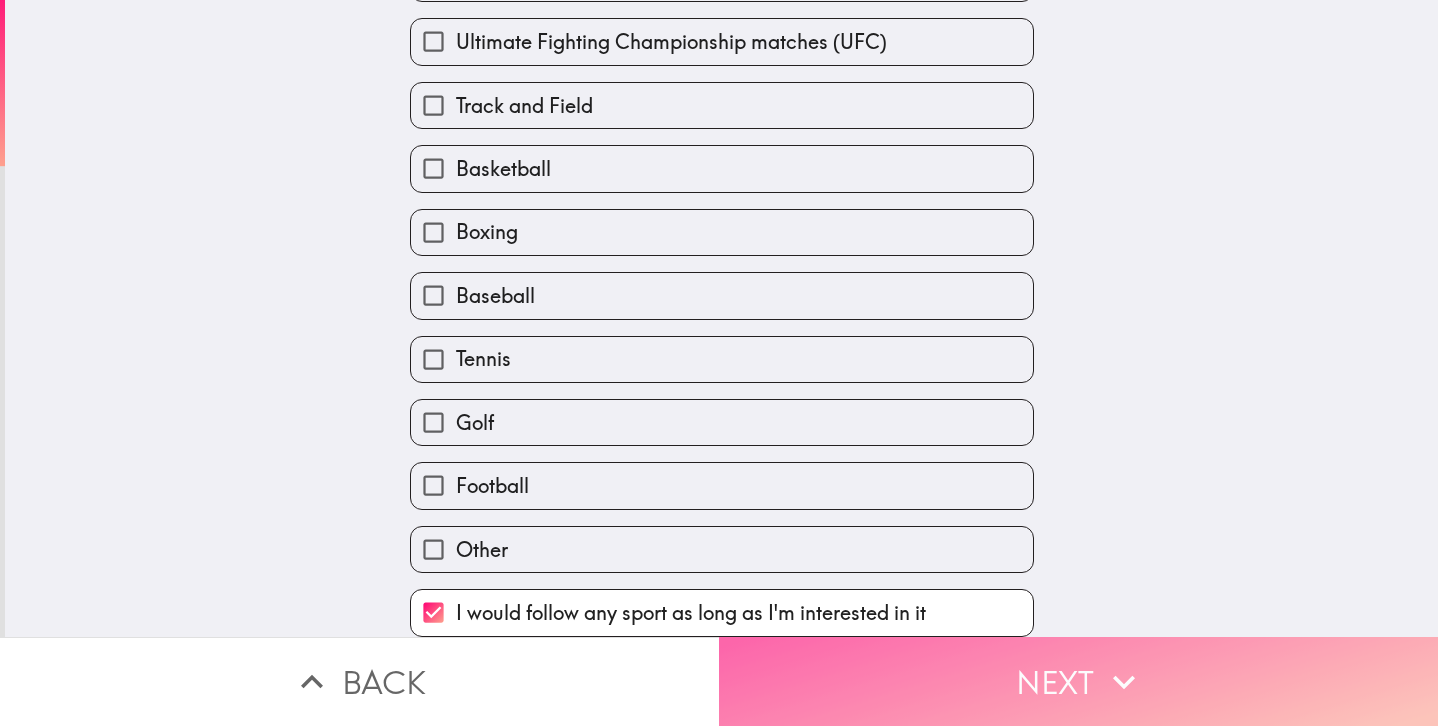 click on "Next" at bounding box center (1078, 681) 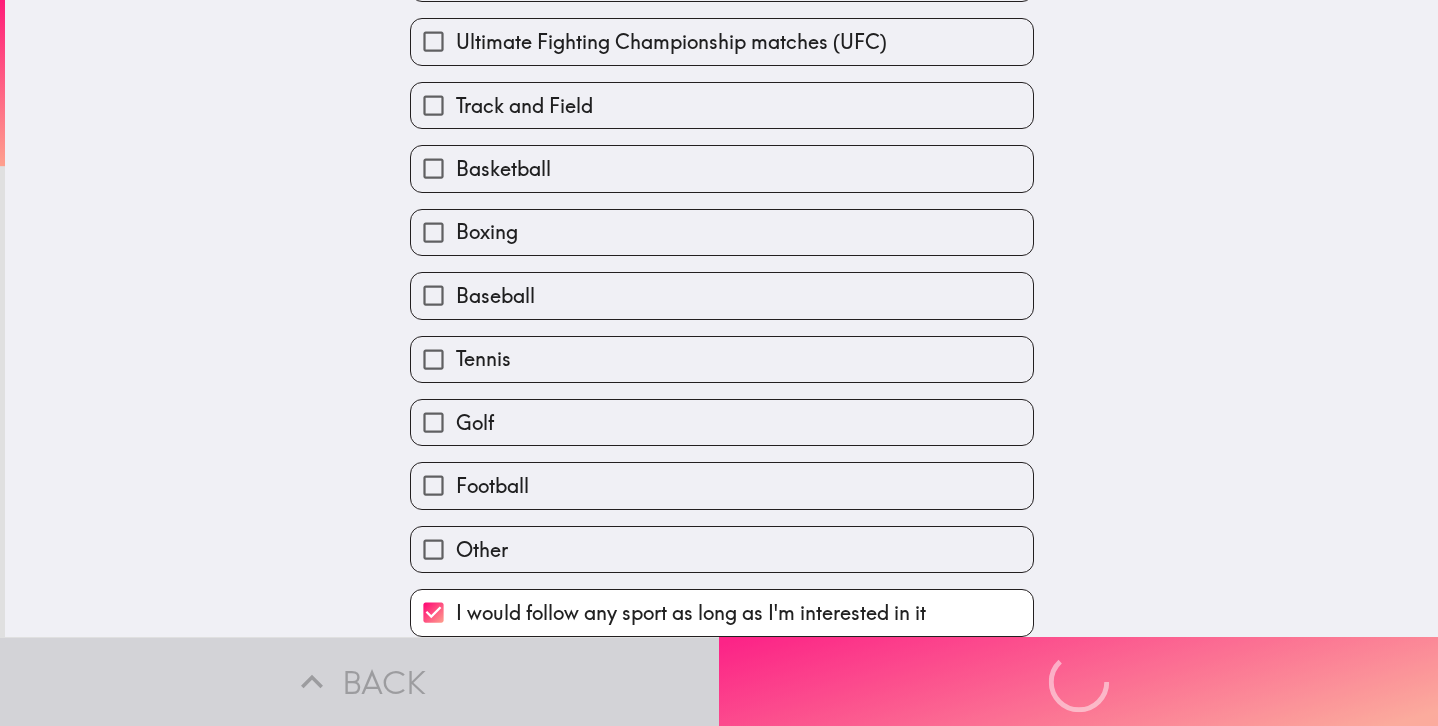 scroll, scrollTop: 0, scrollLeft: 0, axis: both 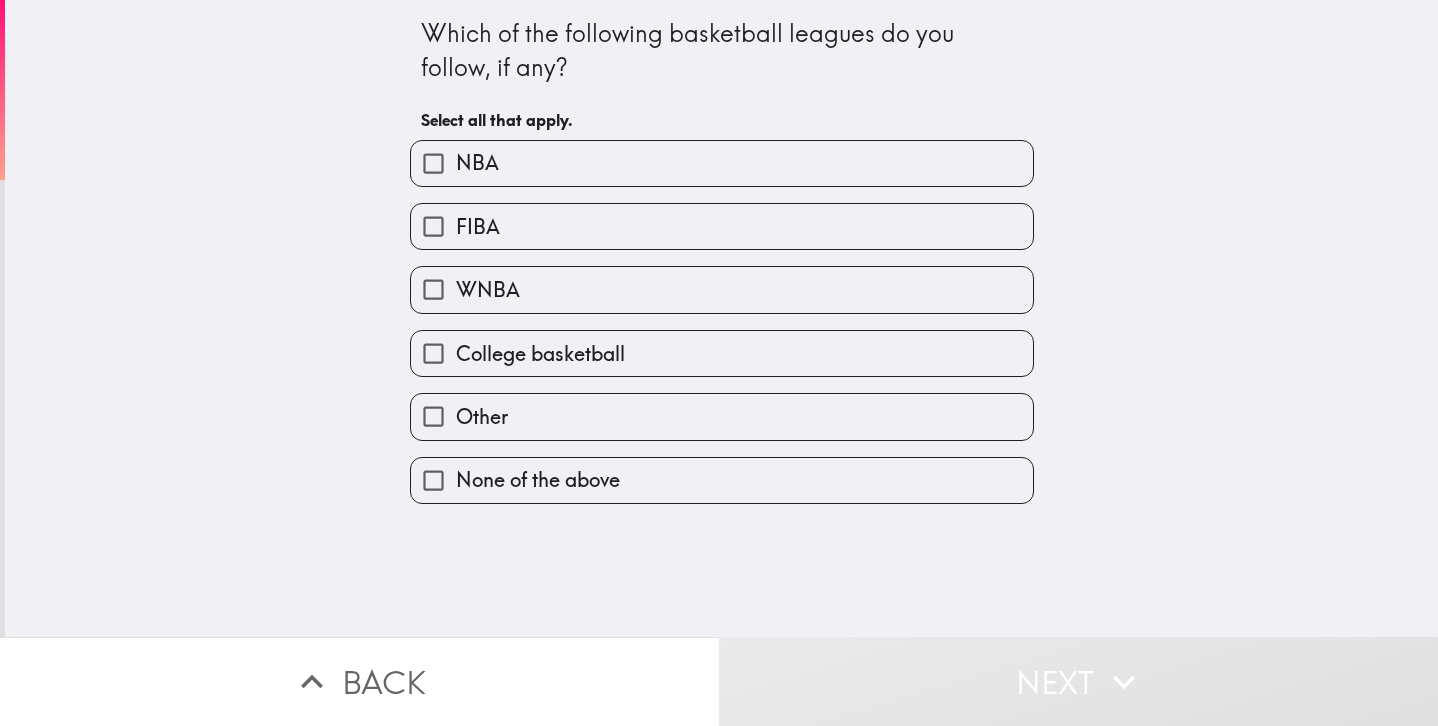 click on "WNBA" at bounding box center (488, 290) 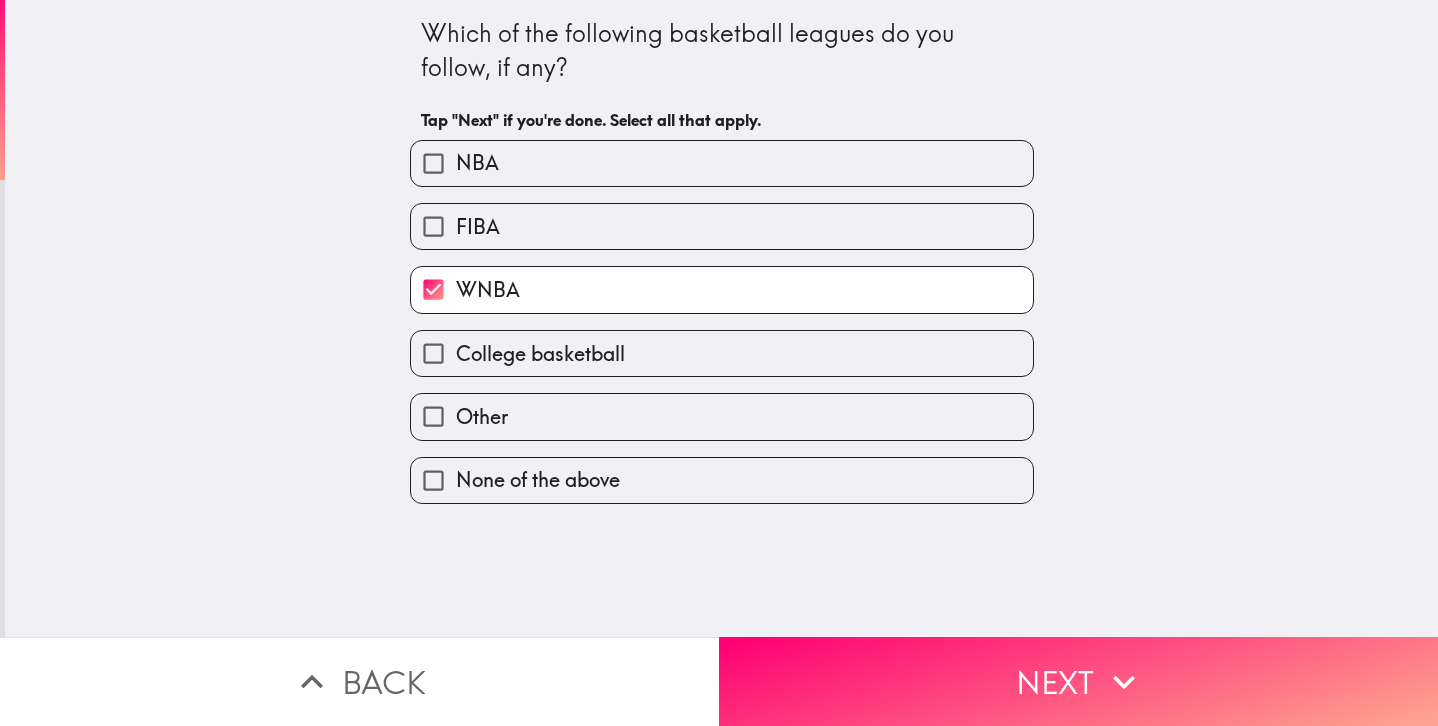 click on "NBA" at bounding box center [722, 163] 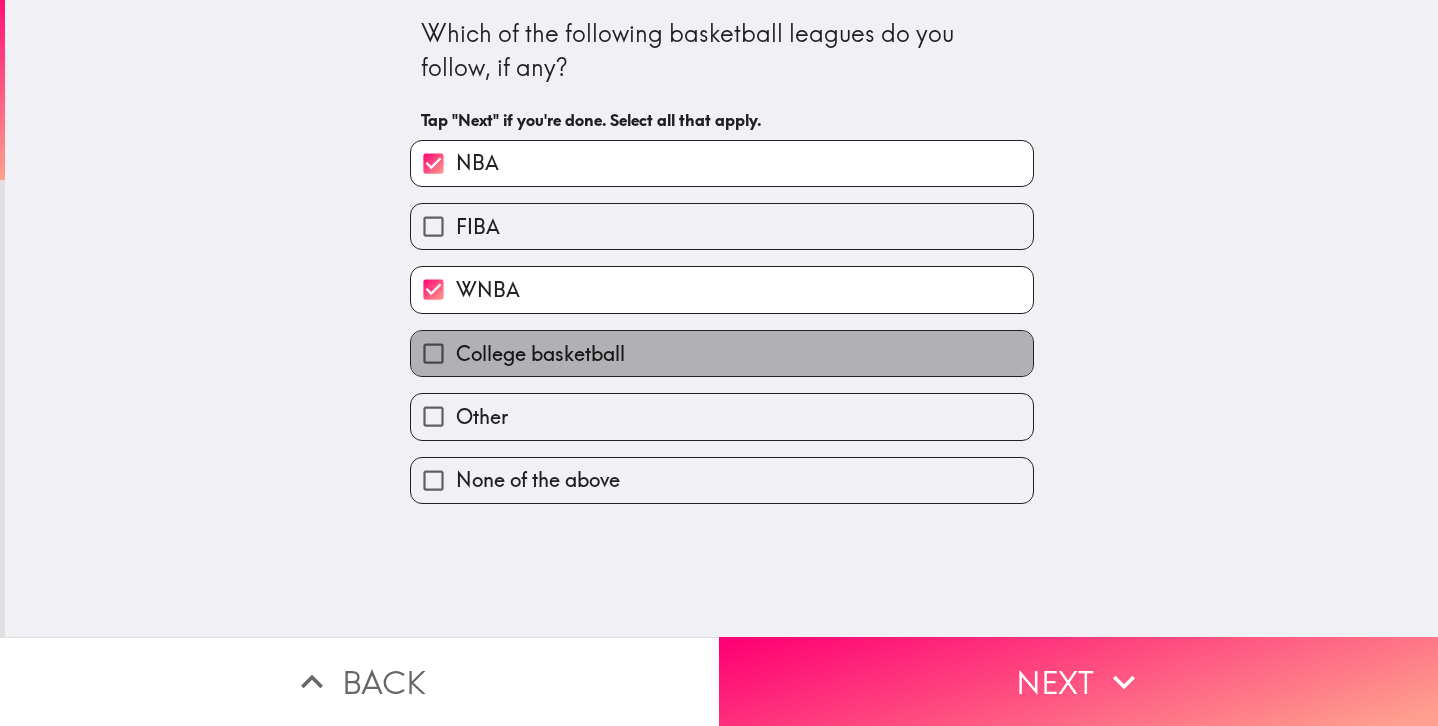 click on "College basketball" at bounding box center [722, 353] 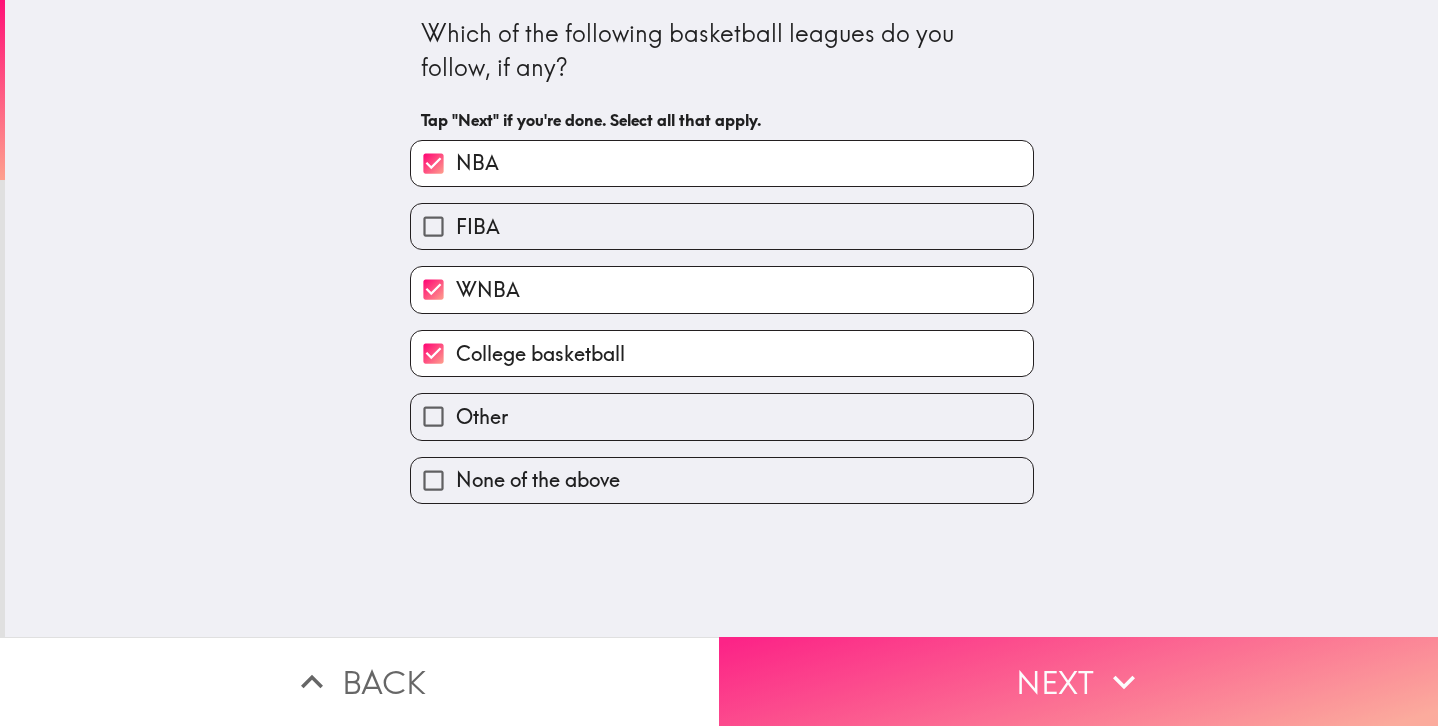 click on "Next" at bounding box center (1078, 681) 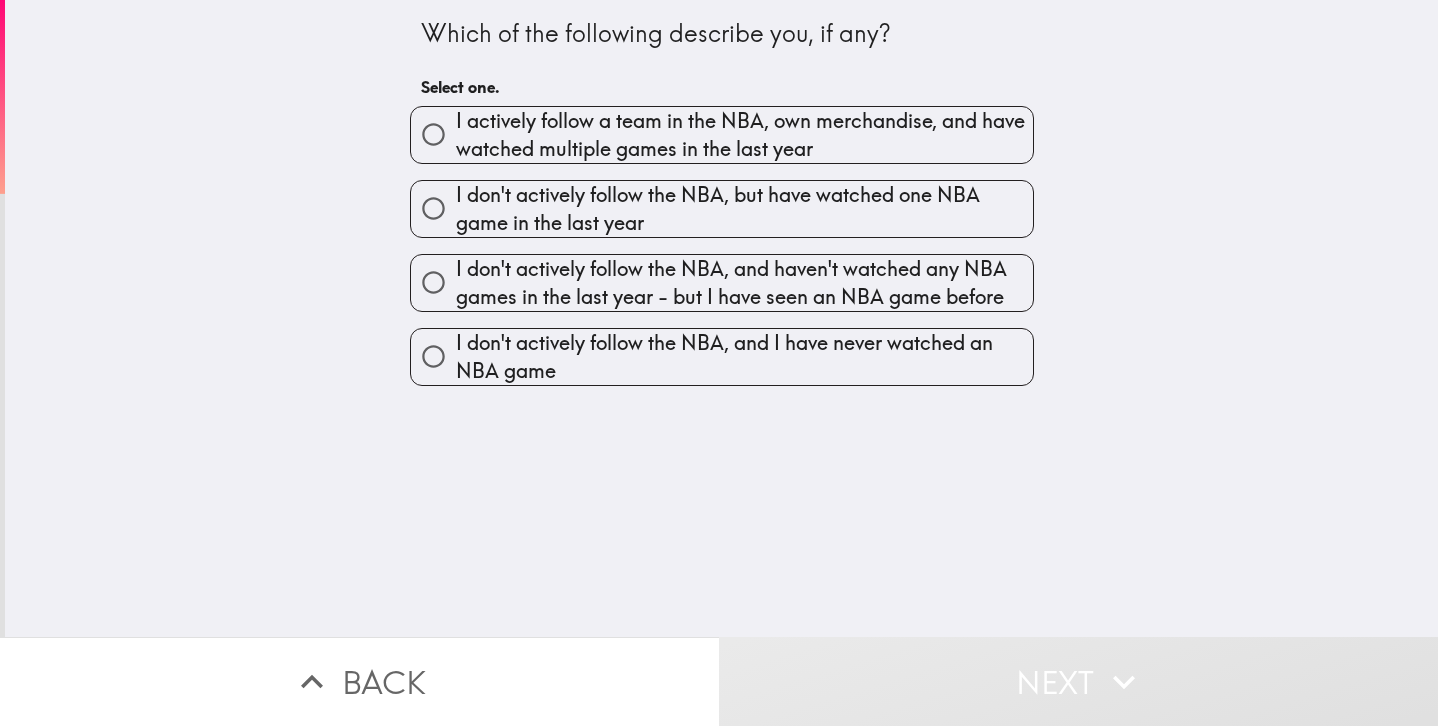 click on "I actively follow a team in the NBA, own merchandise, and have watched multiple games in the last year" at bounding box center (744, 135) 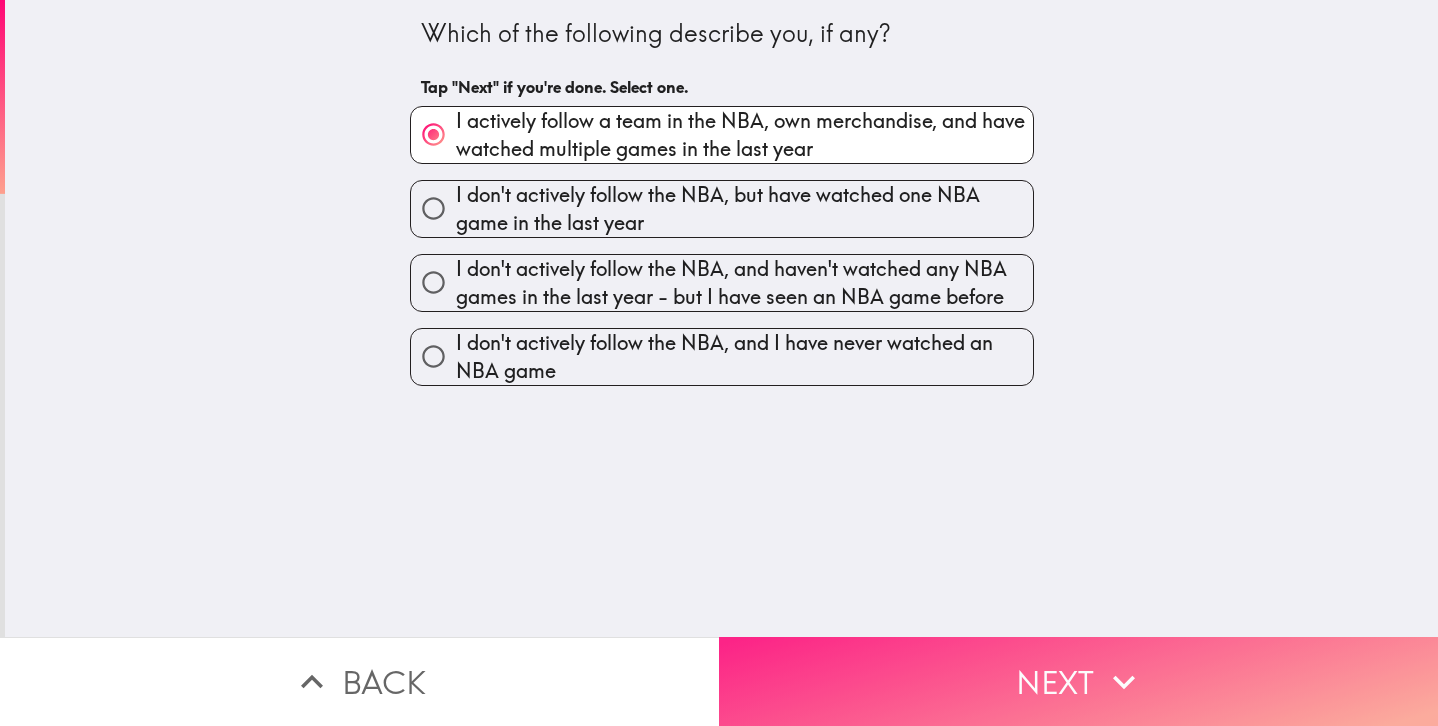 click on "Next" at bounding box center [1078, 681] 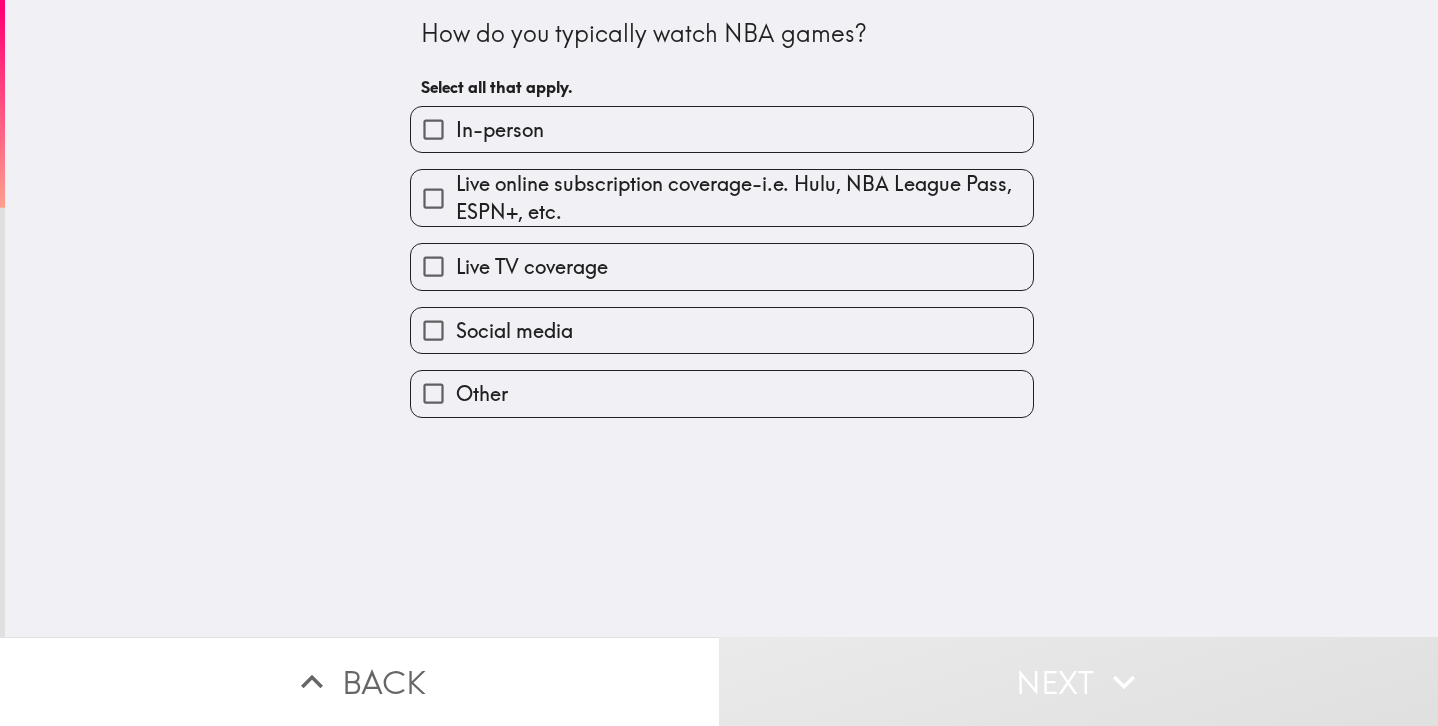 click on "Live TV coverage" at bounding box center (532, 267) 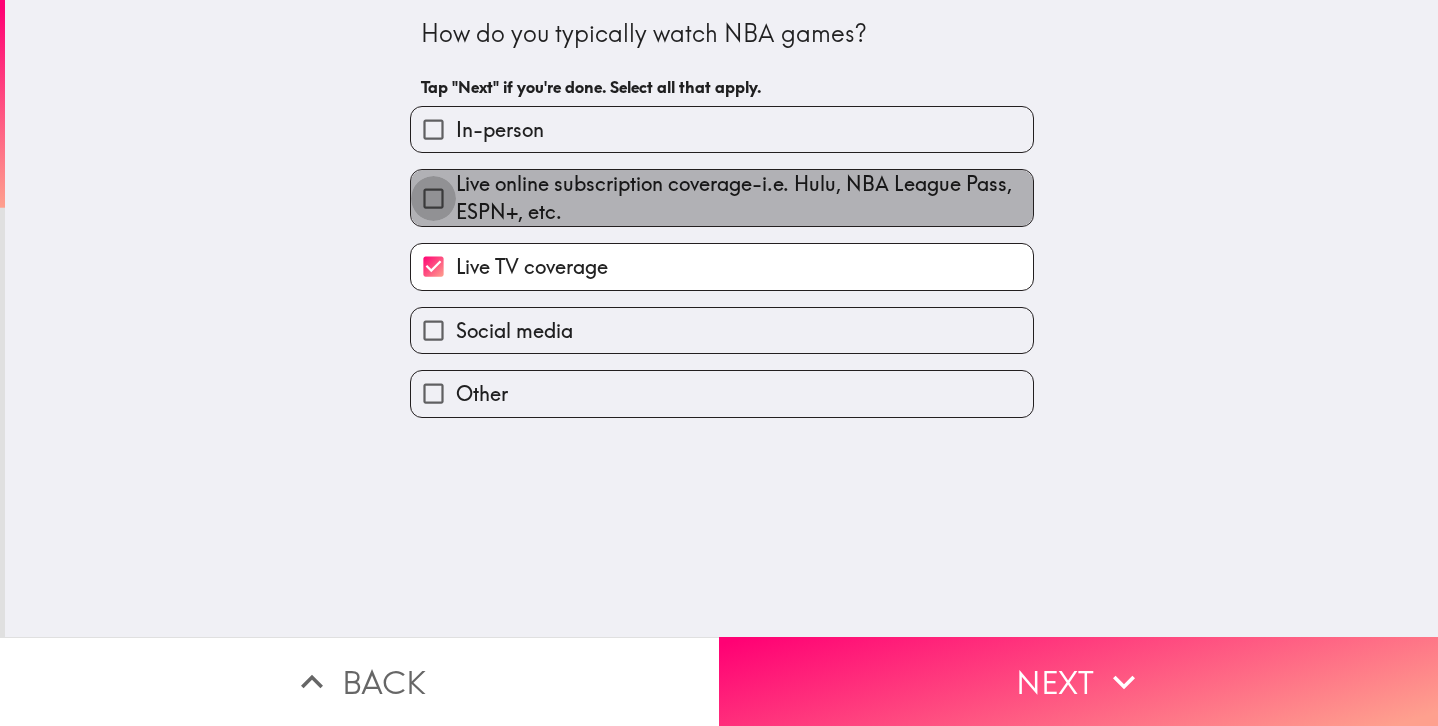 click on "Live online subscription coverage-i.e. Hulu, NBA League Pass, ESPN+, etc." at bounding box center (433, 198) 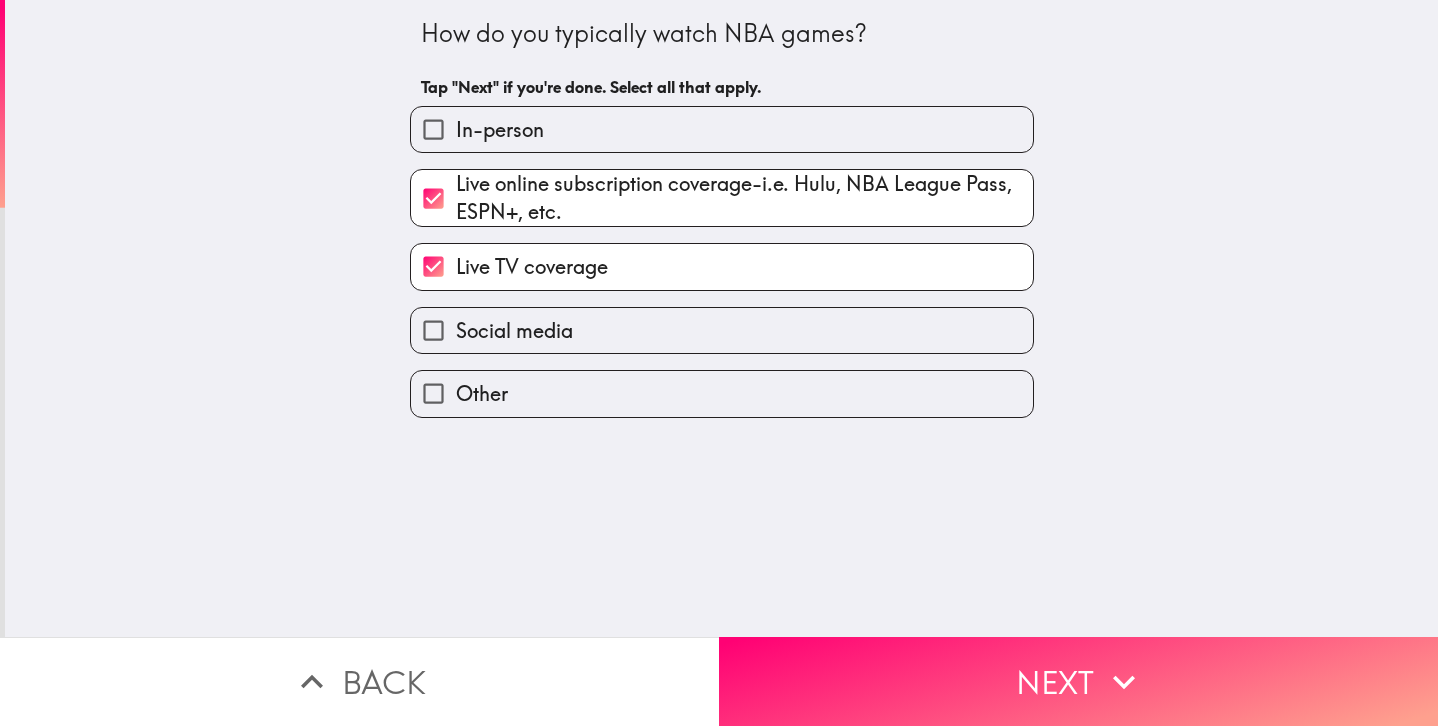 click on "In-person" at bounding box center (500, 130) 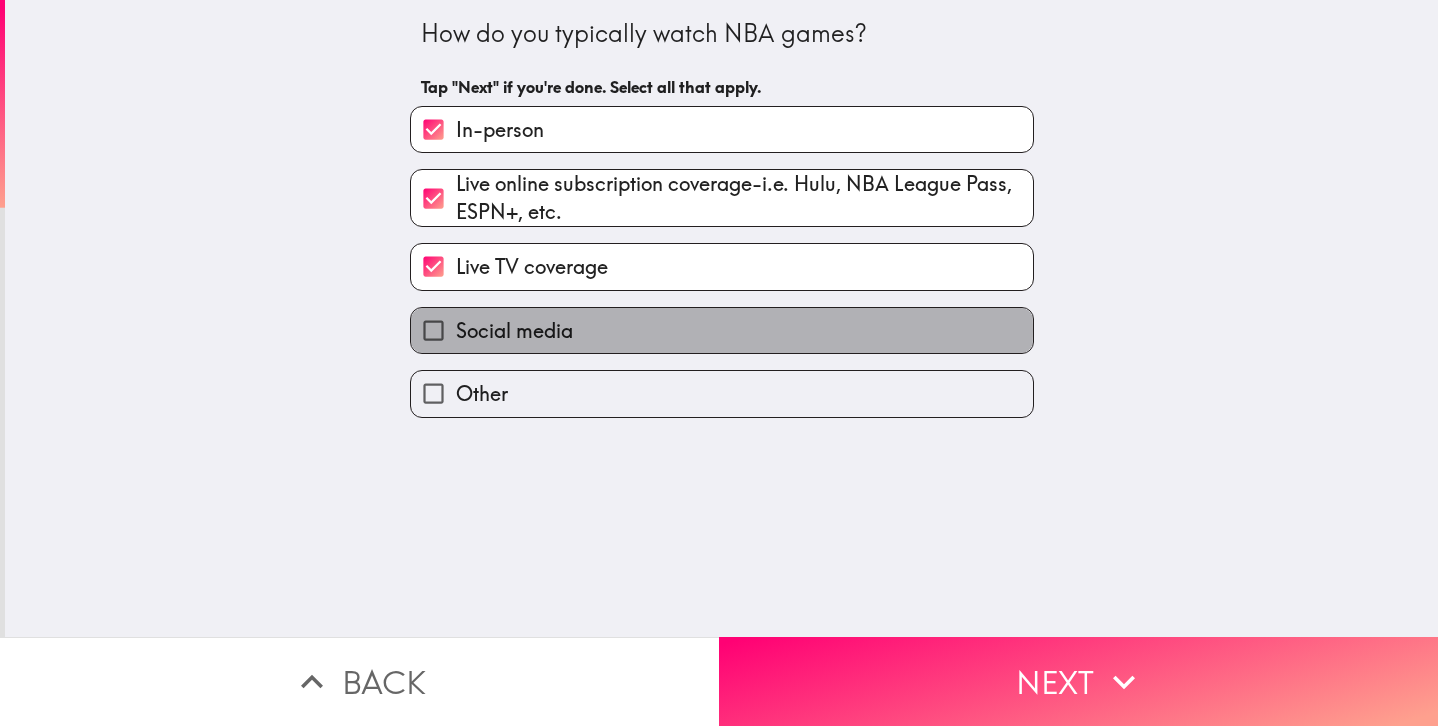 click on "Social media" at bounding box center (722, 330) 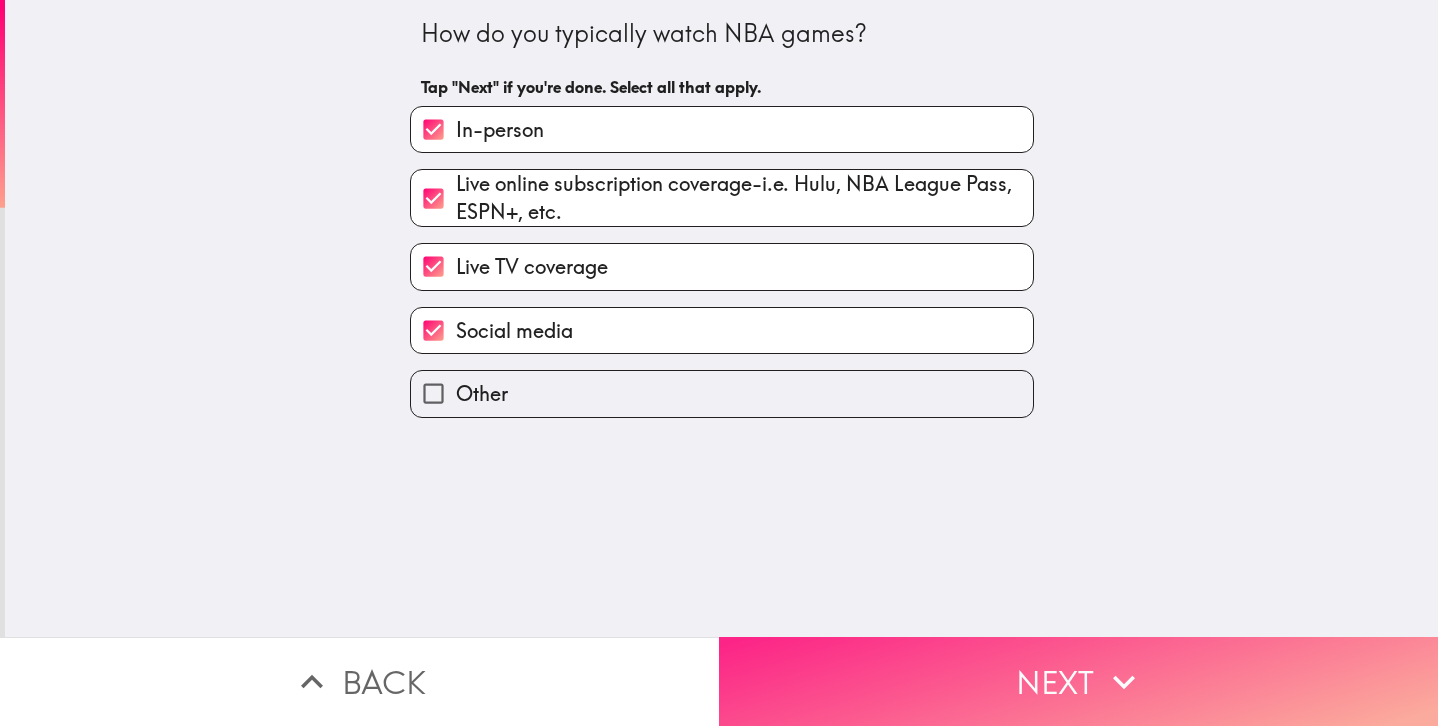 click on "Next" at bounding box center (1078, 681) 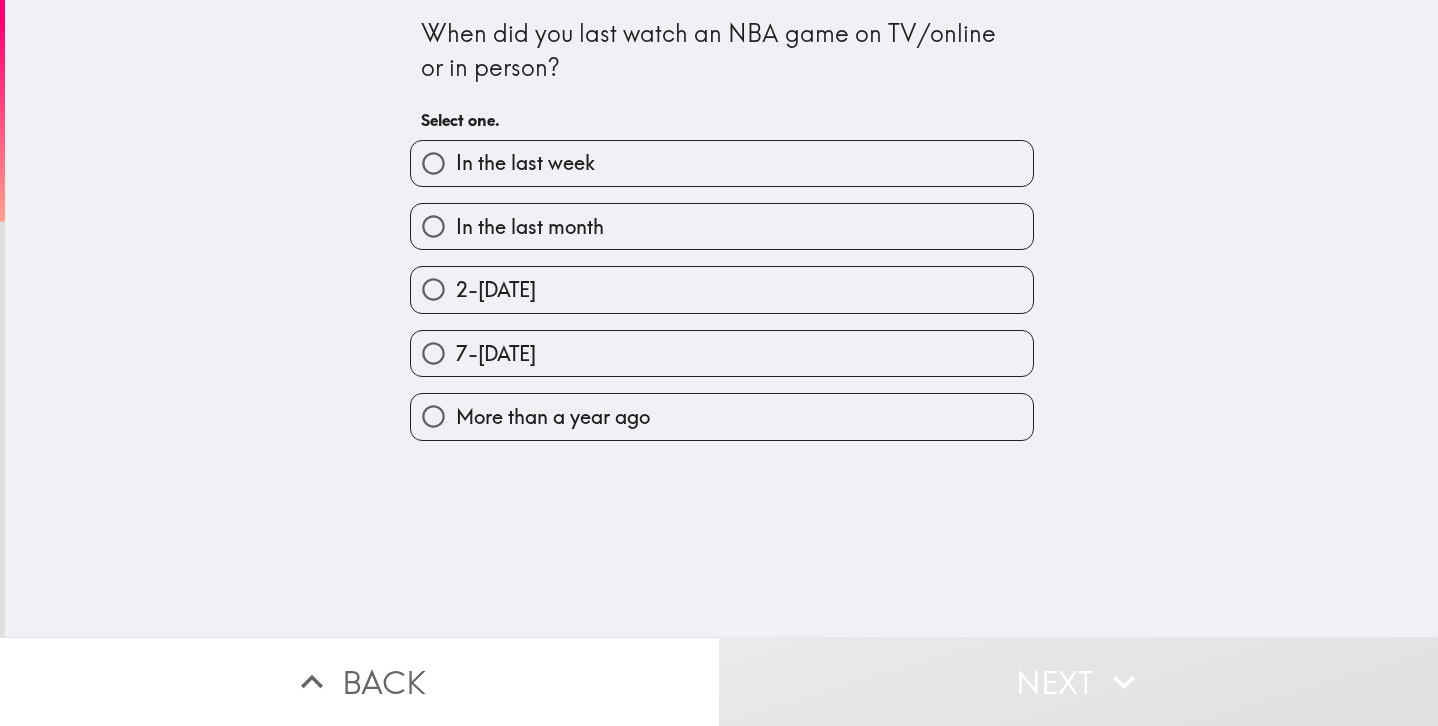 click on "2-[DATE]" at bounding box center (496, 290) 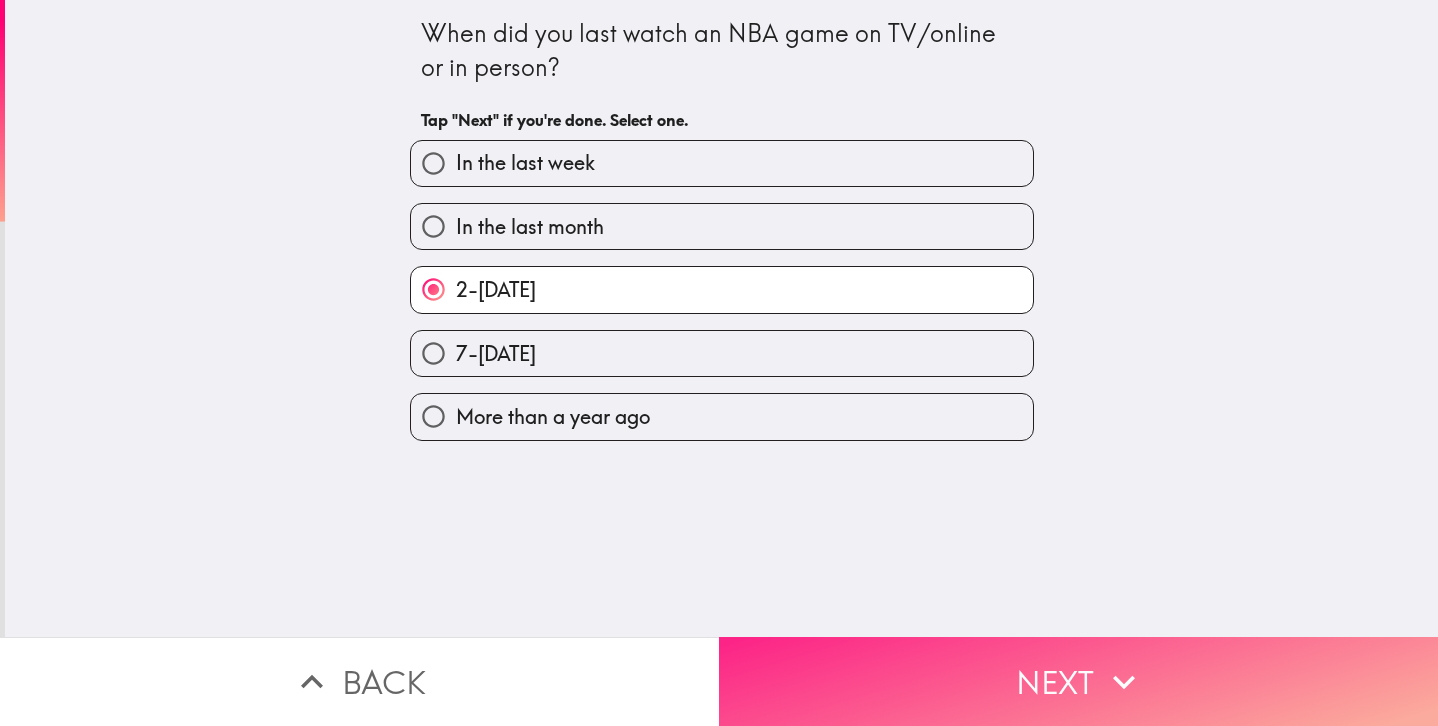 click 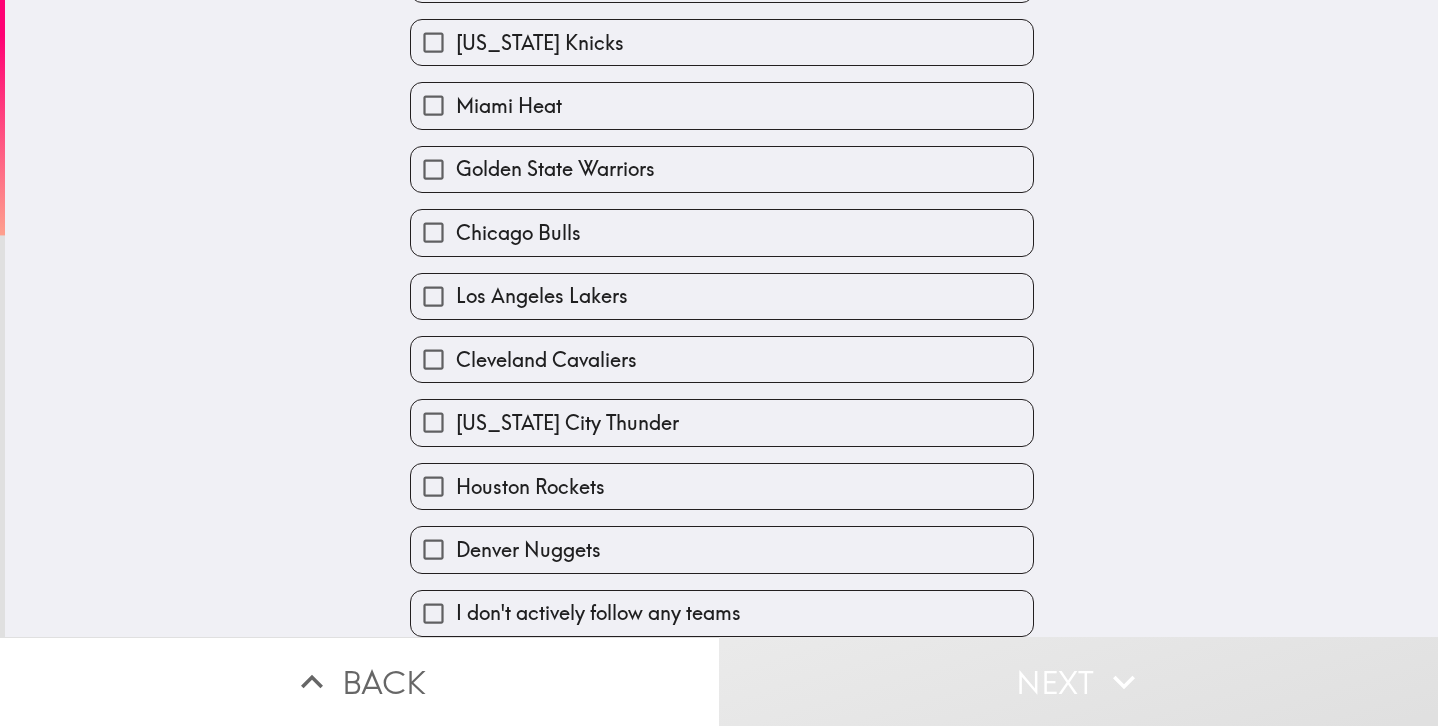 scroll, scrollTop: 1450, scrollLeft: 0, axis: vertical 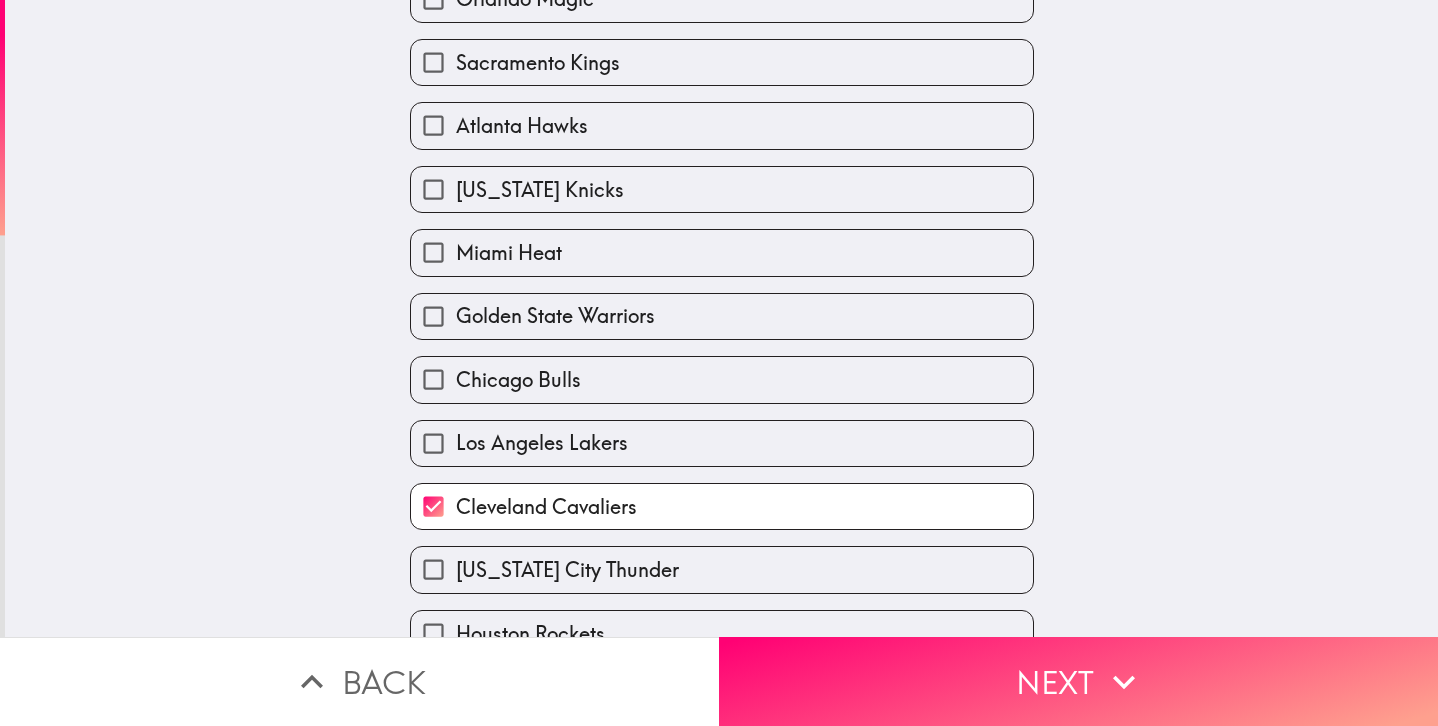click on "Miami Heat" at bounding box center (722, 252) 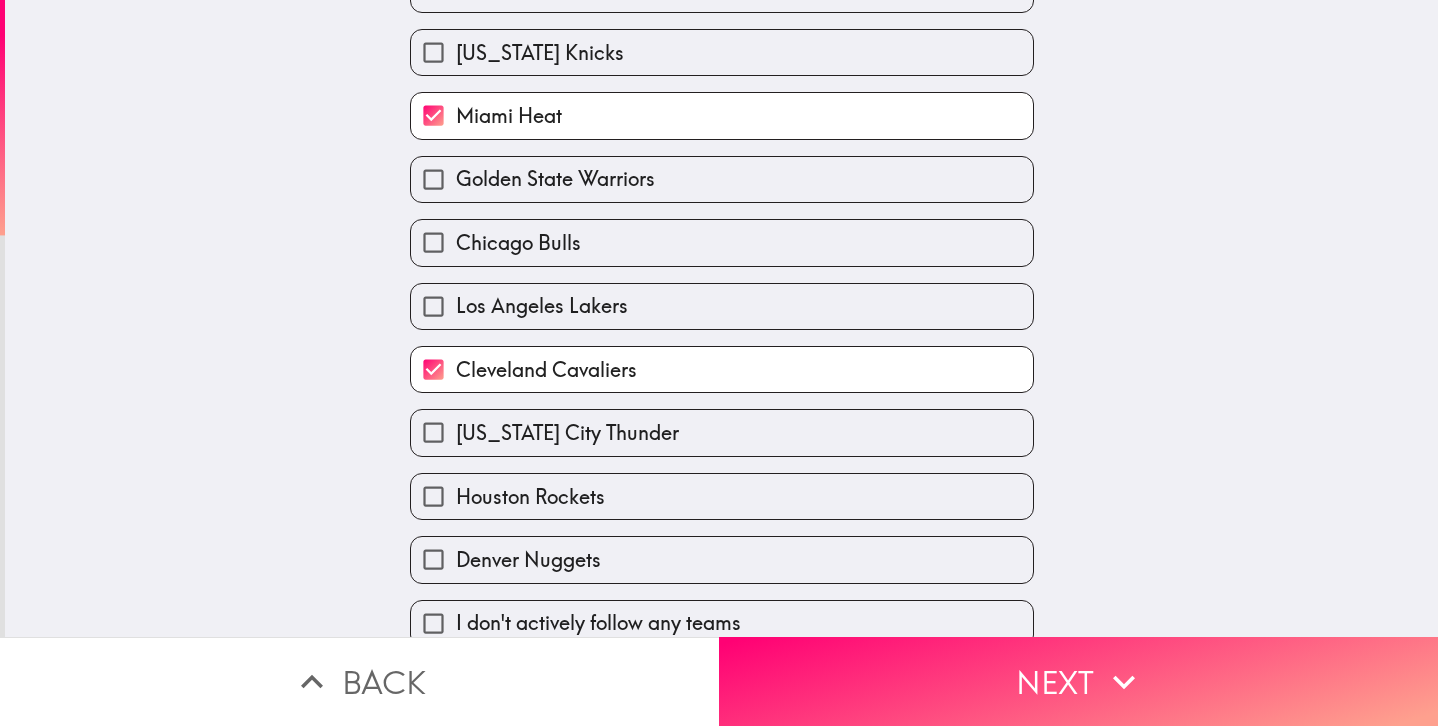 scroll, scrollTop: 1450, scrollLeft: 0, axis: vertical 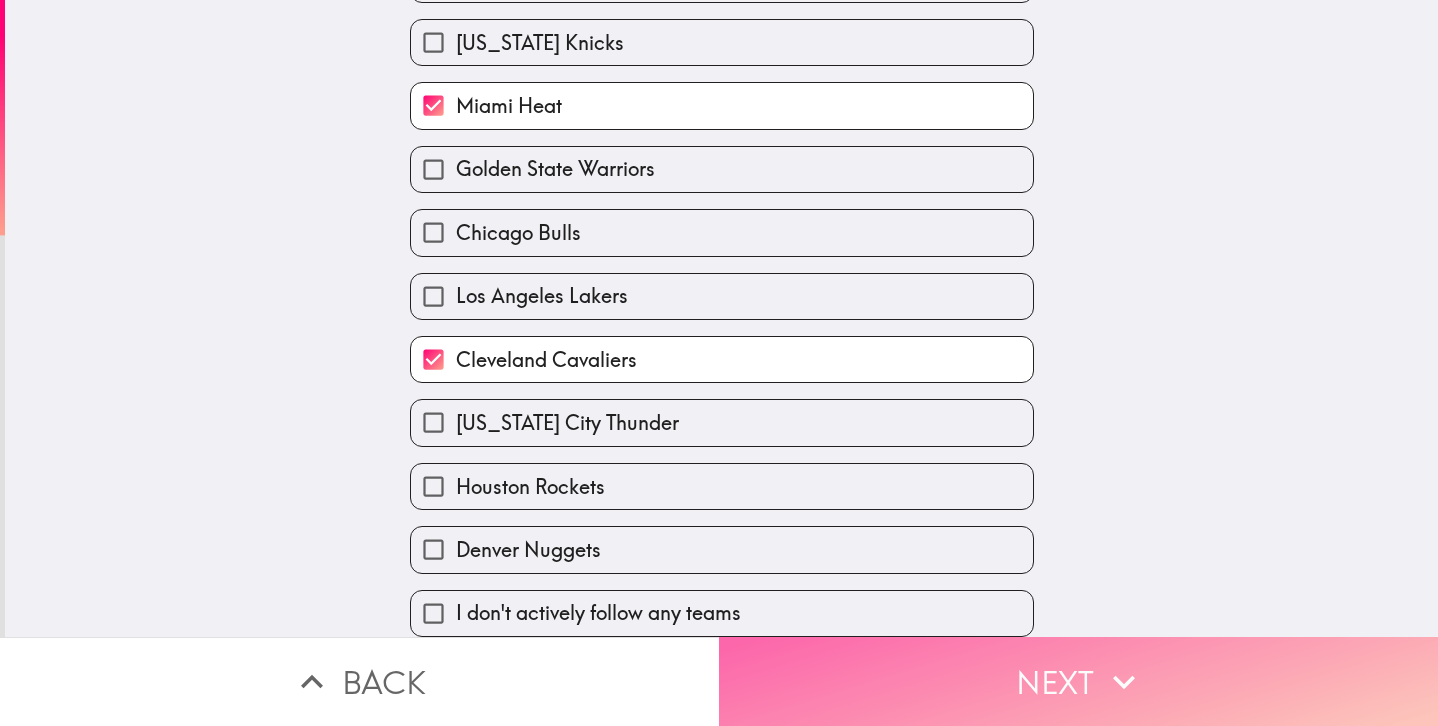 click 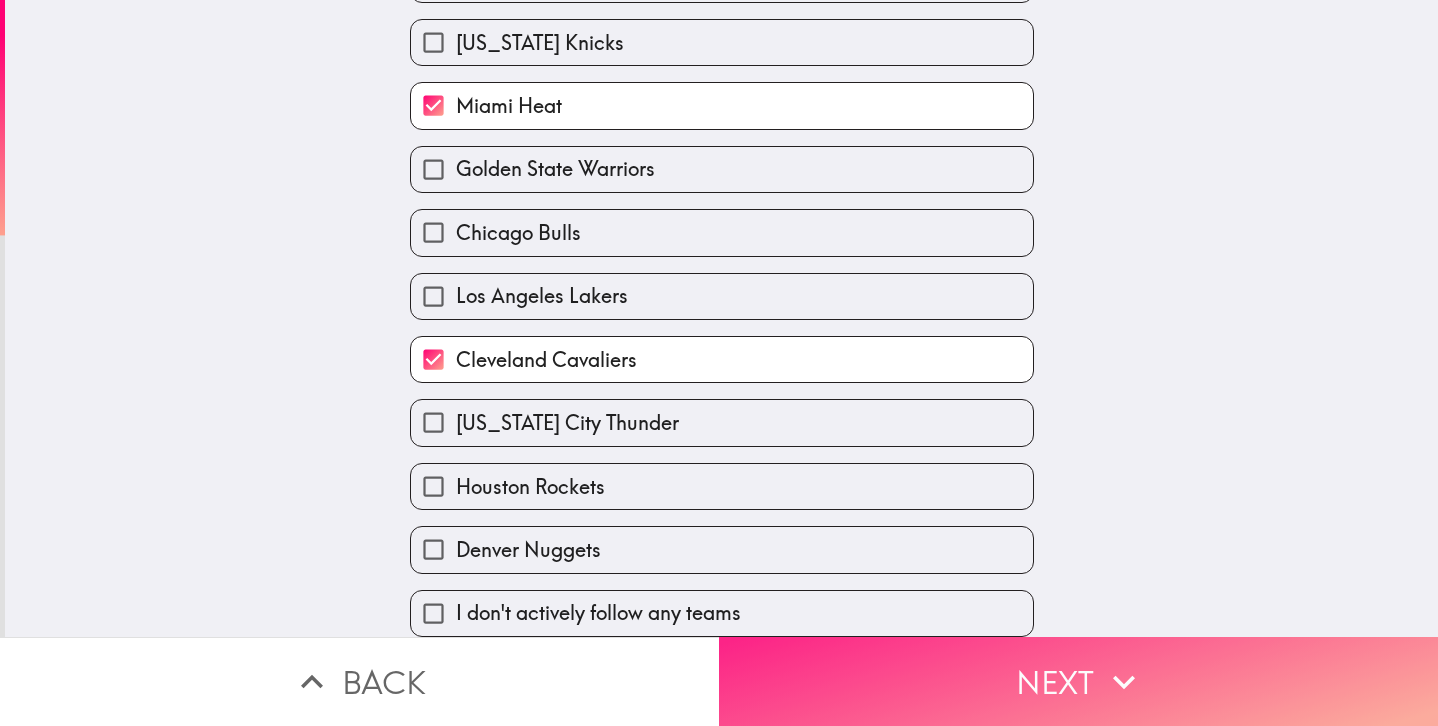 scroll, scrollTop: 0, scrollLeft: 0, axis: both 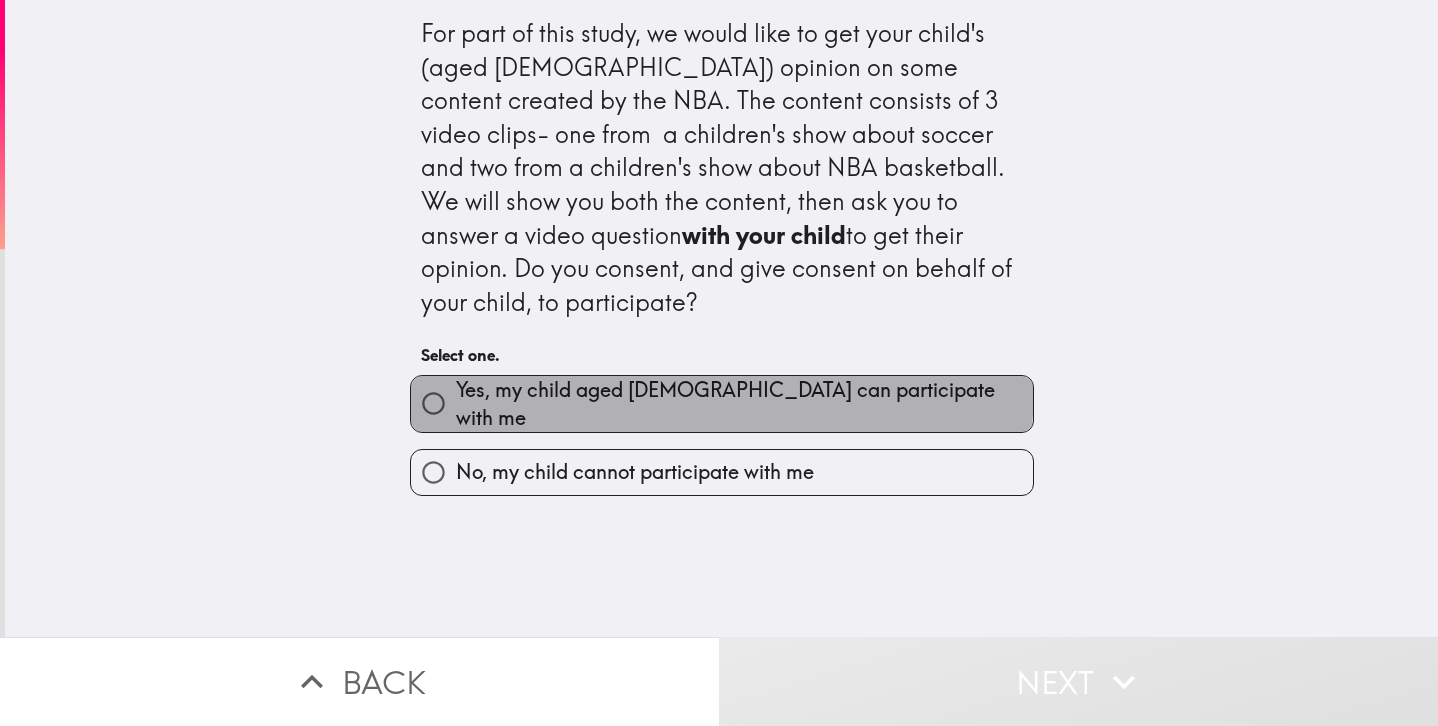 click on "Yes, my child aged [DEMOGRAPHIC_DATA] can participate with me" at bounding box center (744, 404) 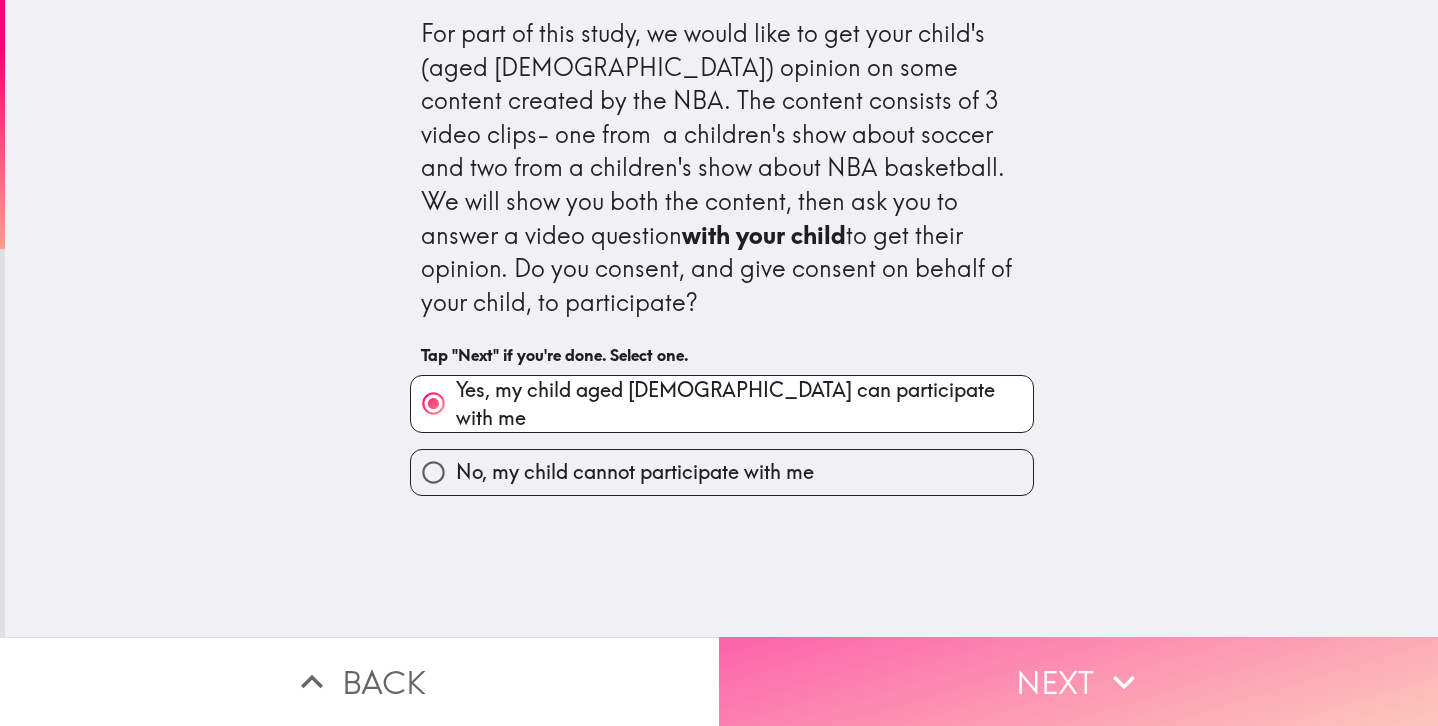 click on "Next" at bounding box center [1078, 681] 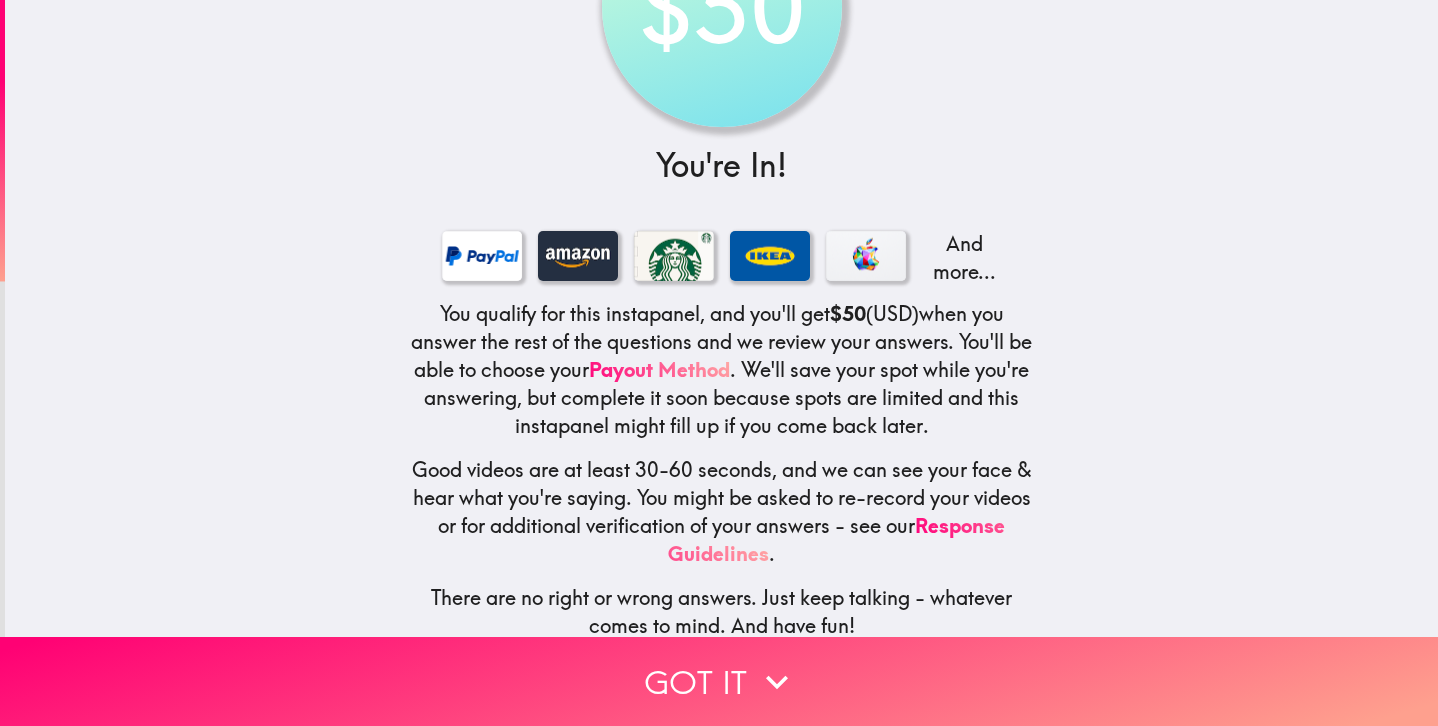 scroll, scrollTop: 164, scrollLeft: 0, axis: vertical 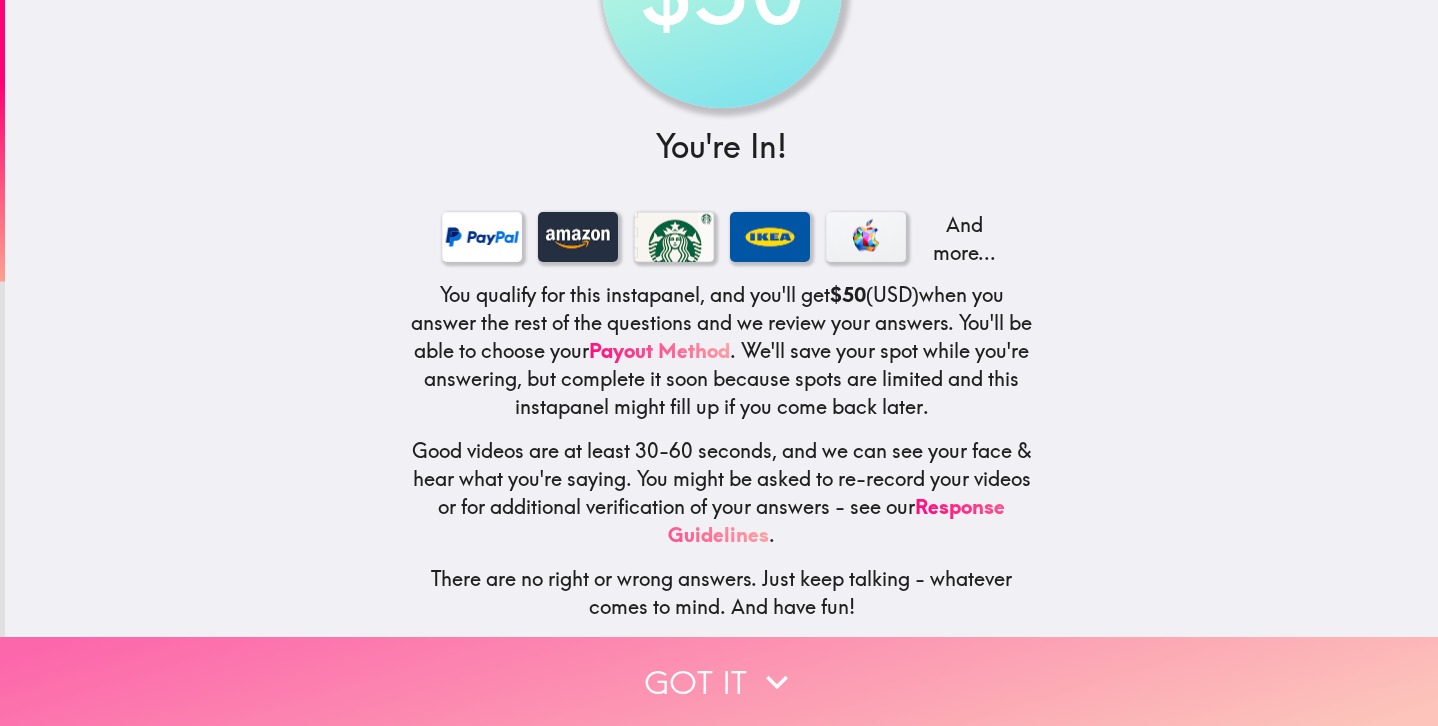 click on "Got it" at bounding box center [719, 681] 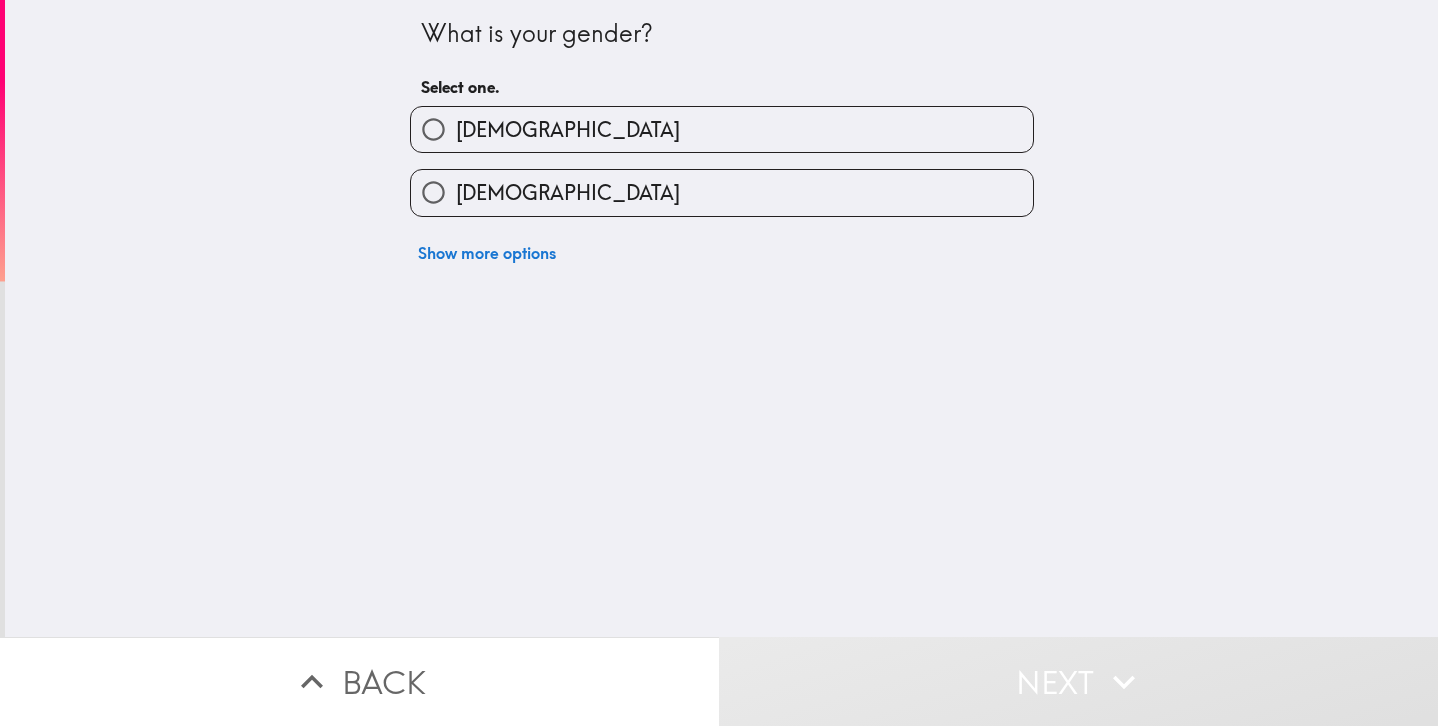 click on "[DEMOGRAPHIC_DATA]" at bounding box center (722, 129) 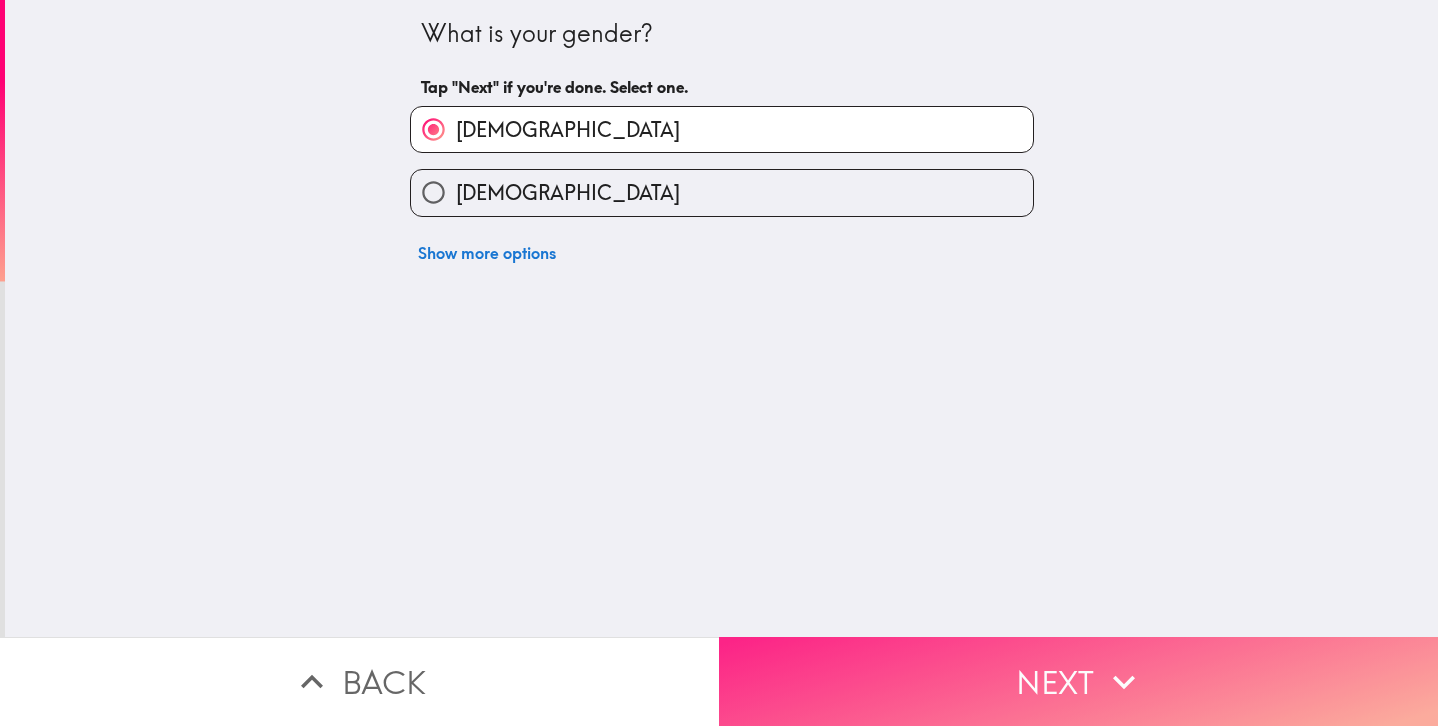 click on "Next" at bounding box center [1078, 681] 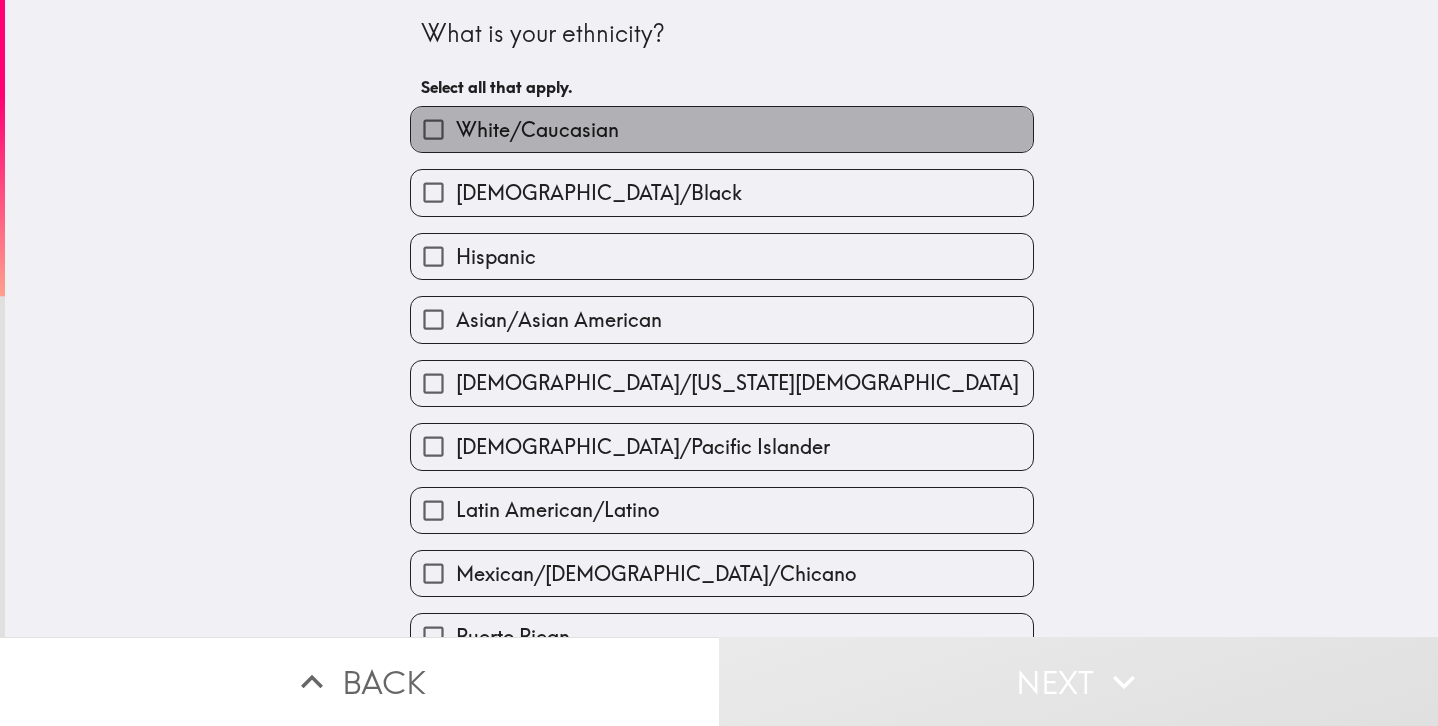 click on "White/Caucasian" at bounding box center [722, 129] 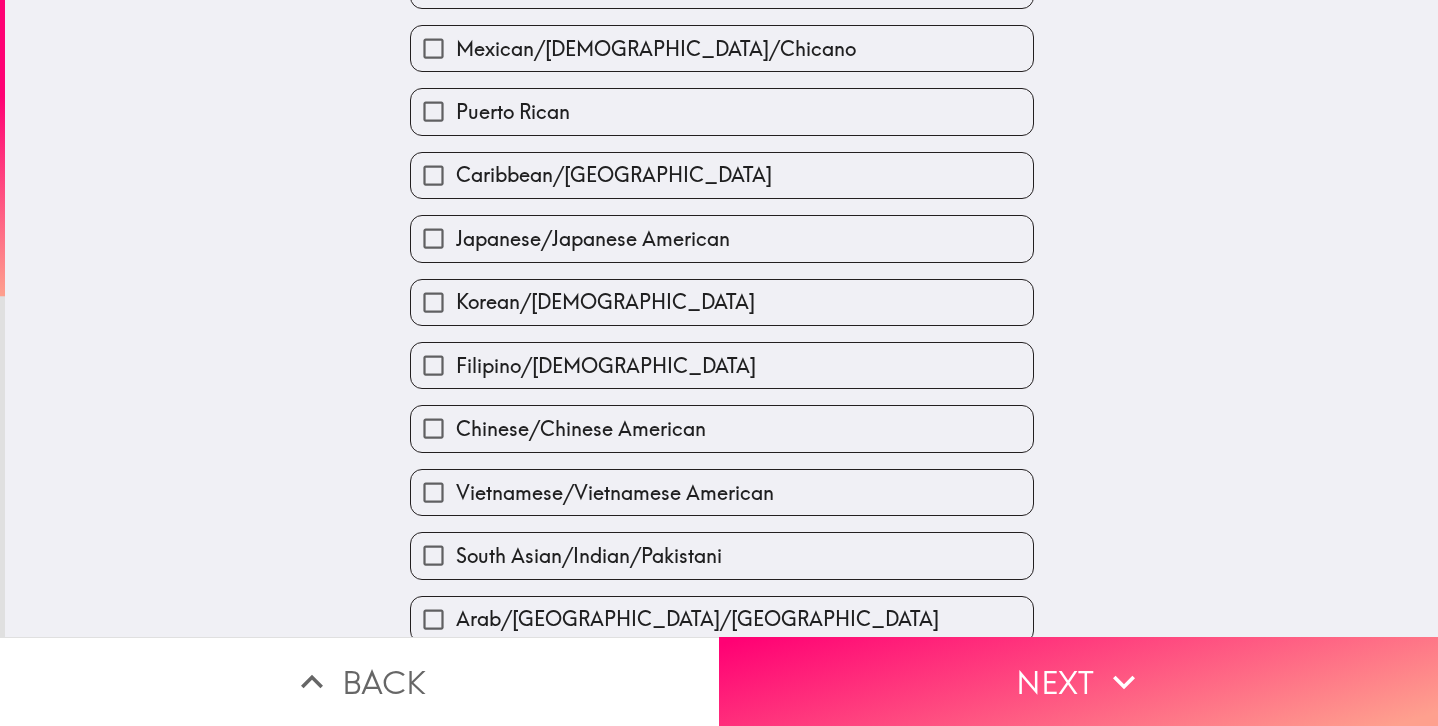 scroll, scrollTop: 677, scrollLeft: 0, axis: vertical 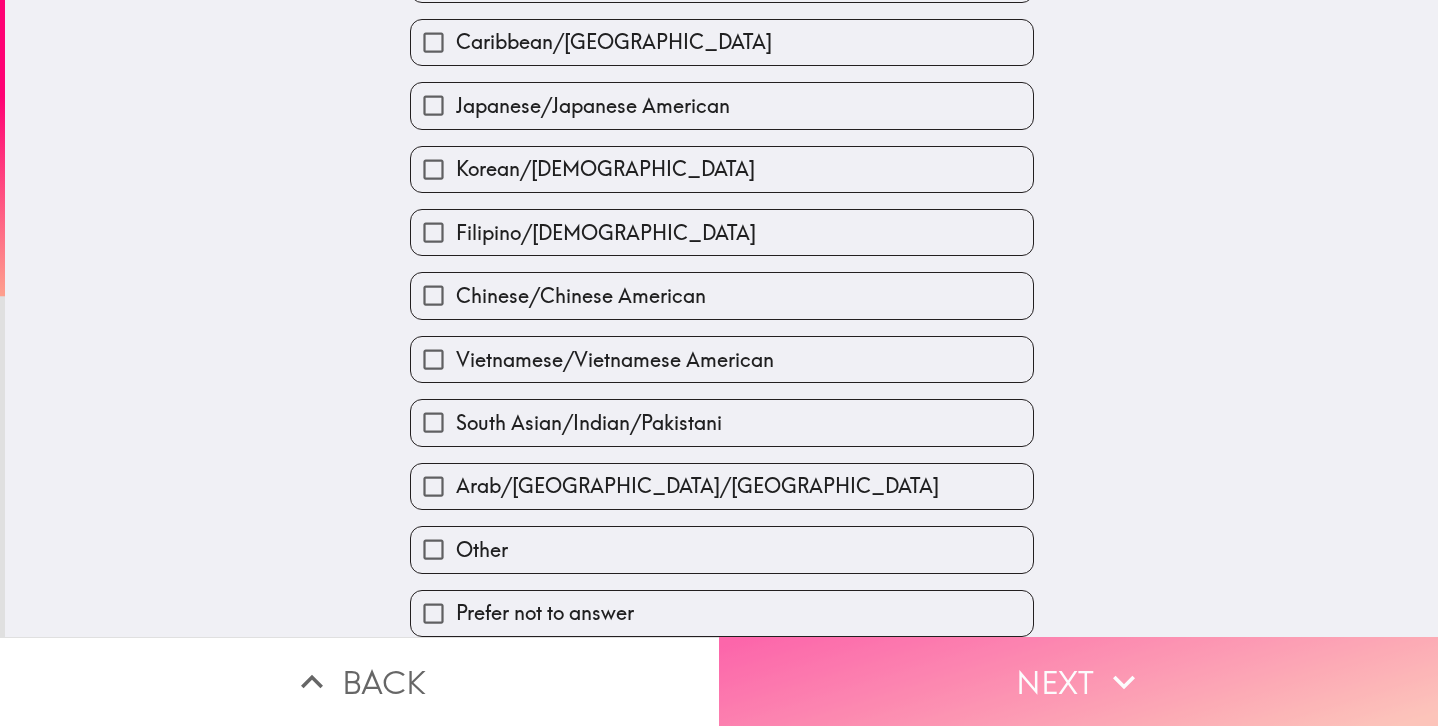 click on "Next" at bounding box center (1078, 681) 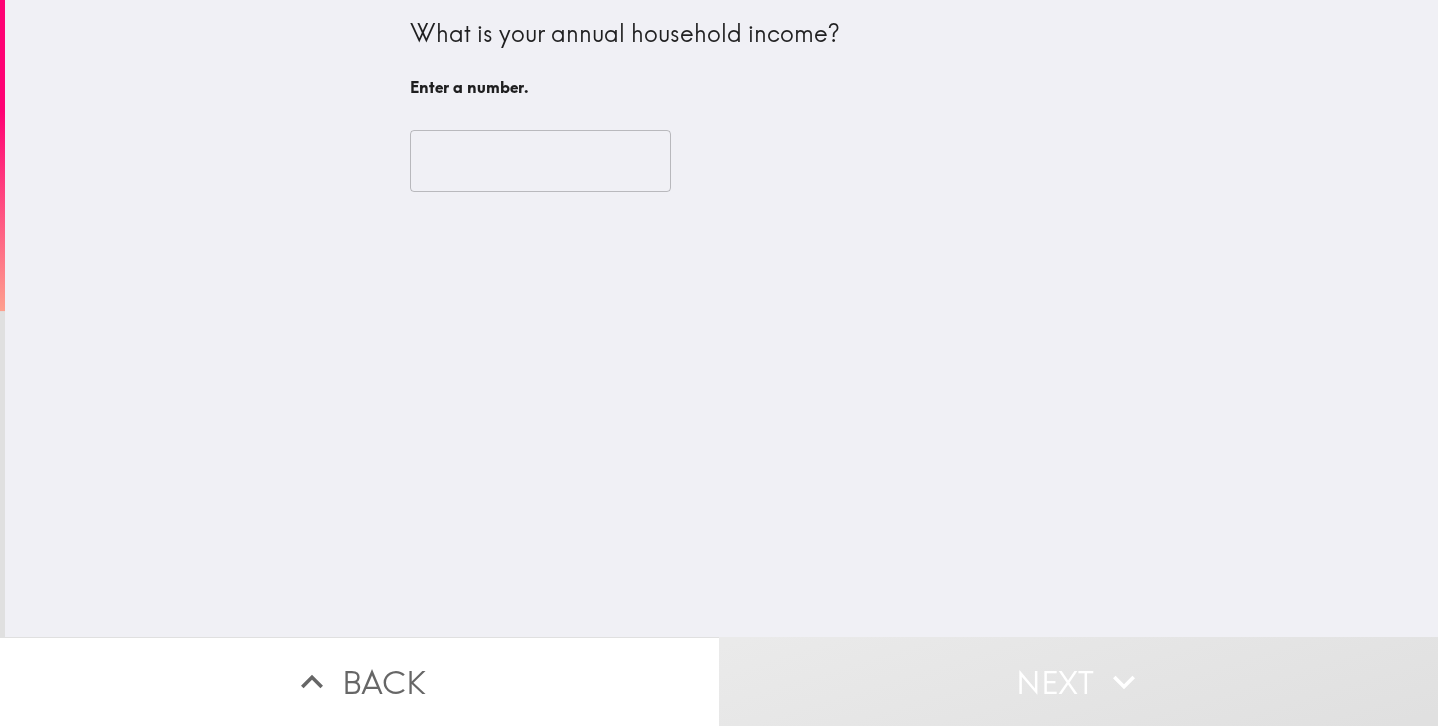 scroll, scrollTop: 0, scrollLeft: 0, axis: both 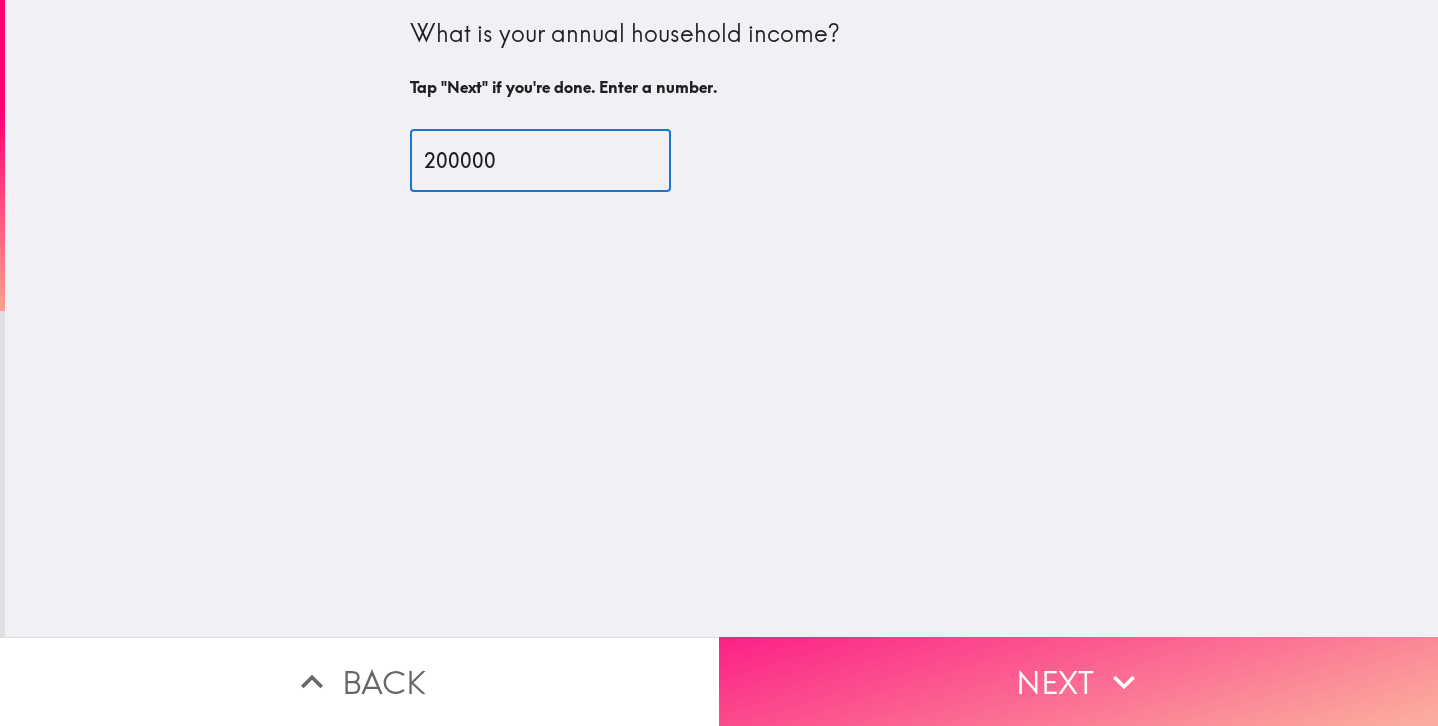 type on "200000" 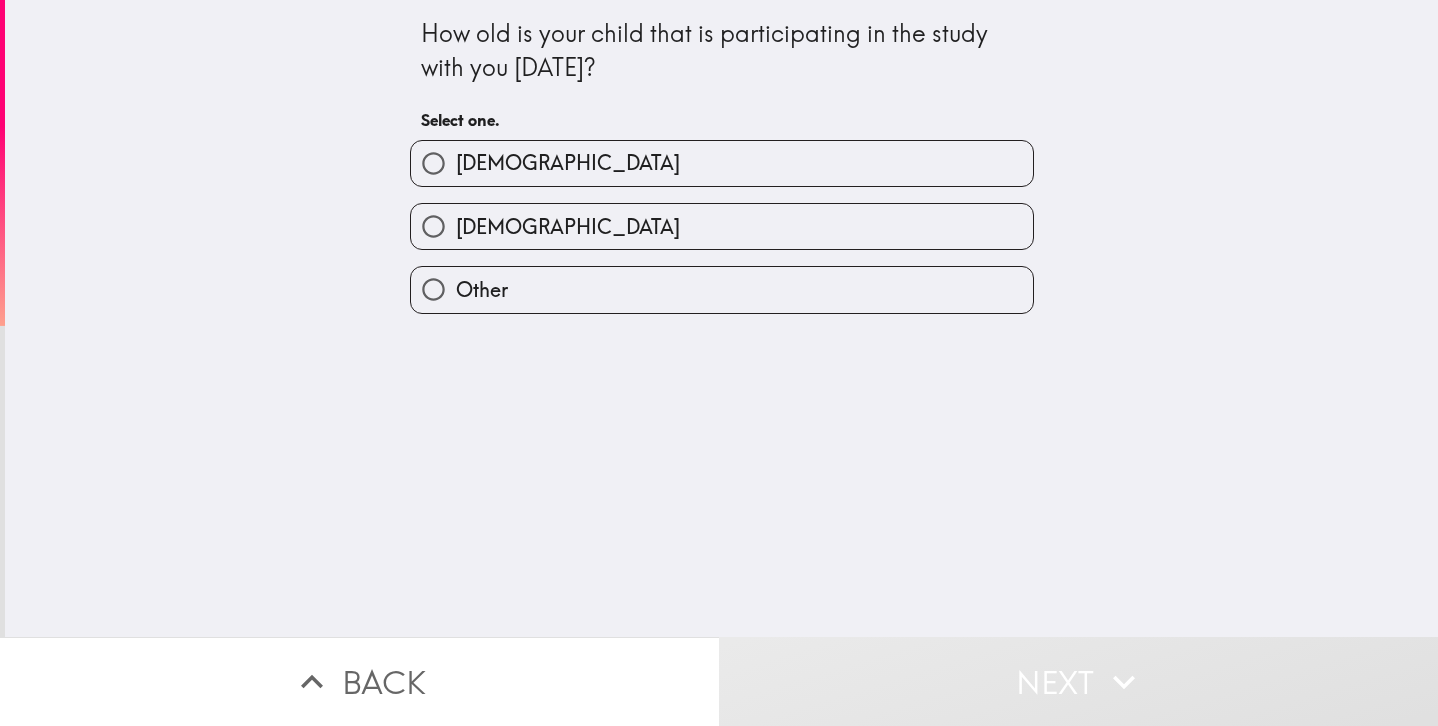click on "[DEMOGRAPHIC_DATA]" at bounding box center [568, 163] 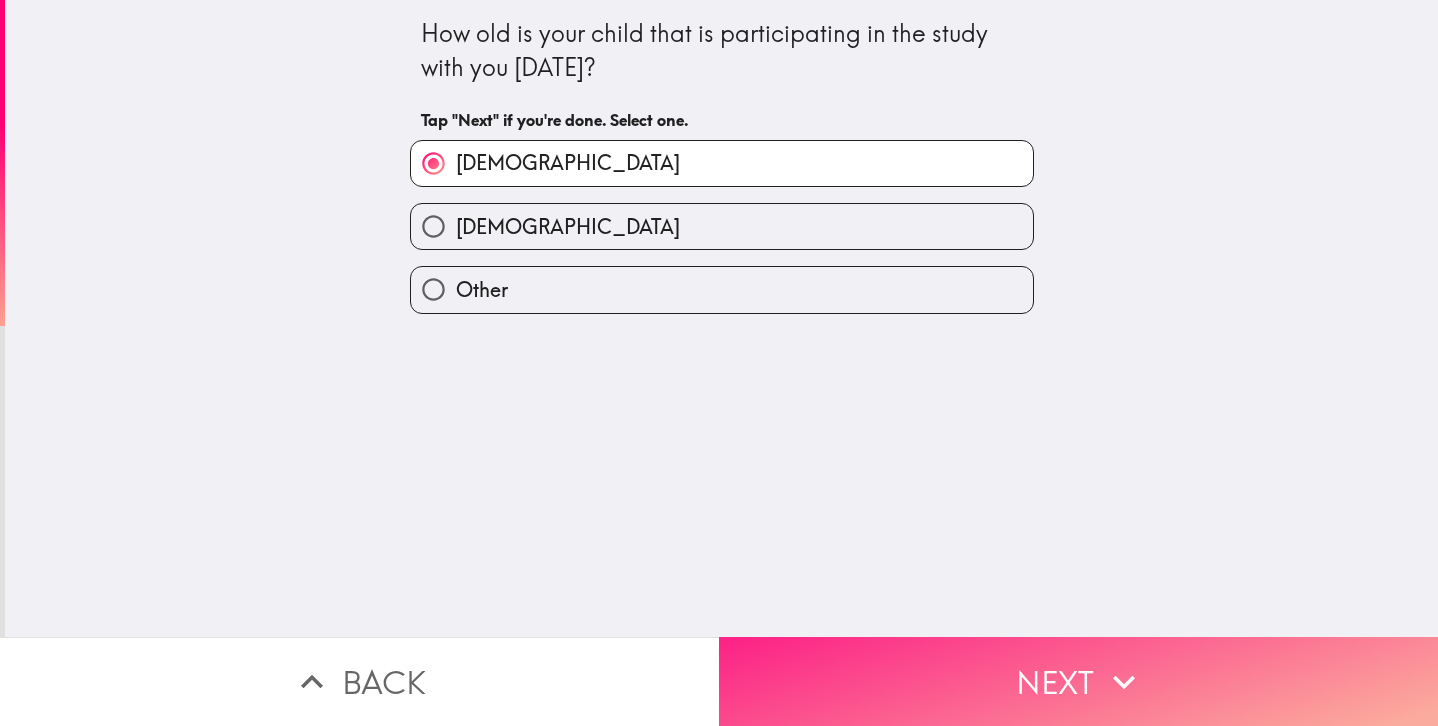 click on "Next" at bounding box center [1078, 681] 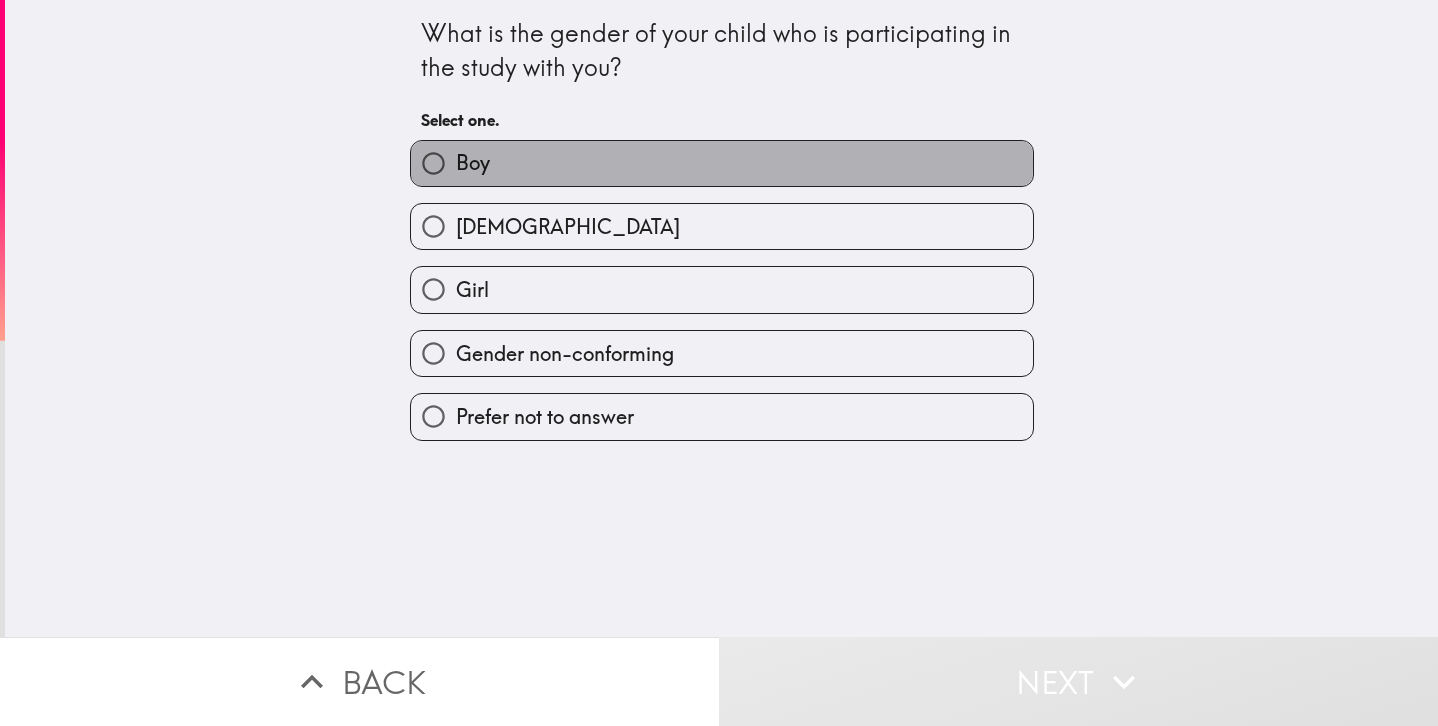 click on "Boy" at bounding box center (722, 163) 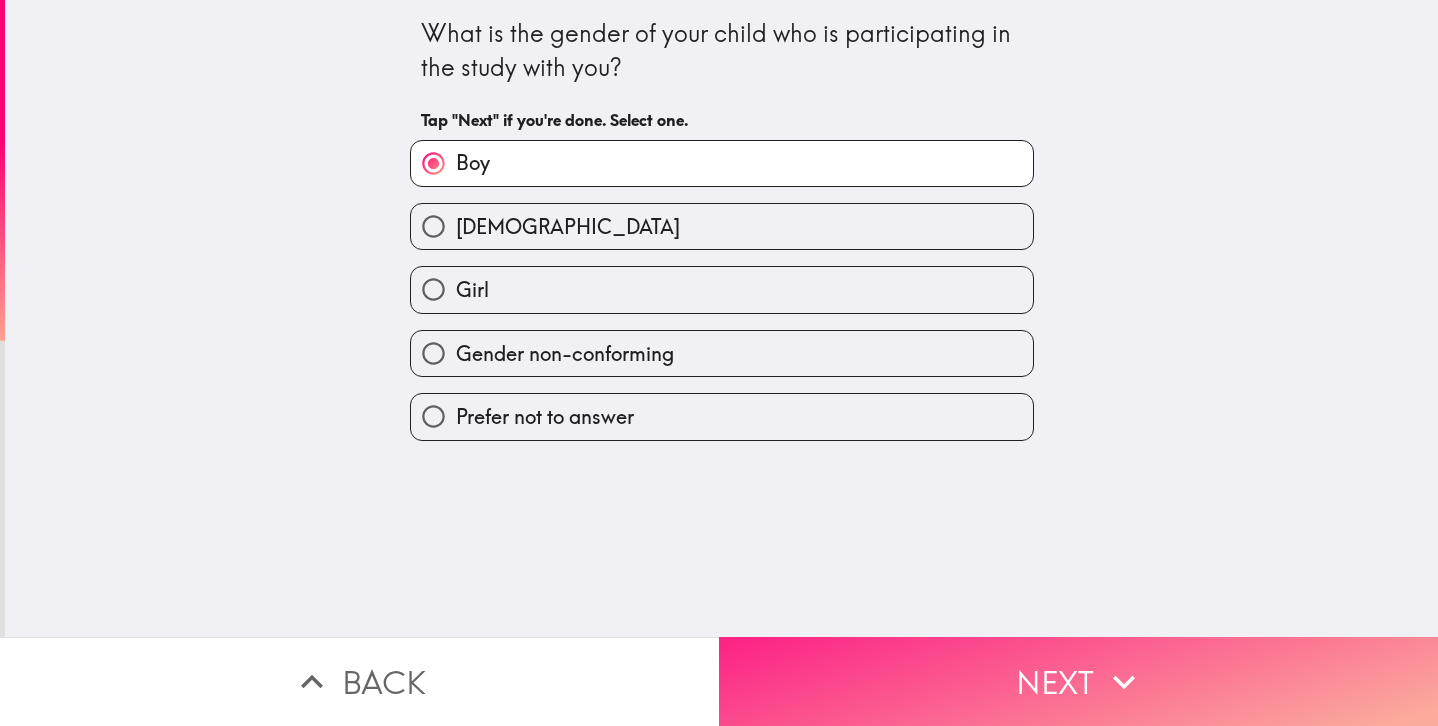 click on "Next" at bounding box center (1078, 681) 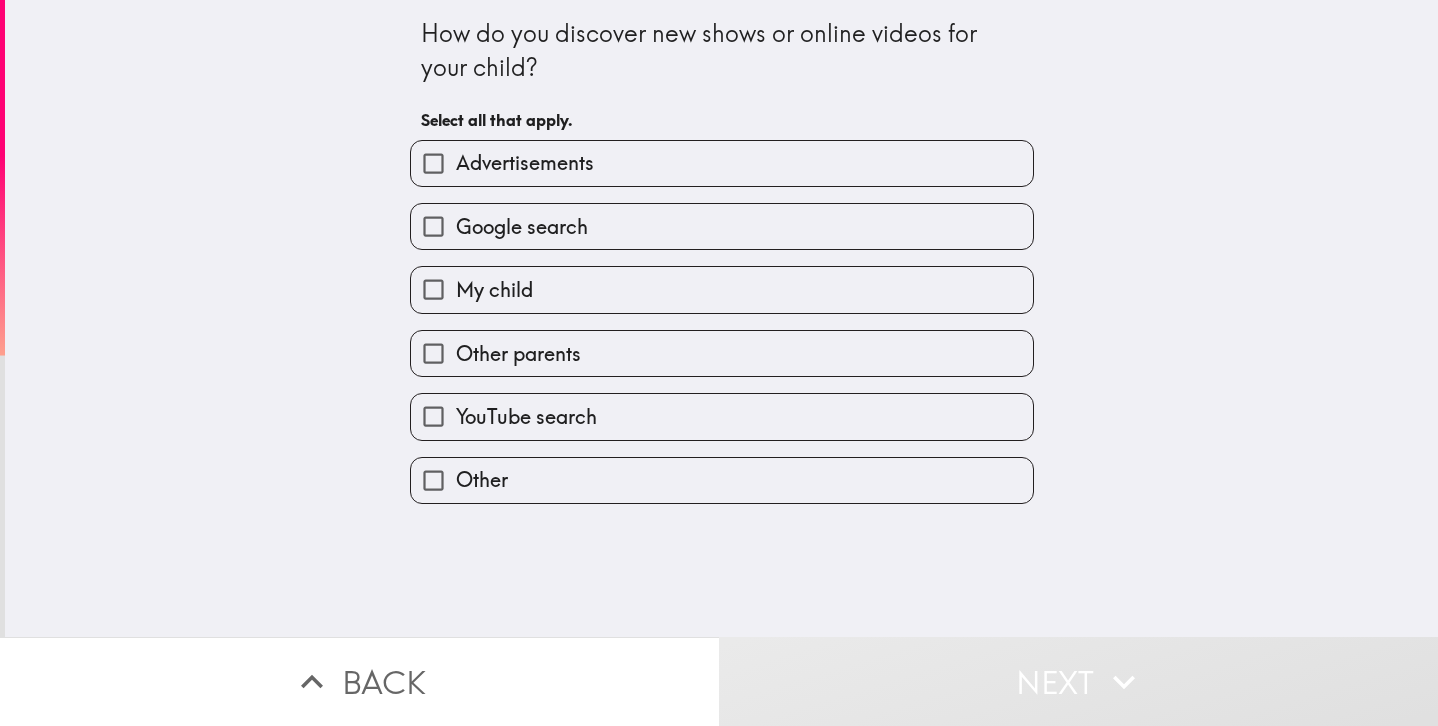 click on "My child" at bounding box center (722, 289) 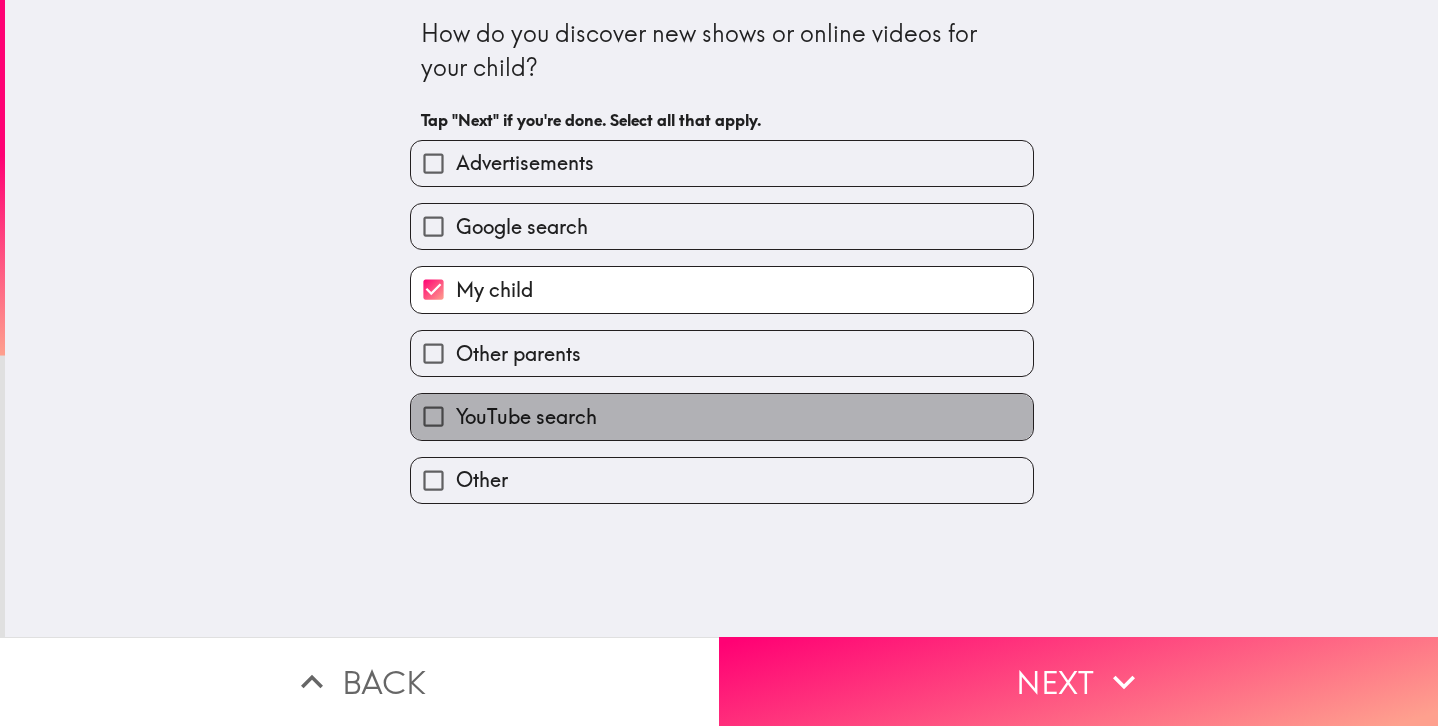 click on "YouTube search" at bounding box center (526, 417) 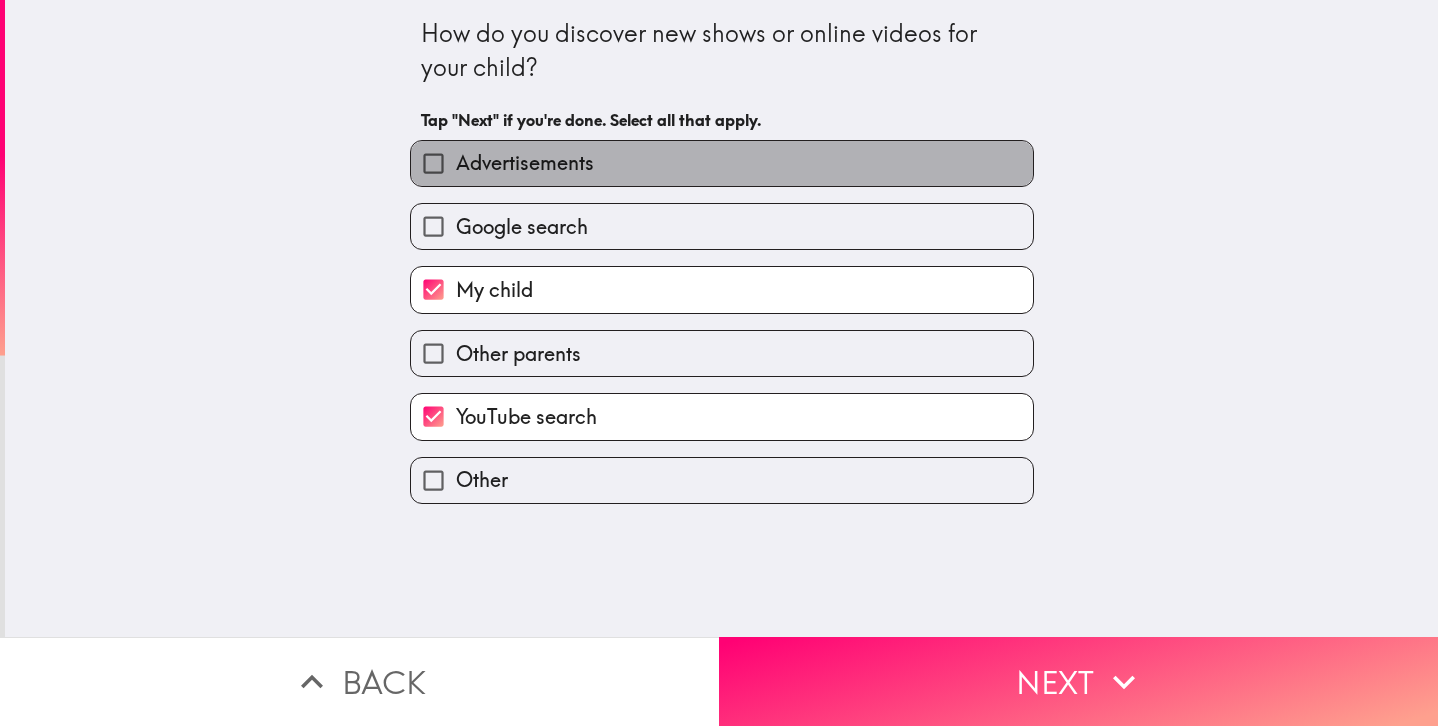 click on "Advertisements" at bounding box center (525, 163) 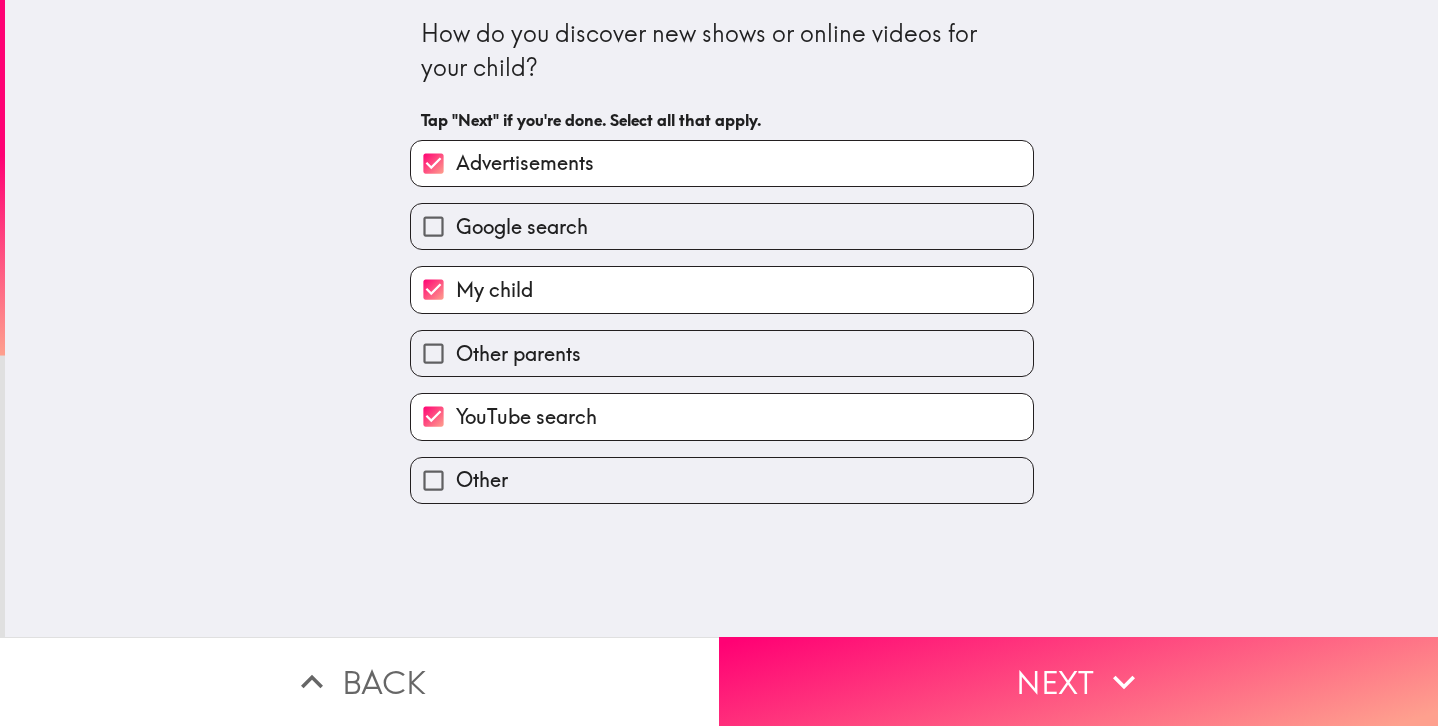 click on "Other parents" at bounding box center (722, 353) 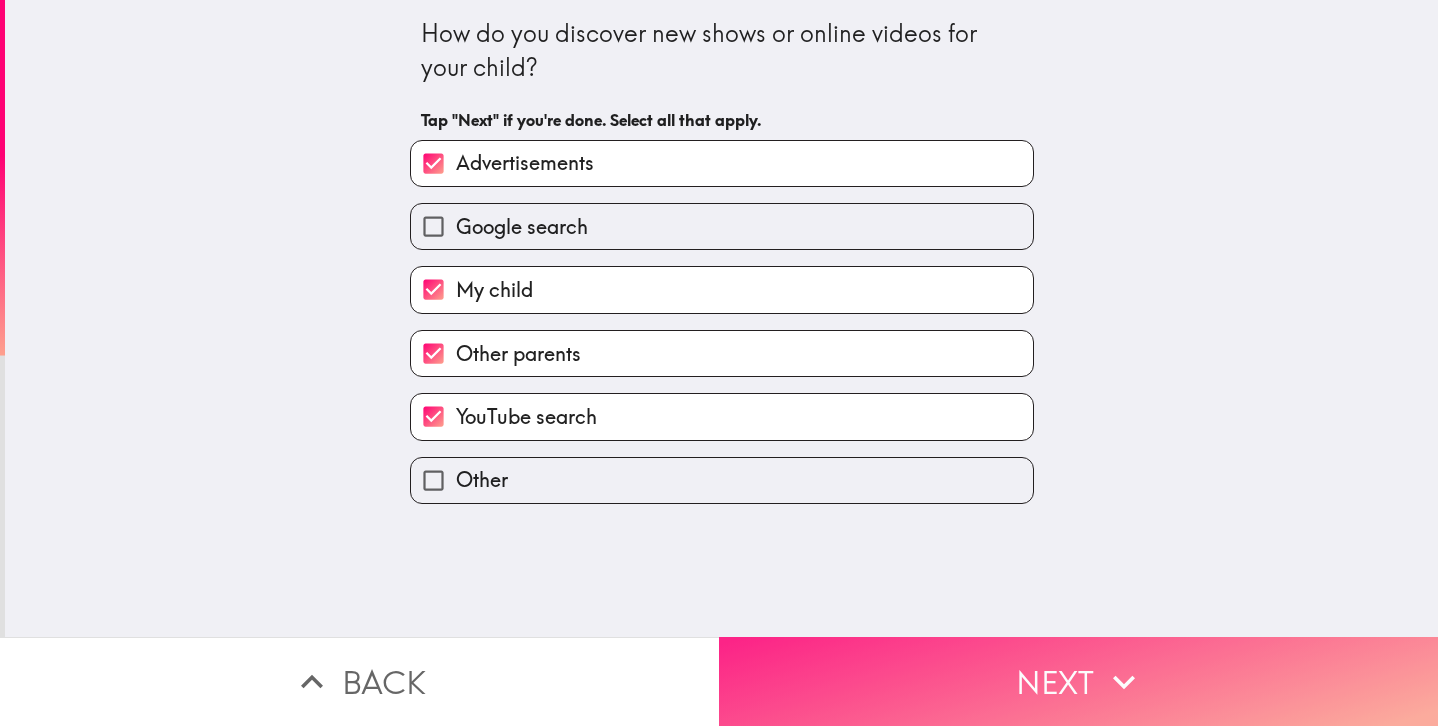 click on "Next" at bounding box center [1078, 681] 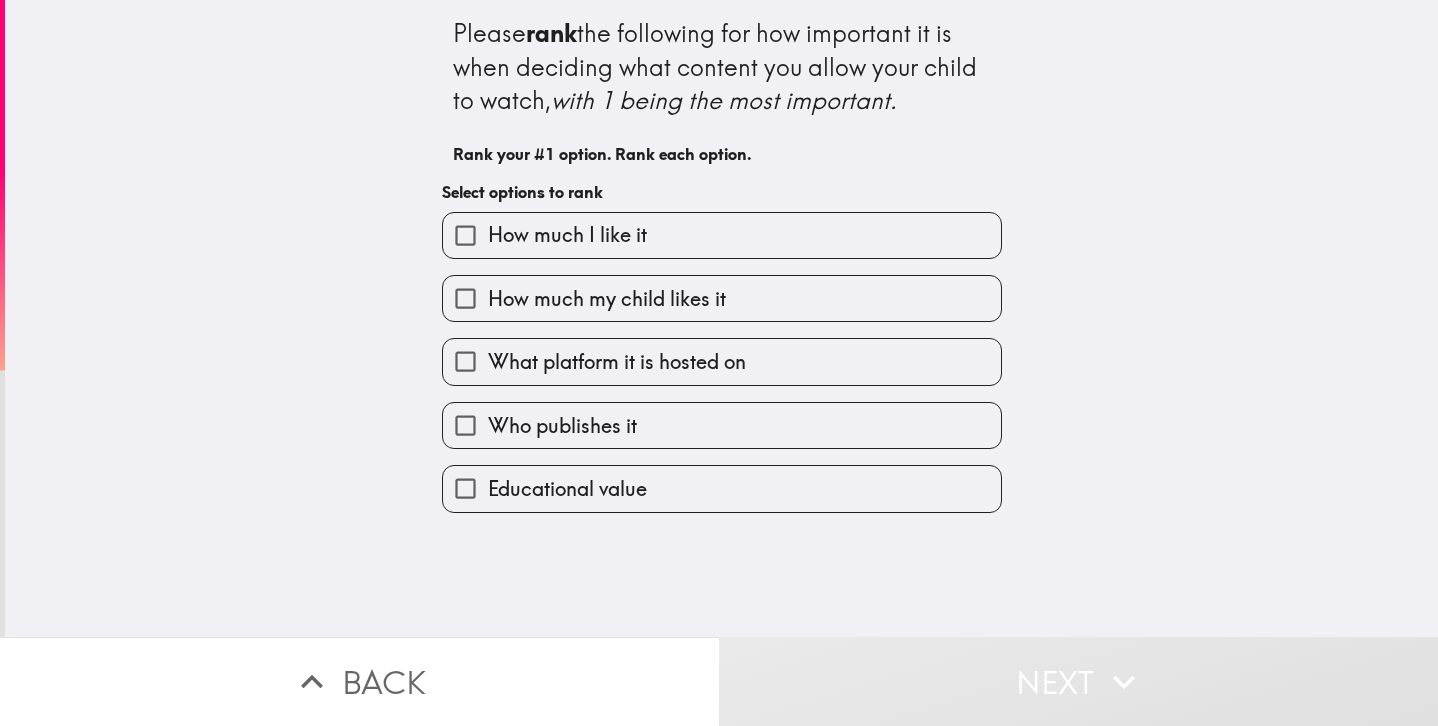 drag, startPoint x: 621, startPoint y: 308, endPoint x: 606, endPoint y: 248, distance: 61.846584 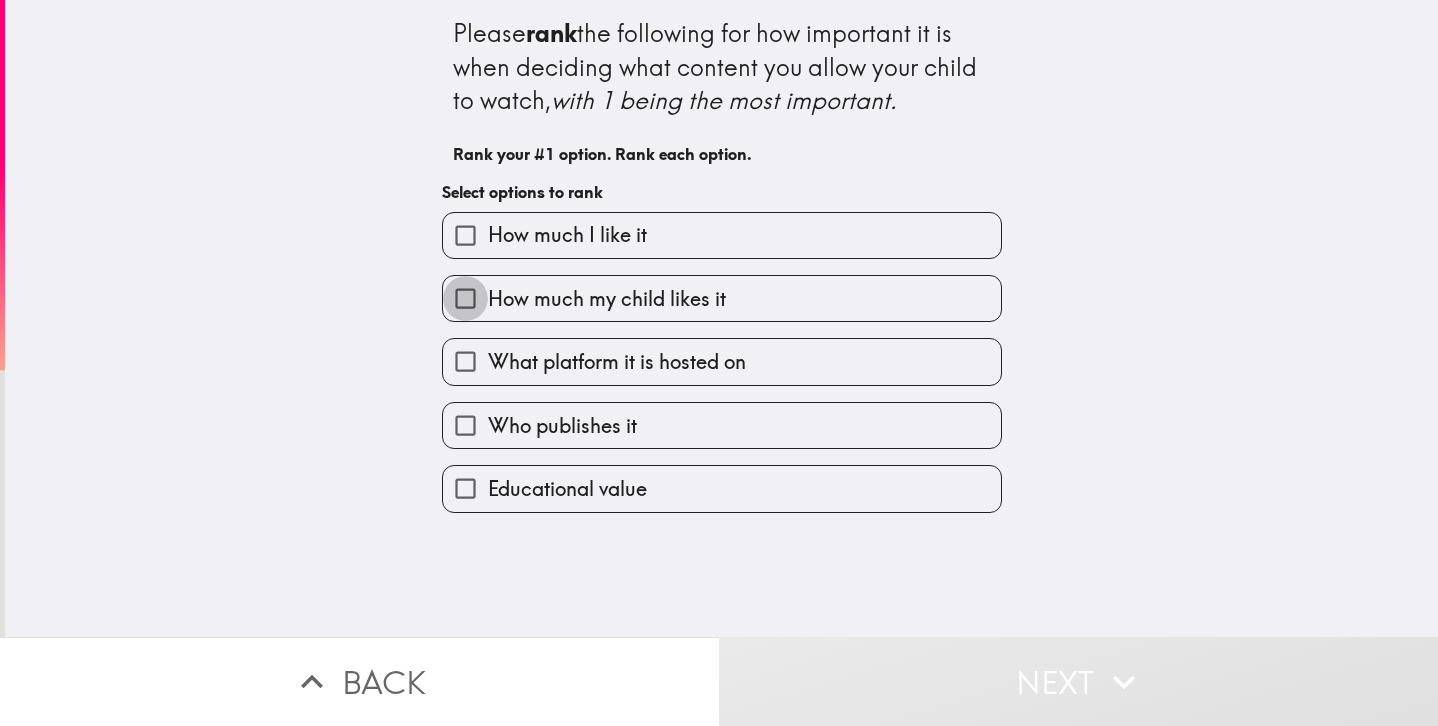 click on "How much my child likes it" at bounding box center [465, 298] 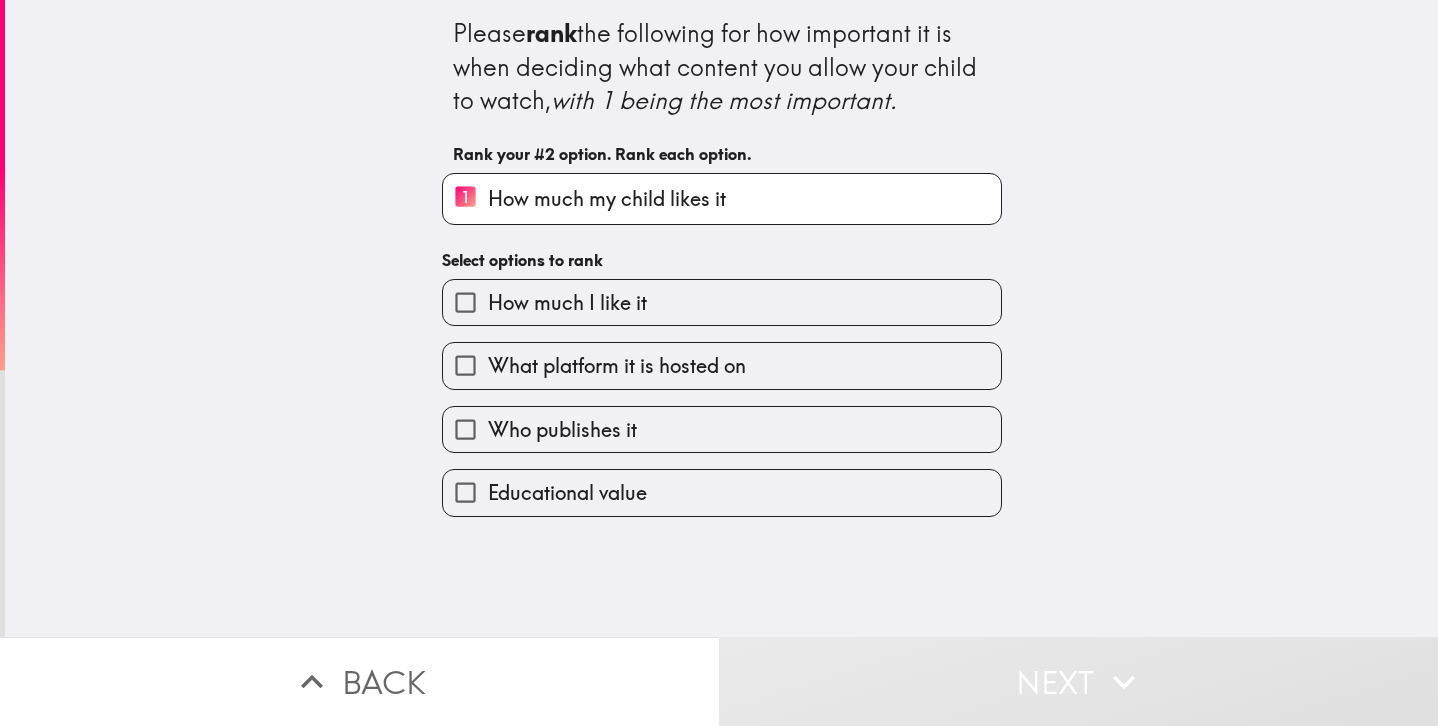 click on "What platform it is hosted on" at bounding box center [617, 366] 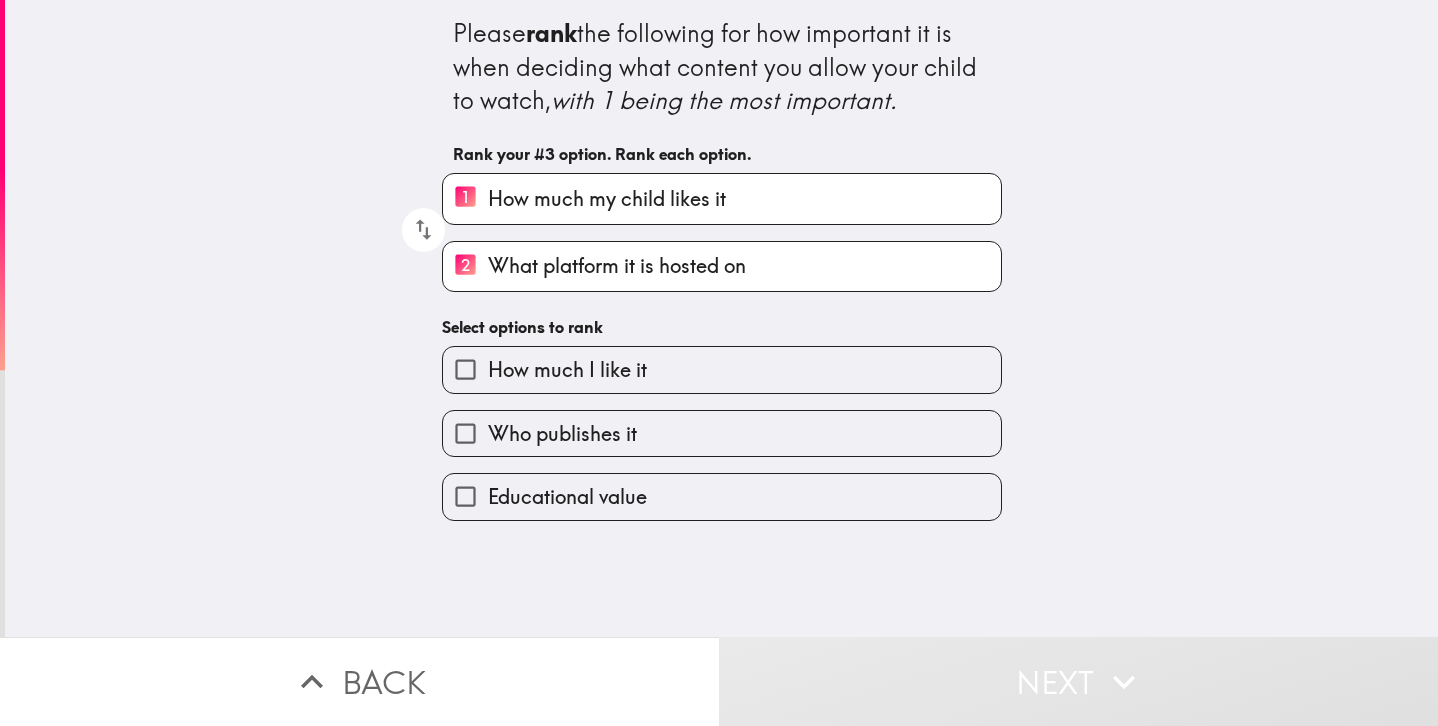 click on "How much I like it" at bounding box center [567, 370] 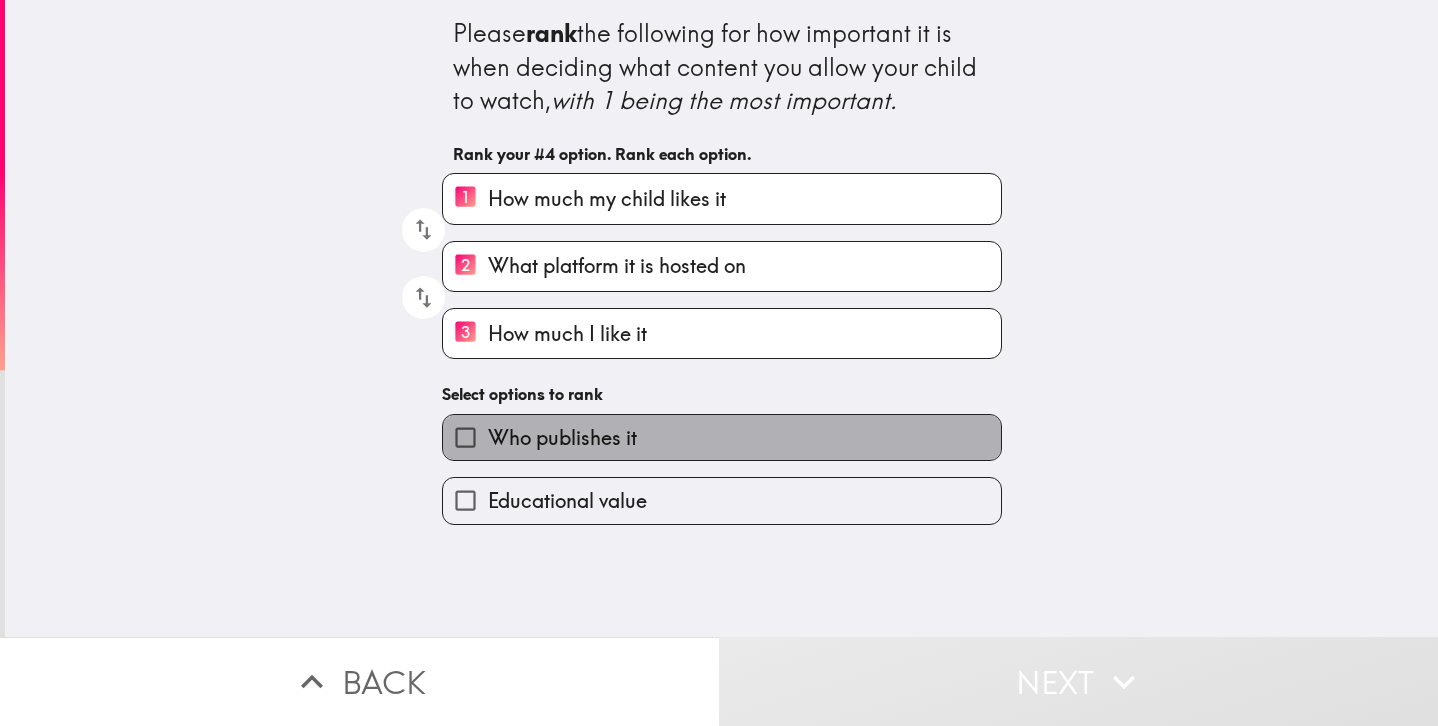 click on "Who publishes it" at bounding box center (722, 437) 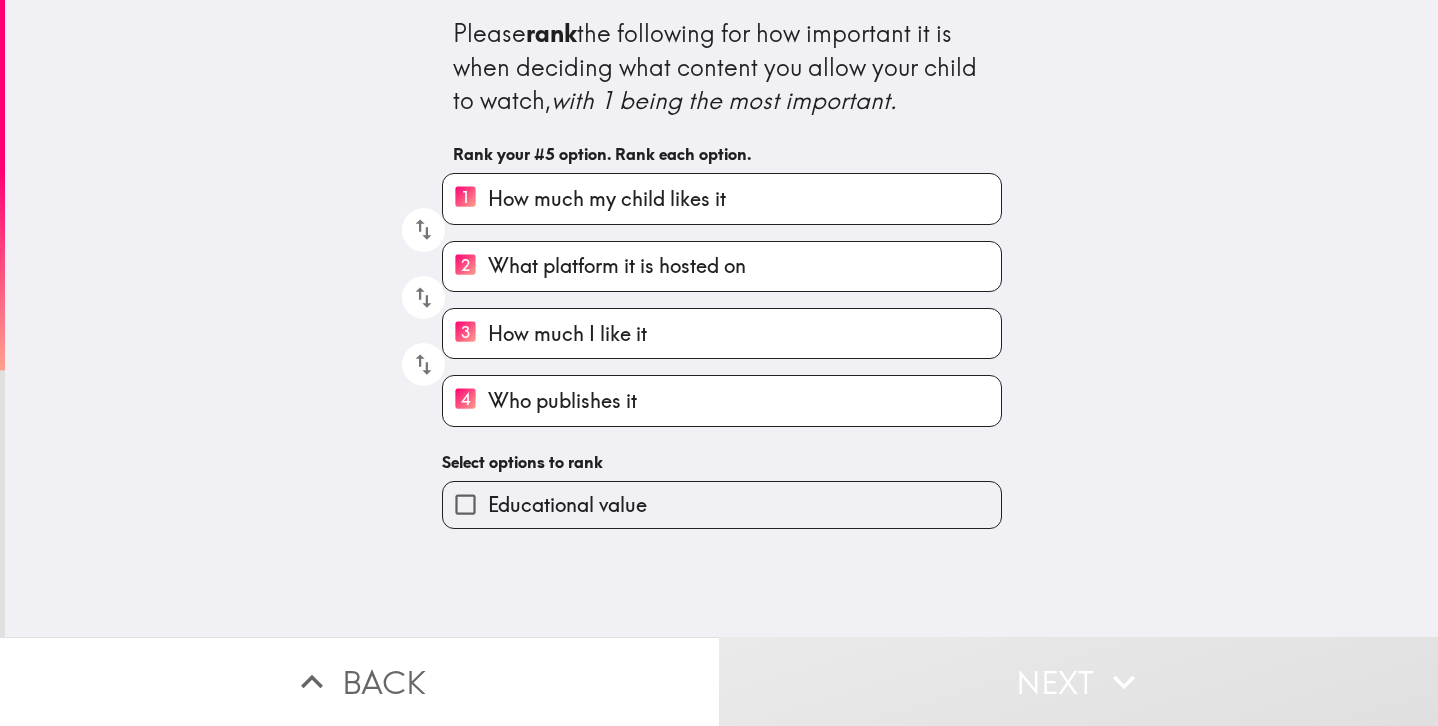 click on "Educational value" at bounding box center (465, 504) 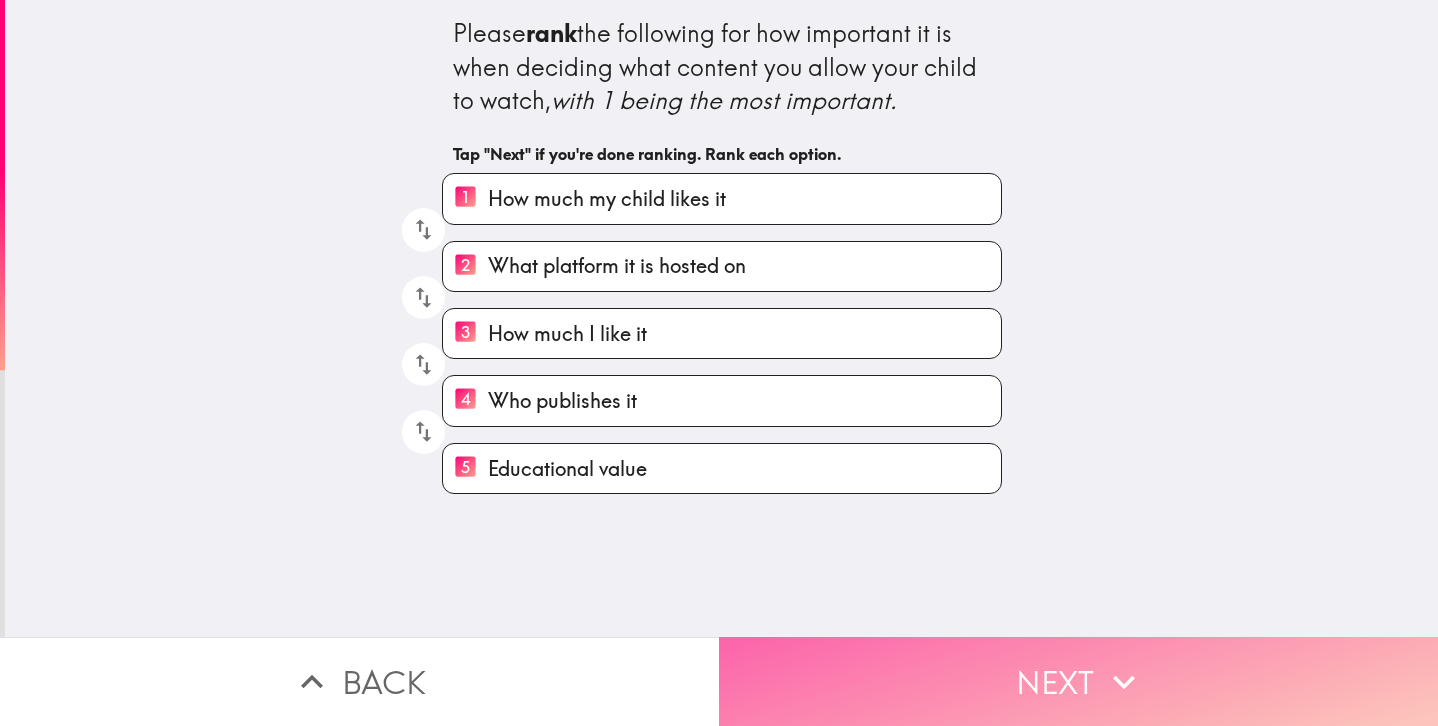 click on "Next" at bounding box center (1078, 681) 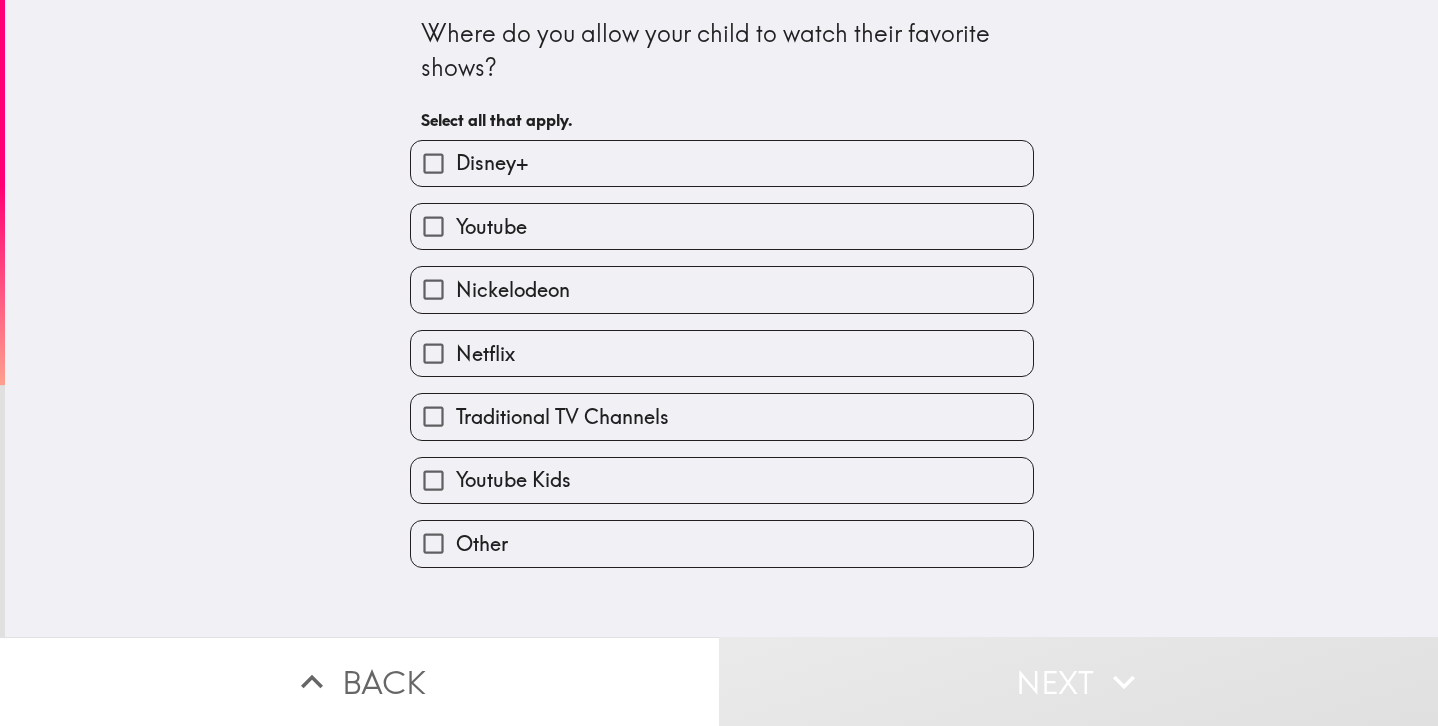 click on "Disney+" at bounding box center (492, 163) 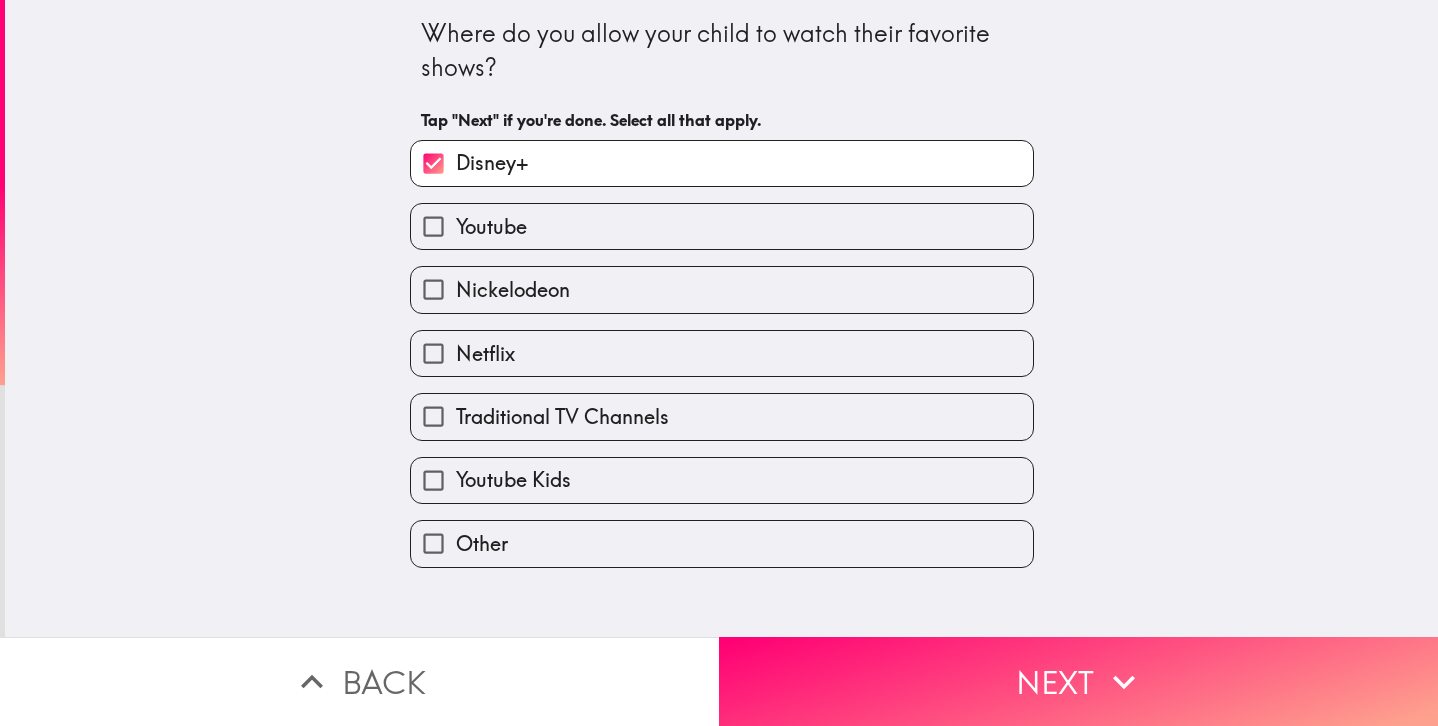 click on "Youtube" at bounding box center [491, 227] 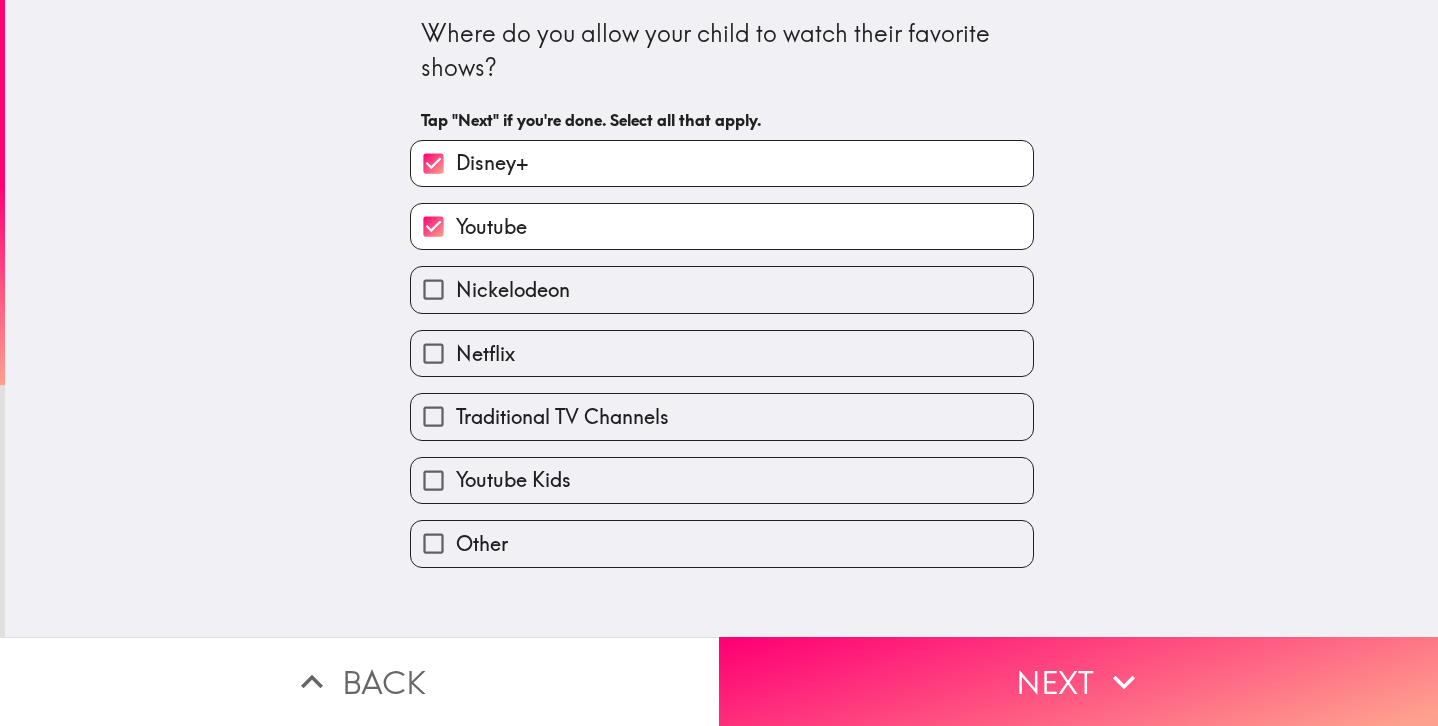 click on "Netflix" at bounding box center [485, 354] 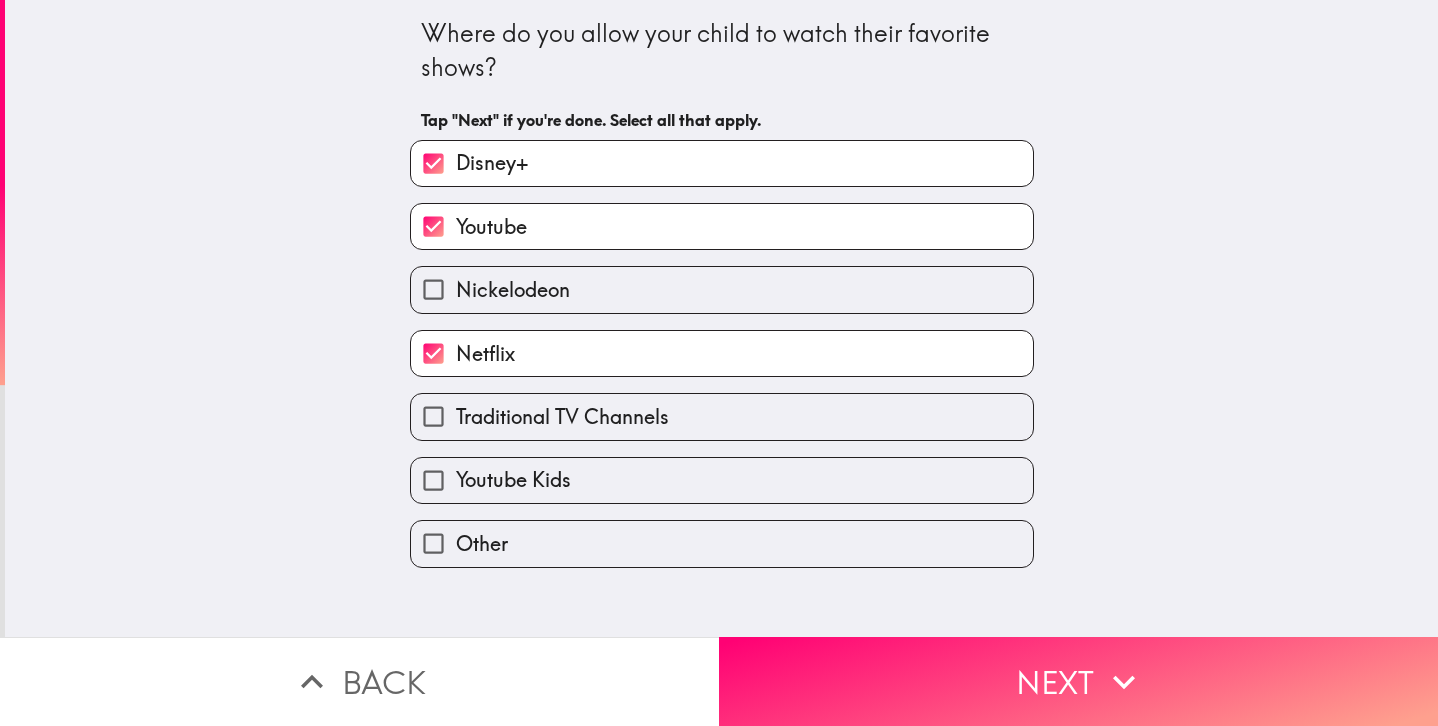 click on "Youtube Kids" at bounding box center (513, 480) 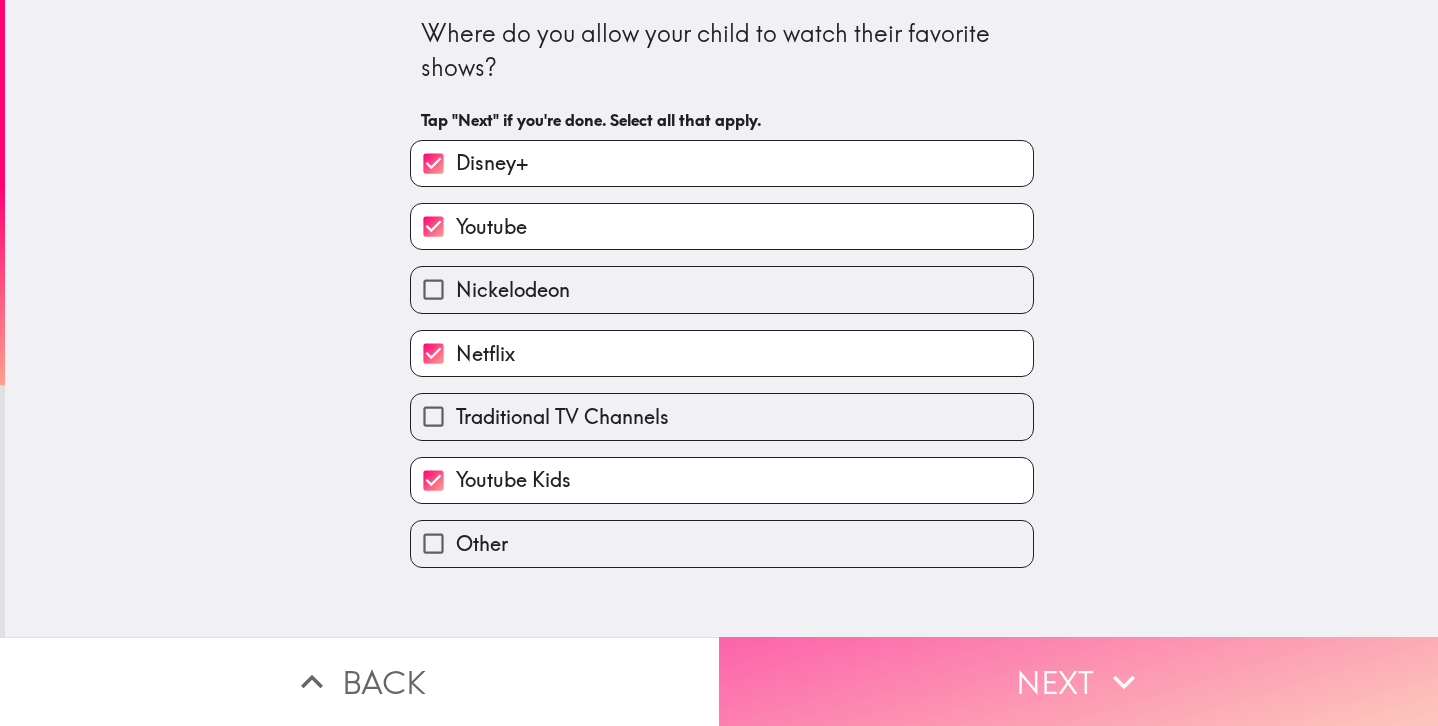 click on "Next" at bounding box center [1078, 681] 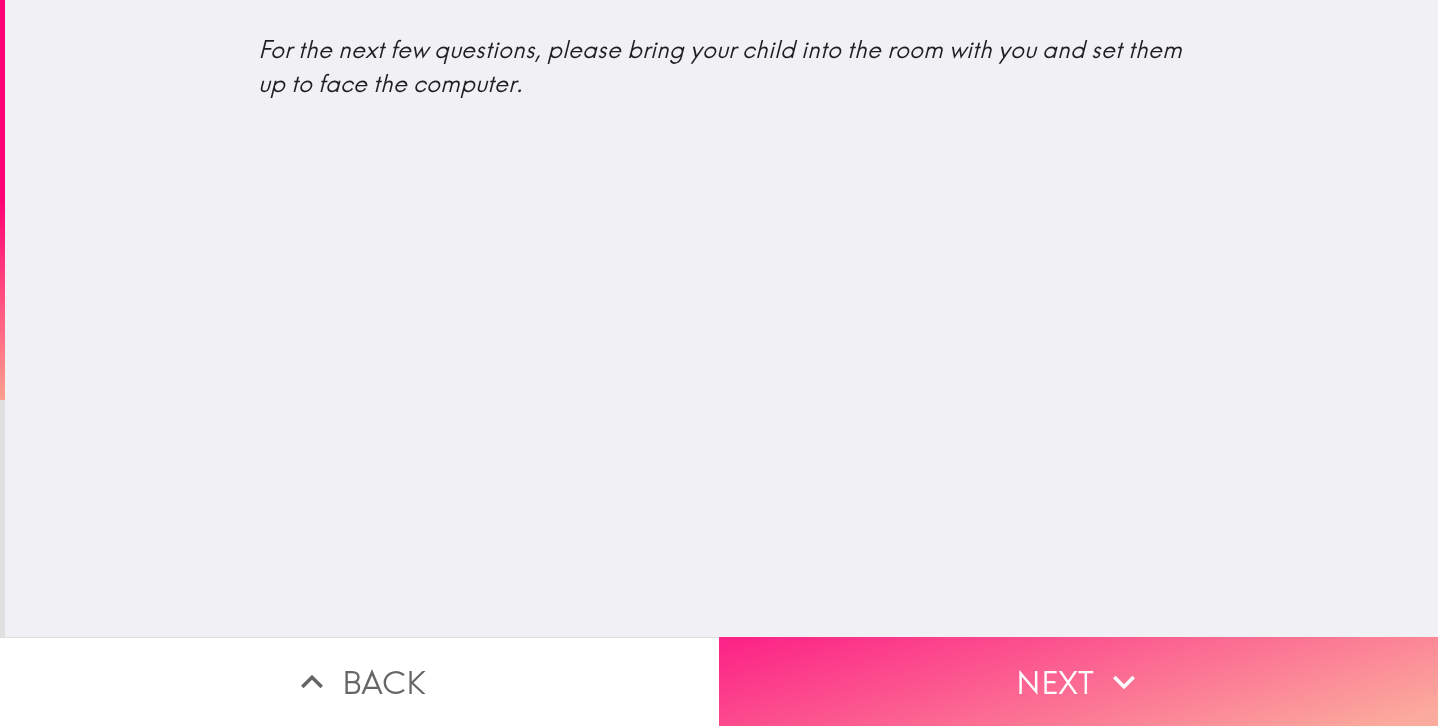 click on "Next" at bounding box center (1078, 681) 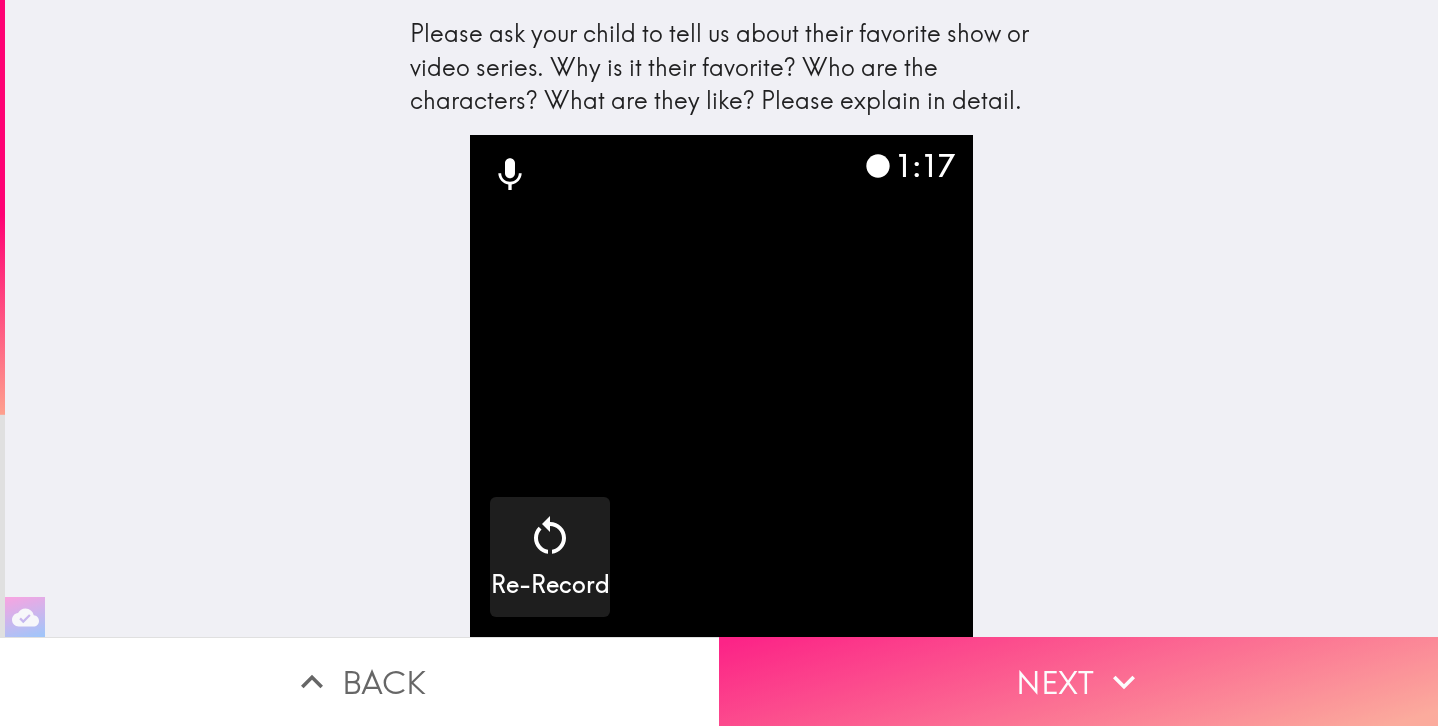 click on "Next" at bounding box center (1078, 681) 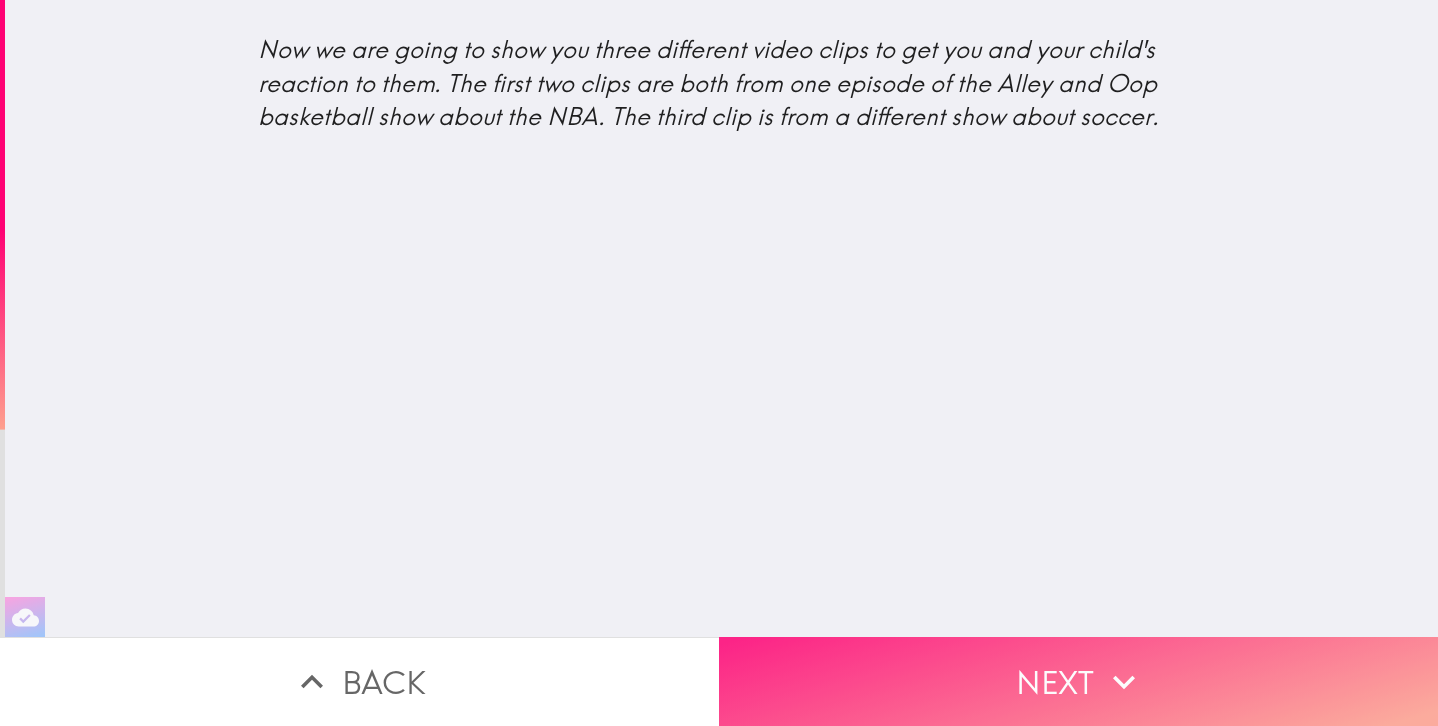 click on "Next" at bounding box center [1078, 681] 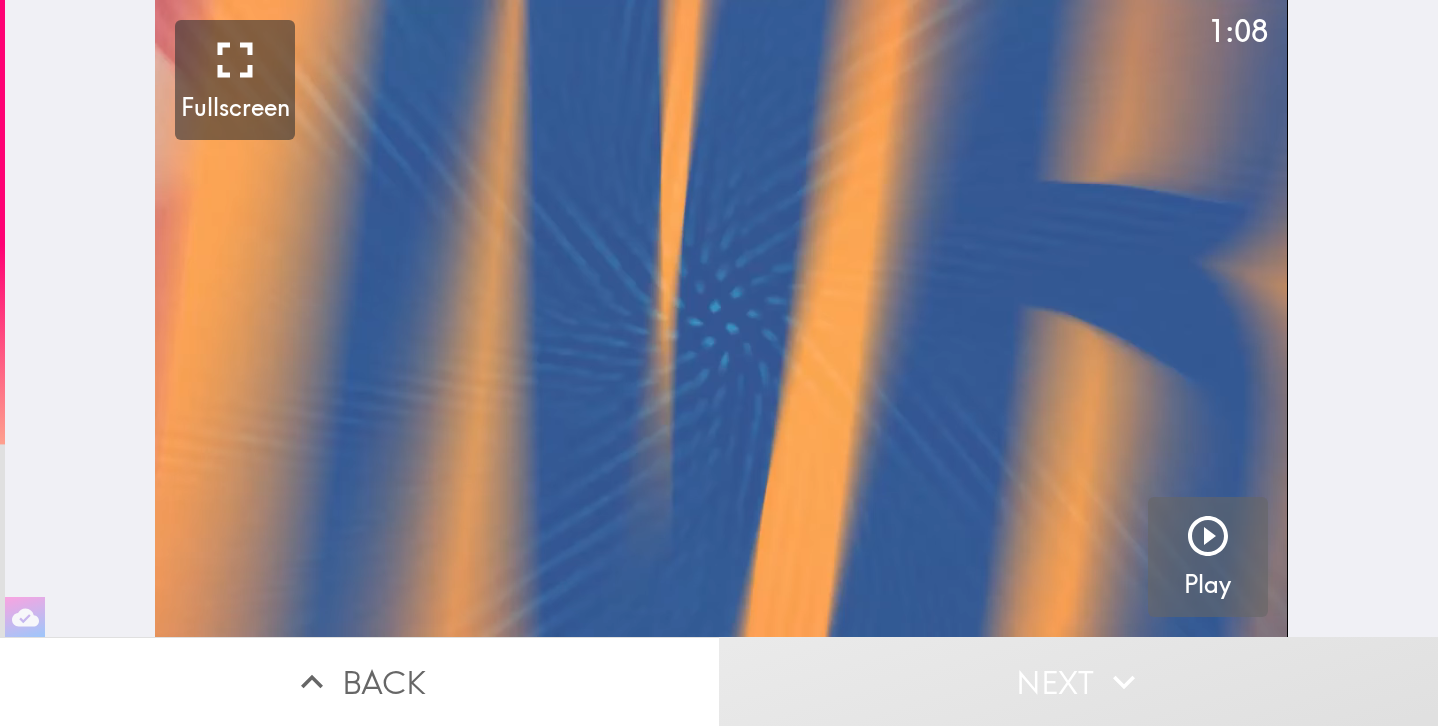 click 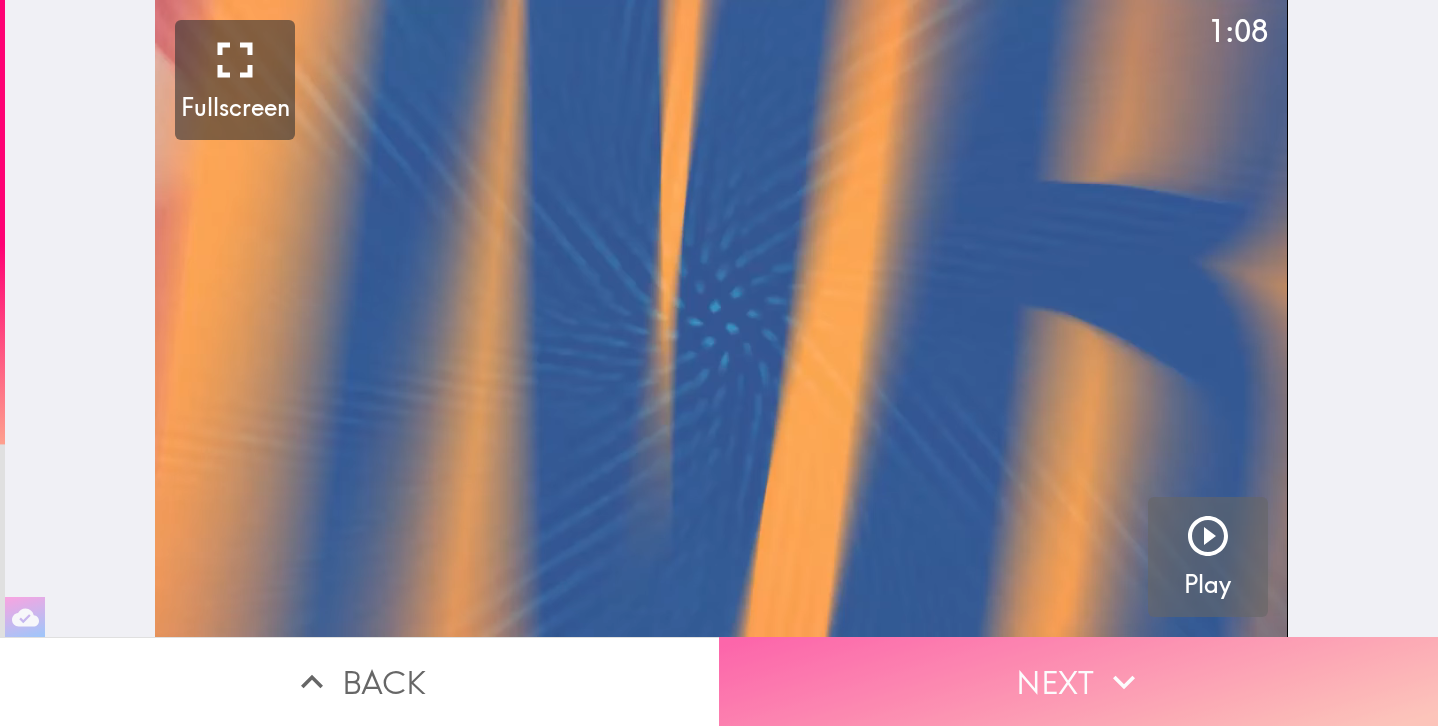click on "Next" at bounding box center (1078, 681) 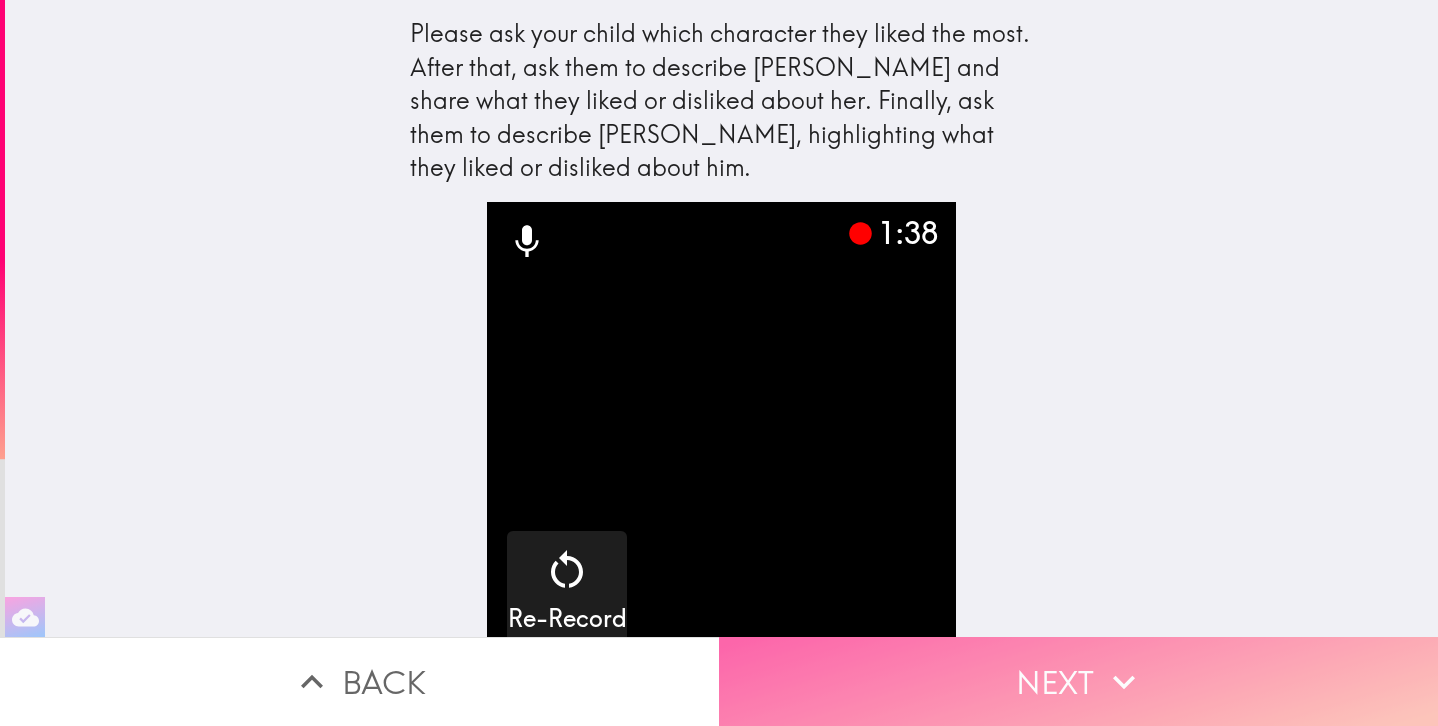 click on "Next" at bounding box center [1078, 681] 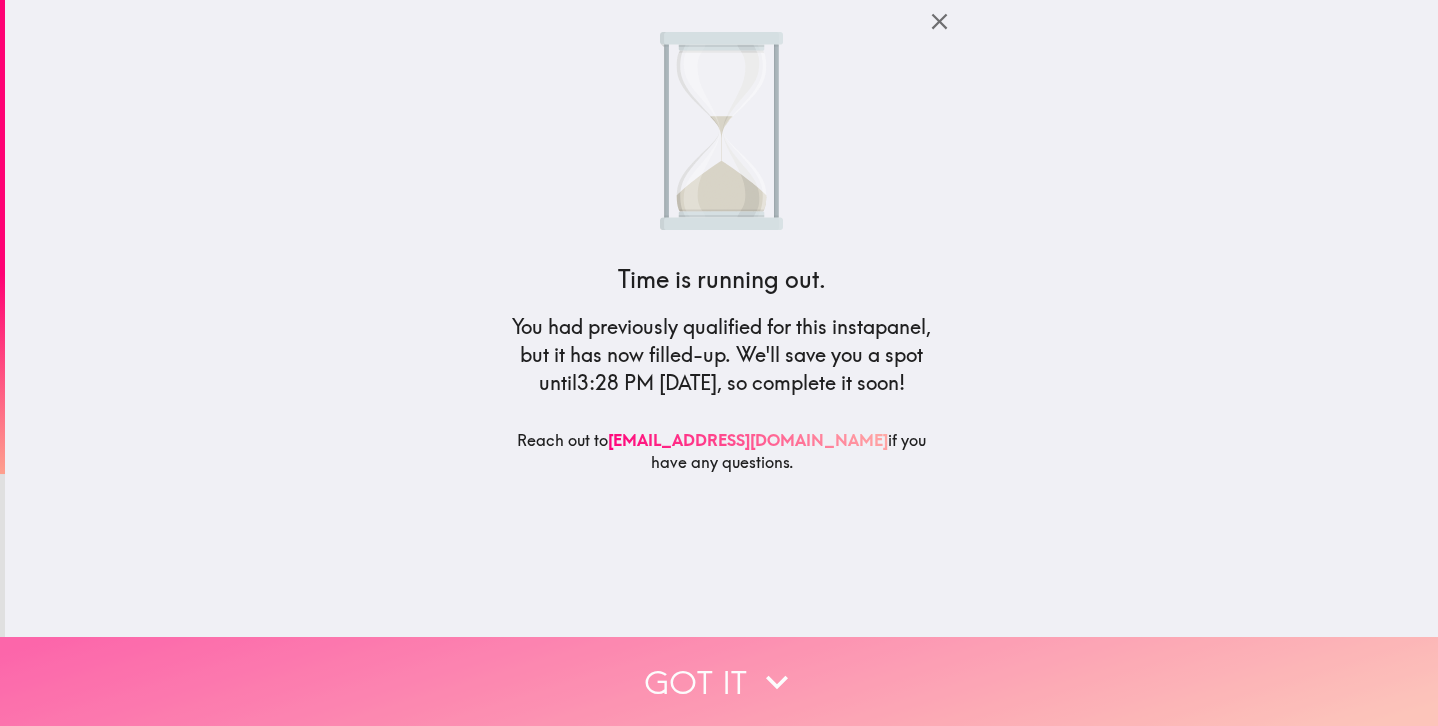 click on "Got it" at bounding box center (719, 681) 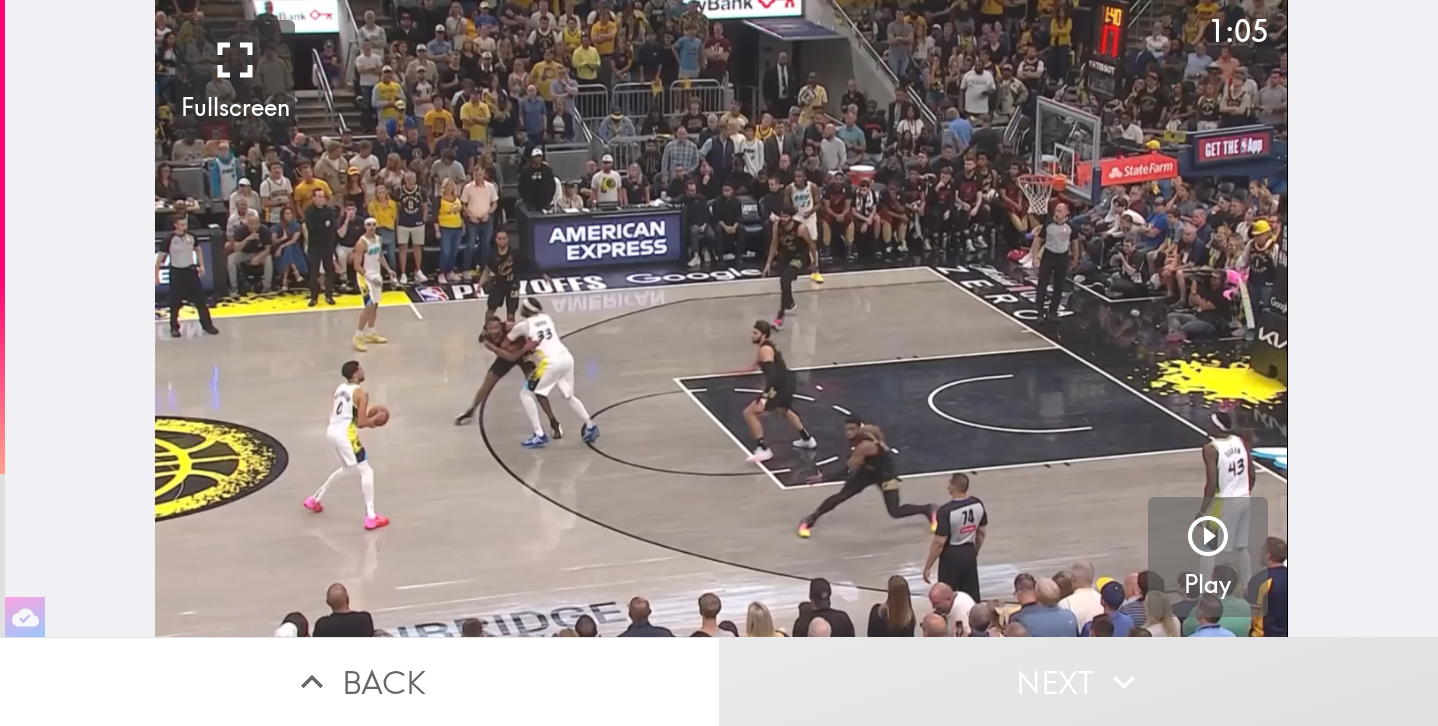 click 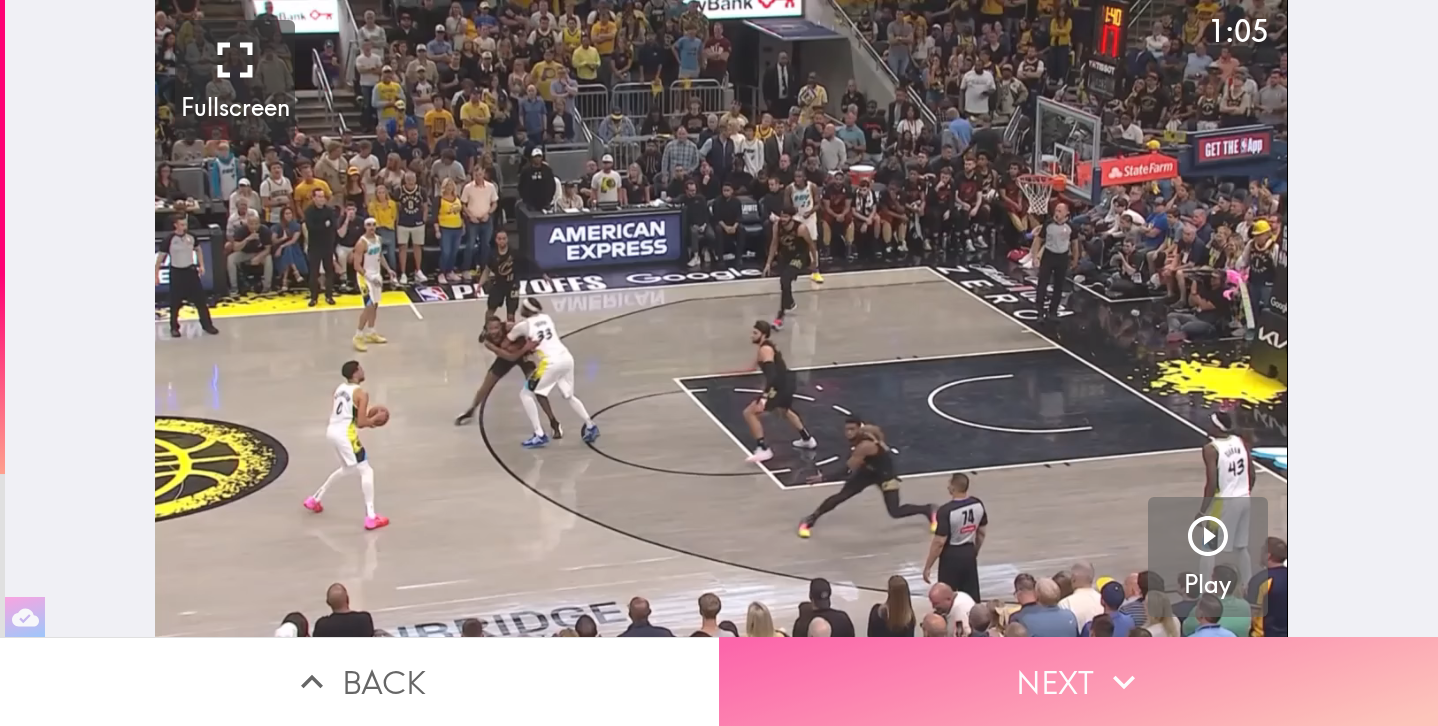 click on "Next" at bounding box center (1078, 681) 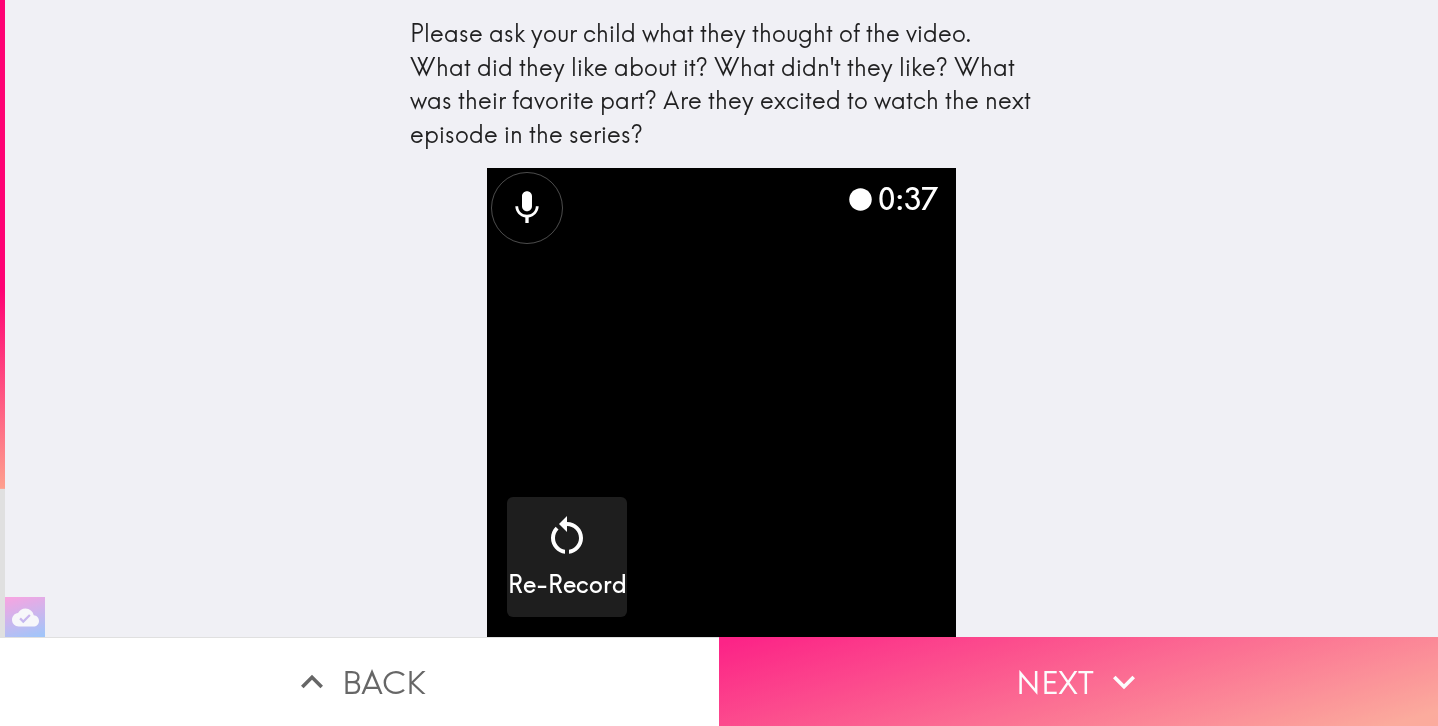 click 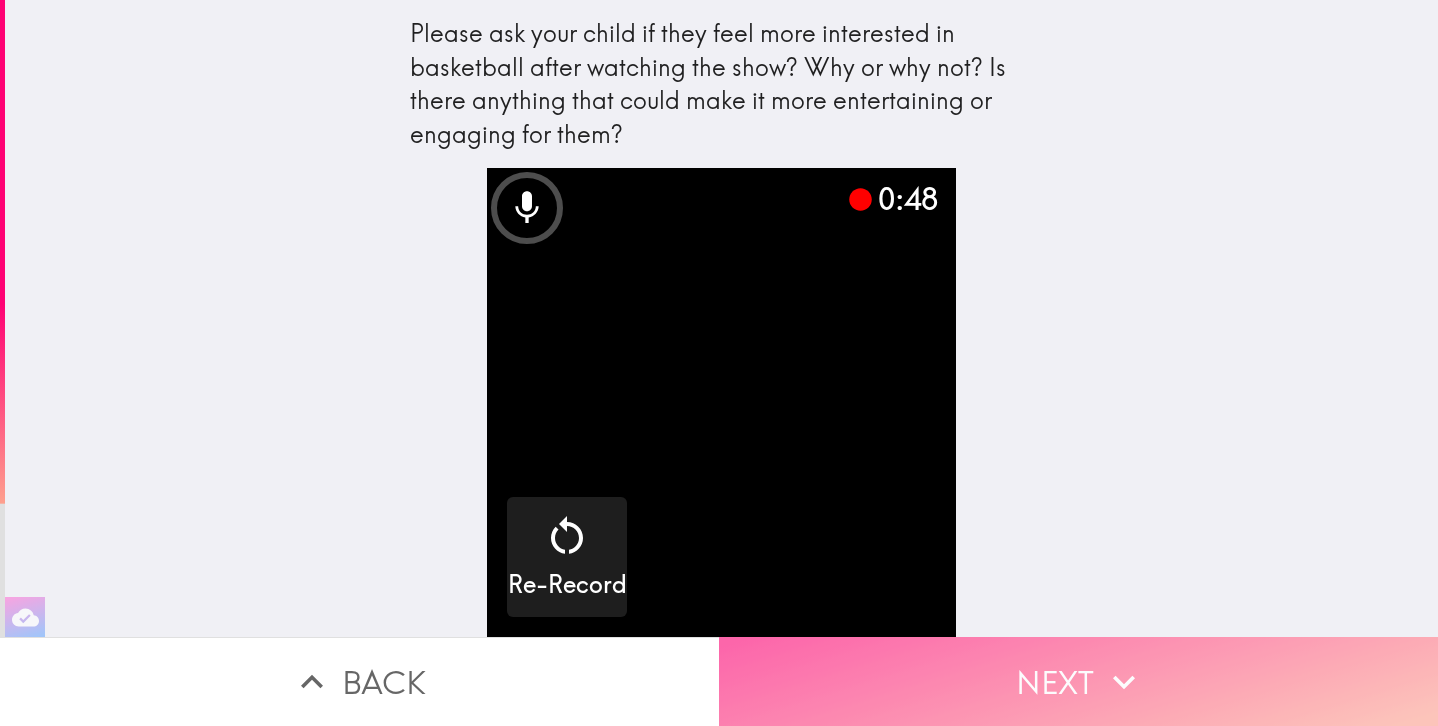 click on "Next" at bounding box center (1078, 681) 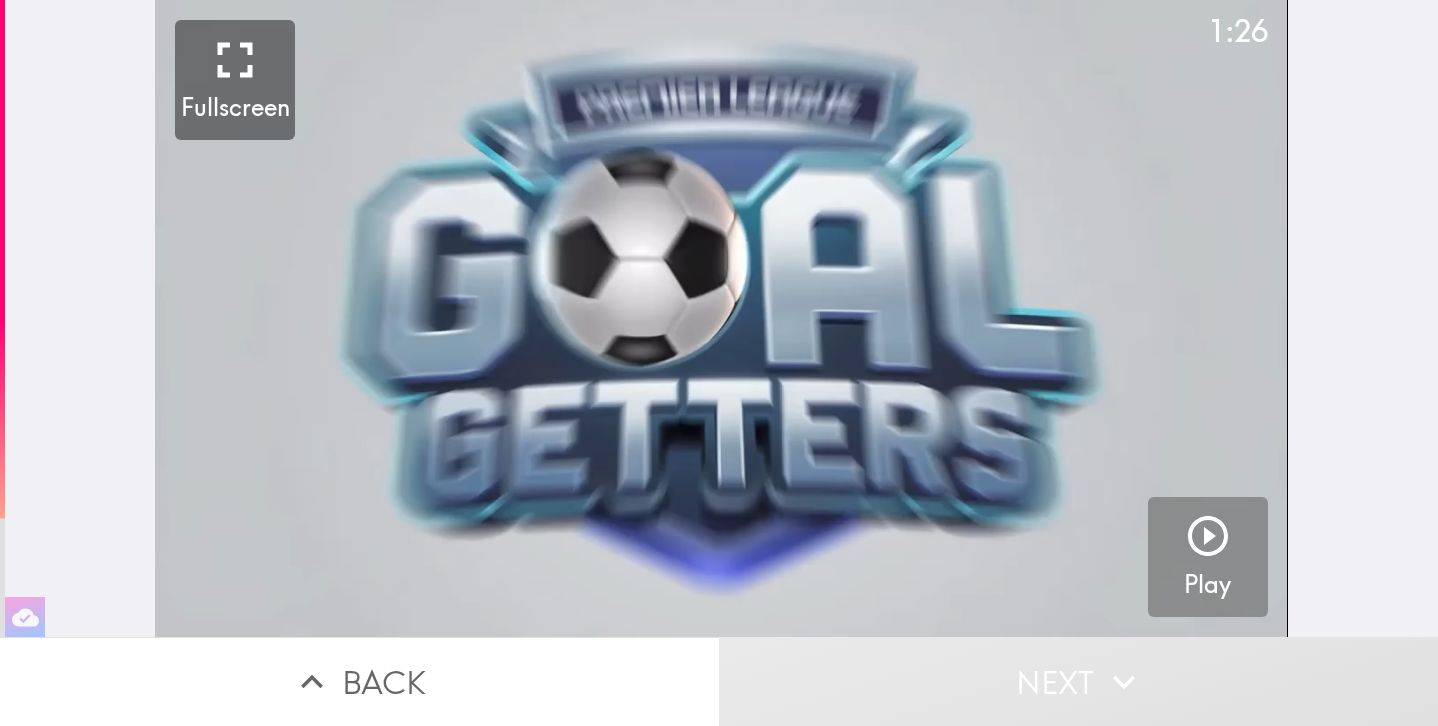 click on "Play" at bounding box center [1208, 557] 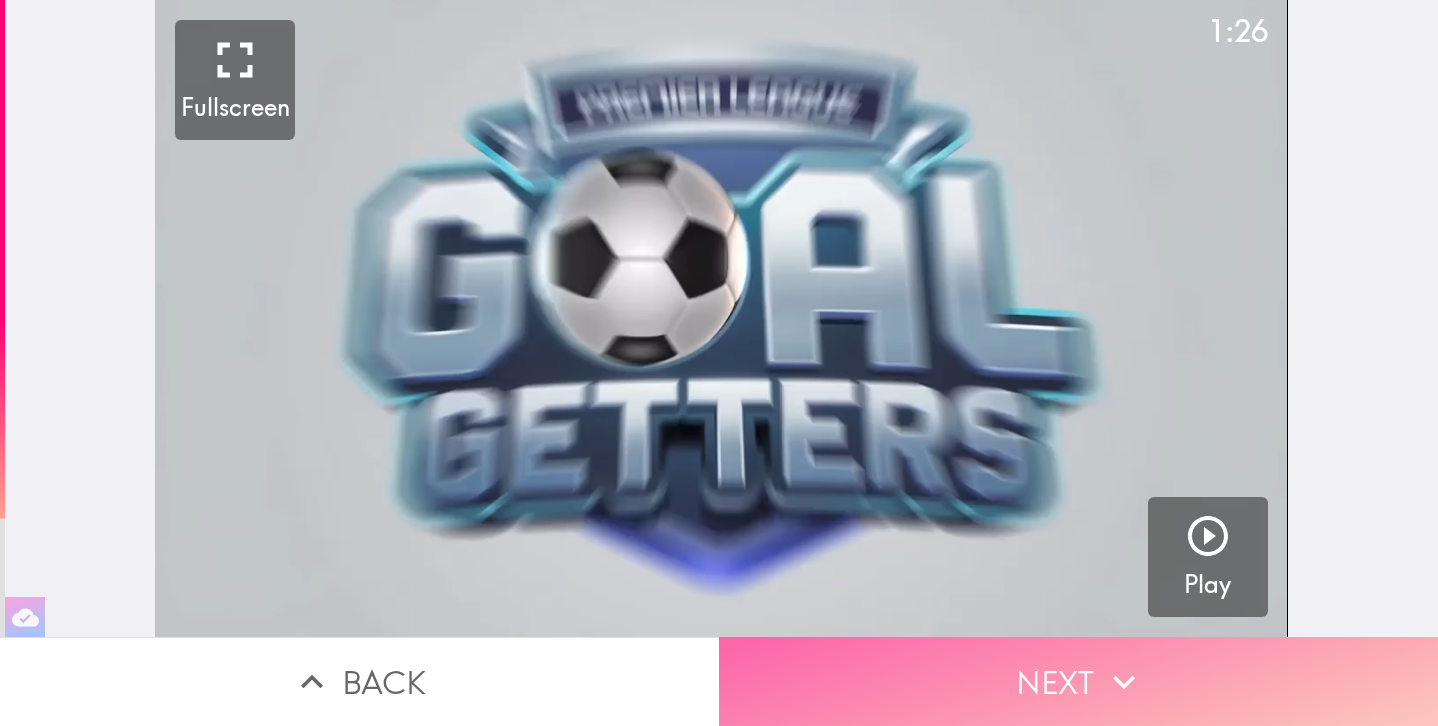 click on "Next" at bounding box center [1078, 681] 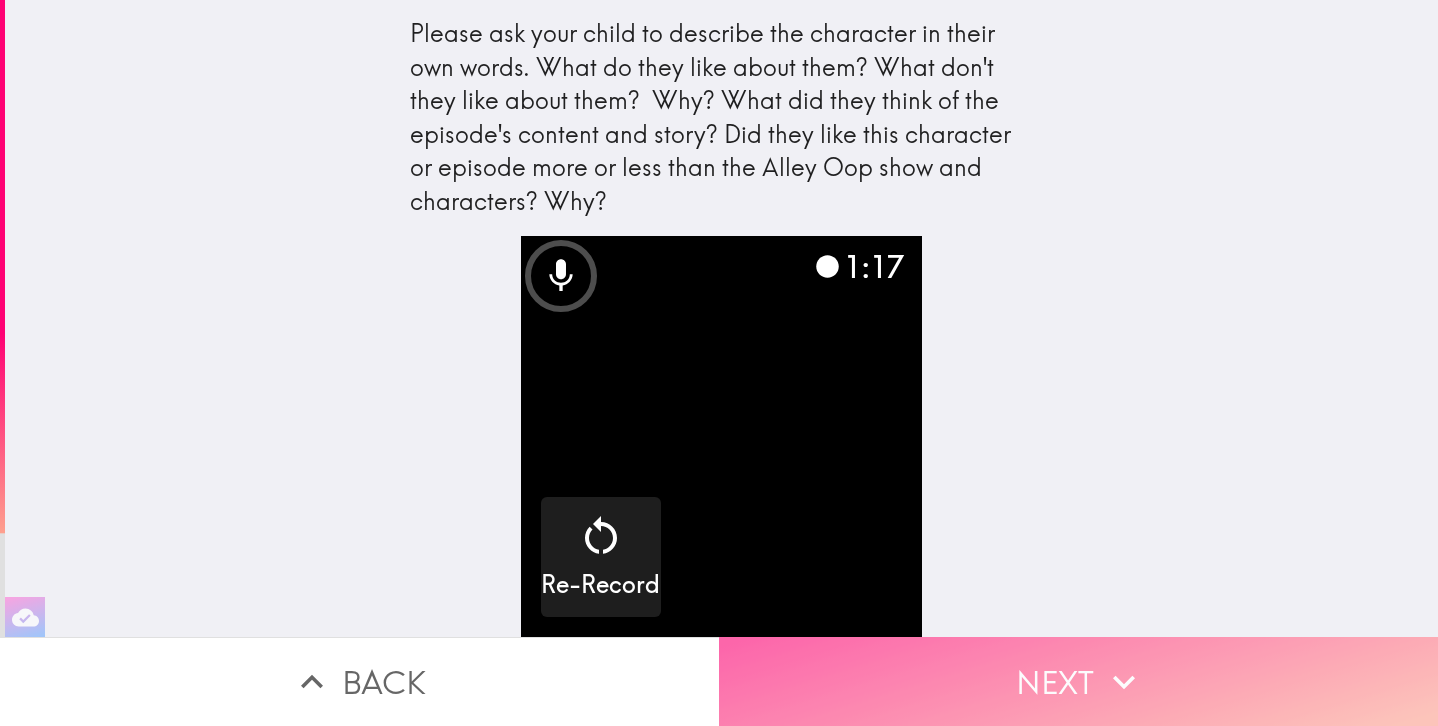 click on "Next" at bounding box center (1078, 681) 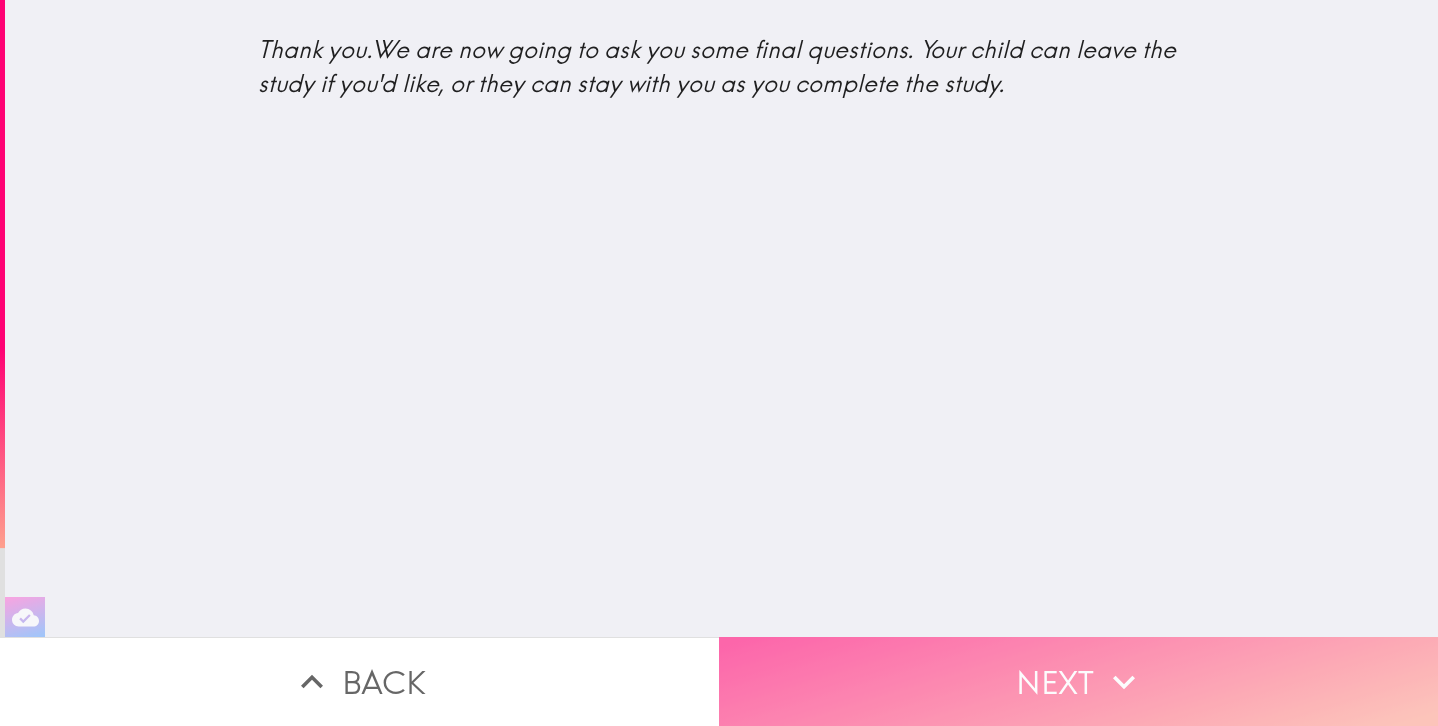 click on "Next" at bounding box center (1078, 681) 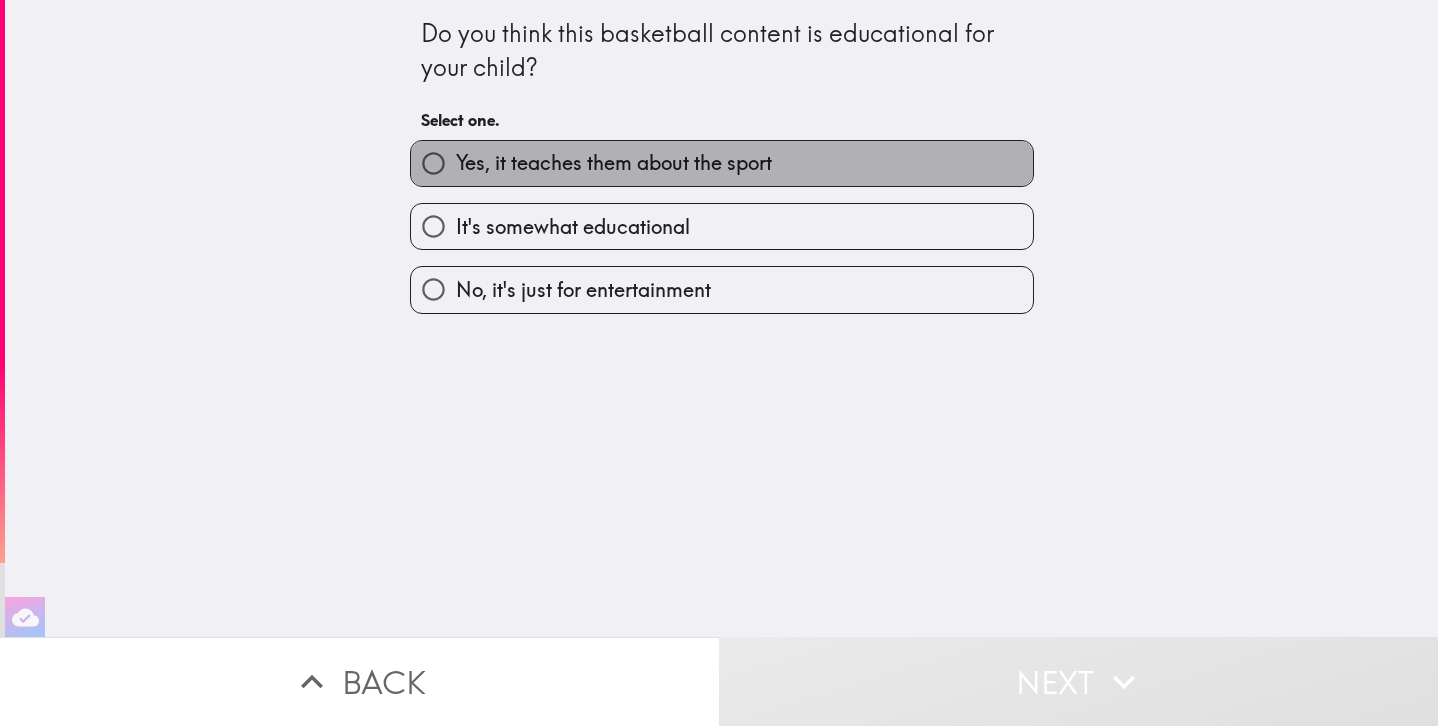 click on "Yes, it teaches them about the sport" at bounding box center [614, 163] 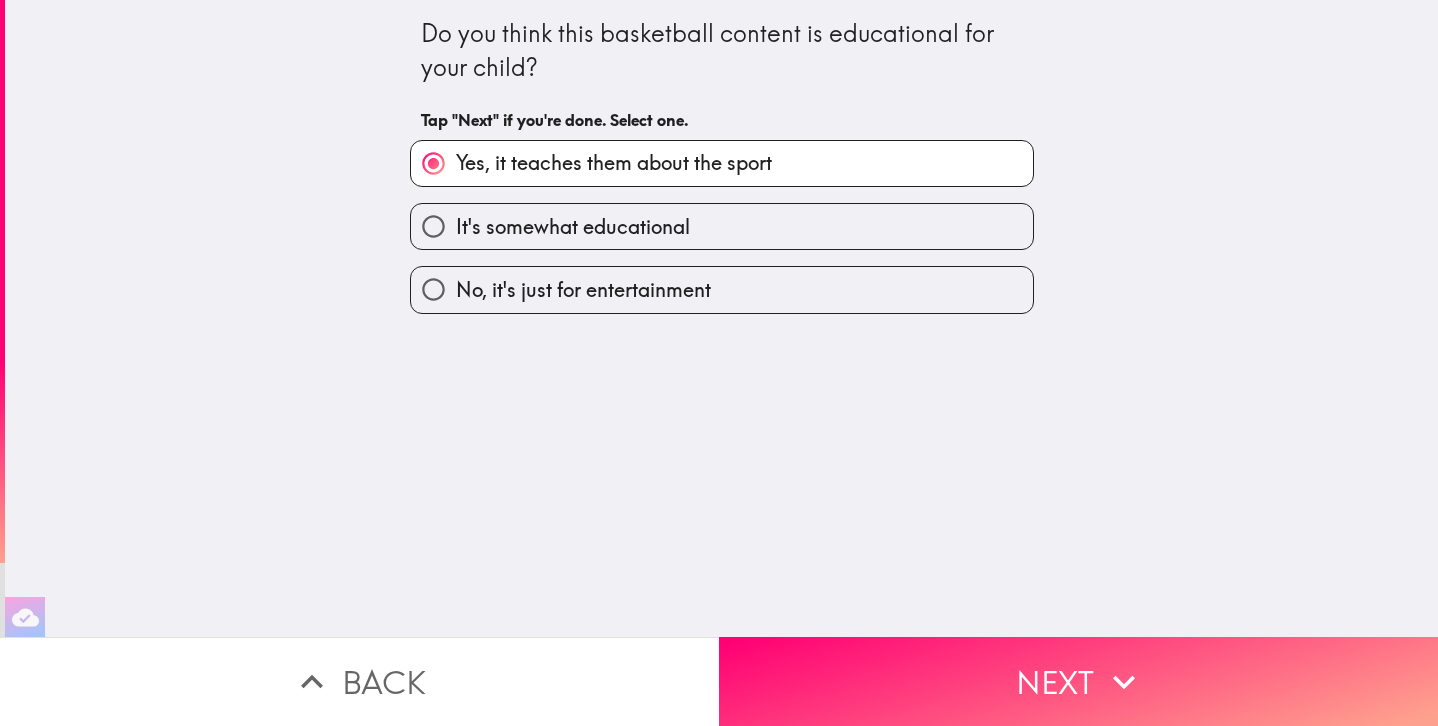 click on "It's somewhat educational" at bounding box center [573, 227] 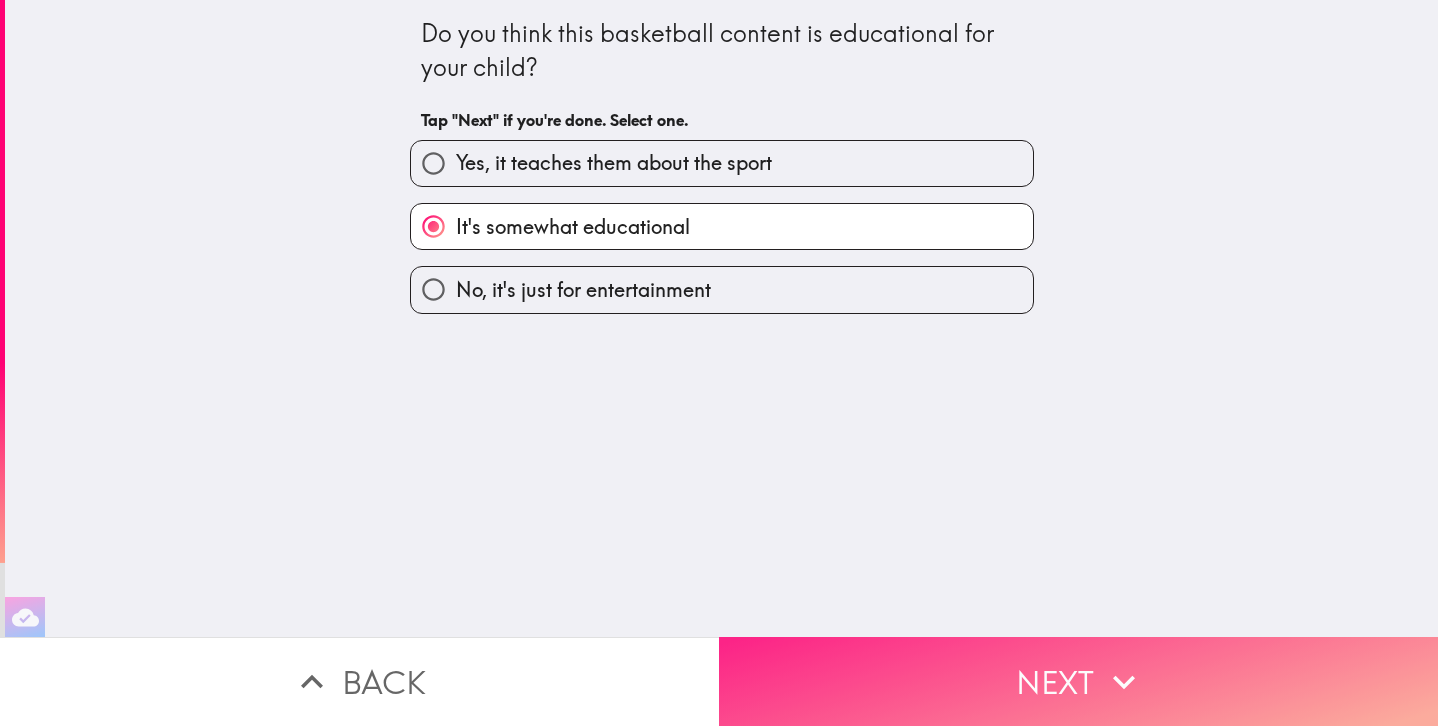 click on "Next" at bounding box center (1078, 681) 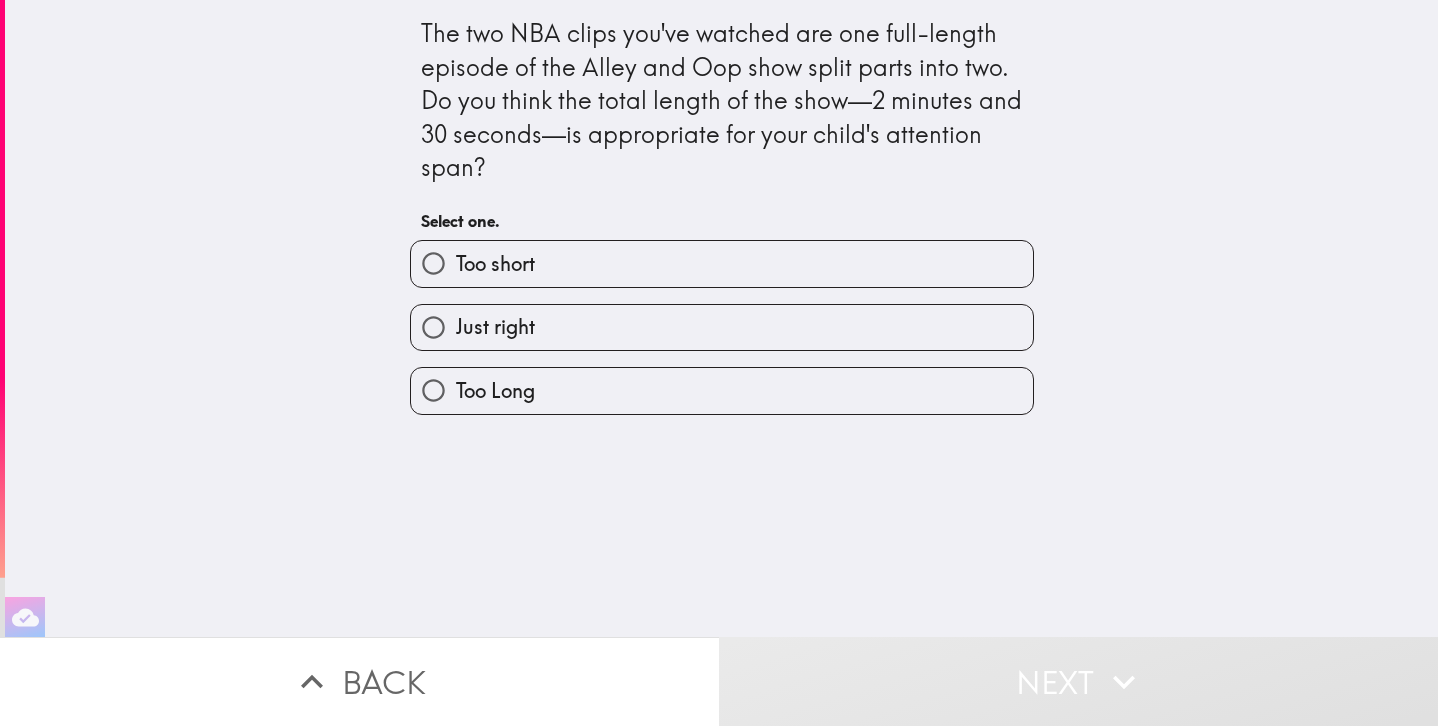 click on "Just right" at bounding box center (495, 327) 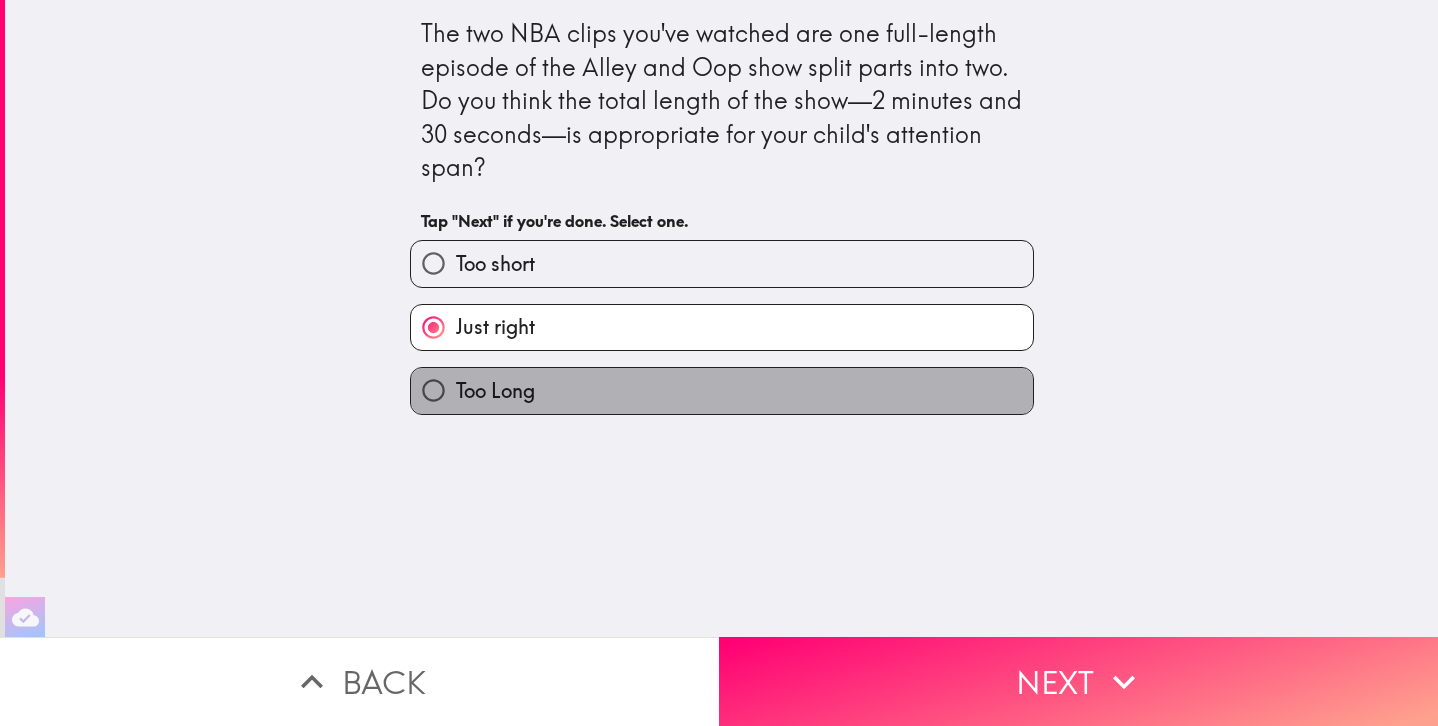 click on "Too Long" at bounding box center (722, 390) 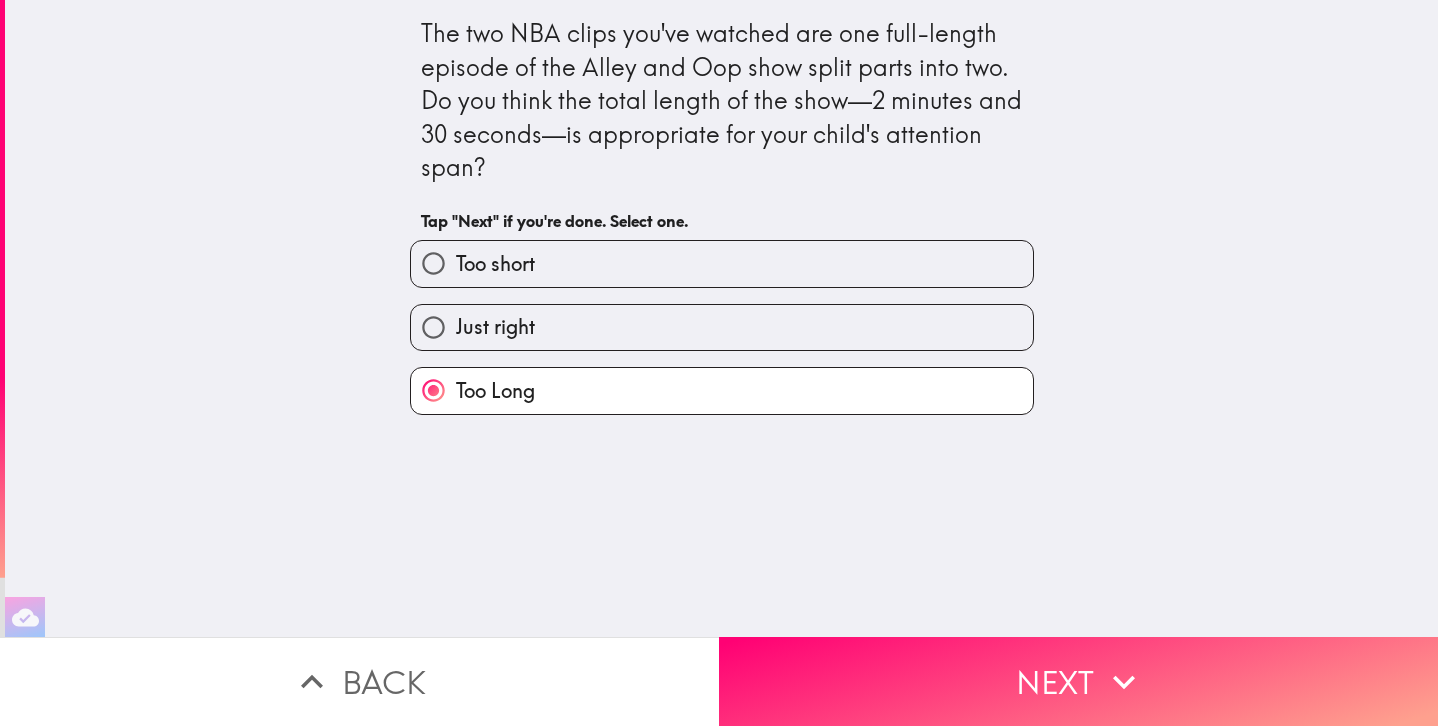 click on "Too short" at bounding box center [722, 263] 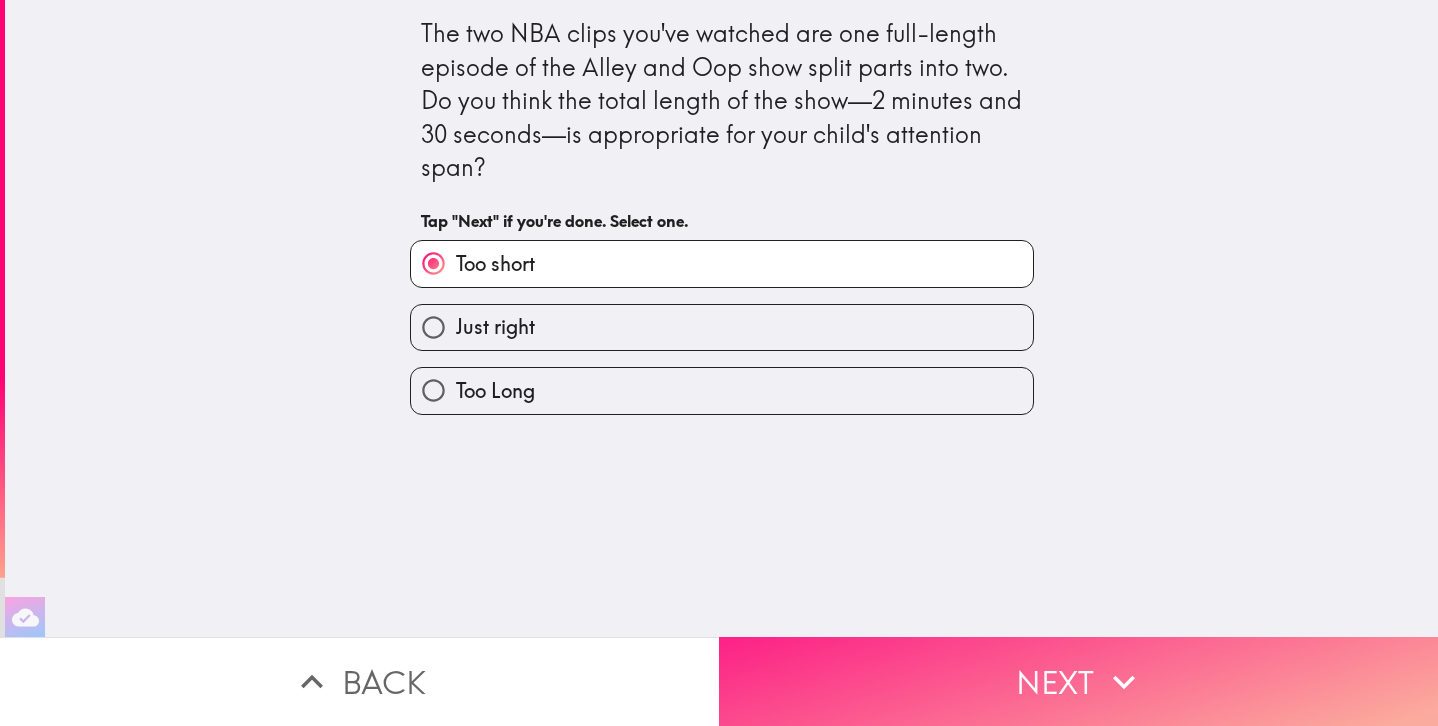 click on "Next" at bounding box center (1078, 681) 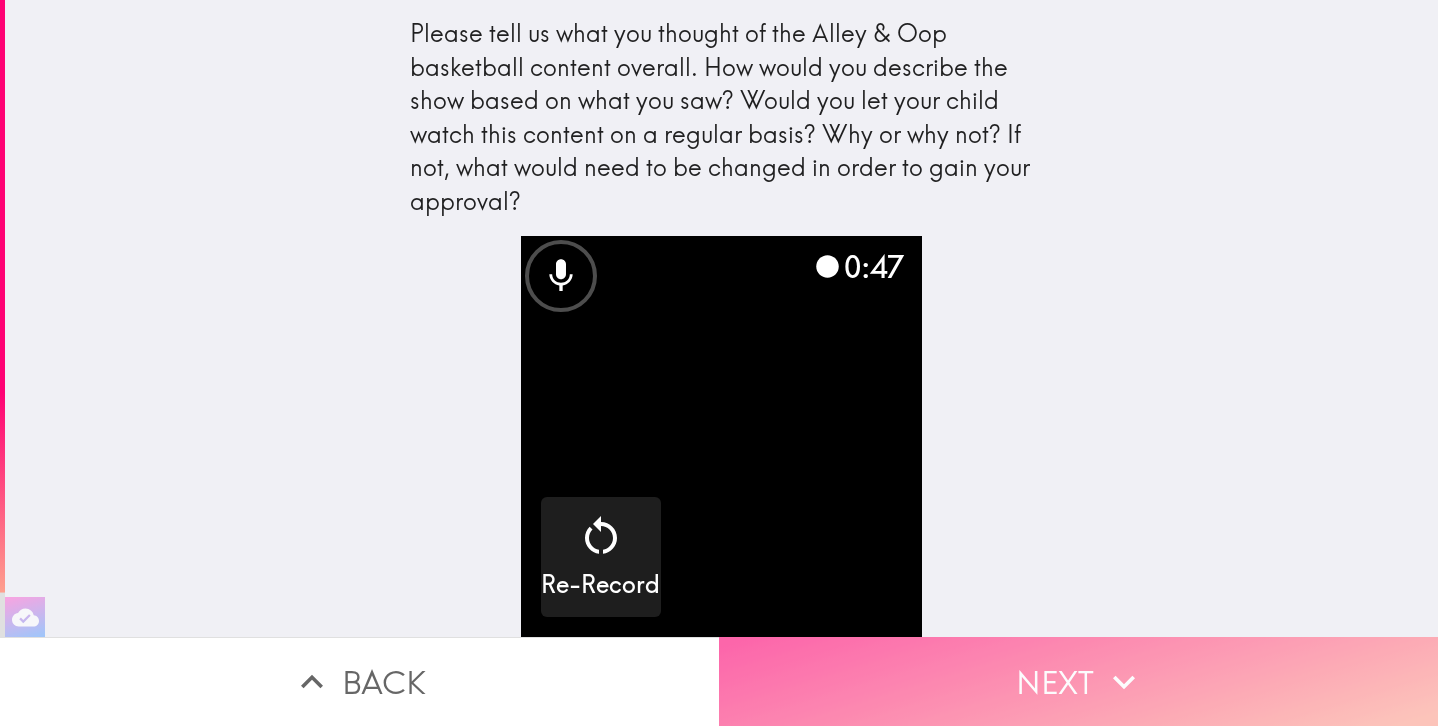 click on "Next" at bounding box center [1078, 681] 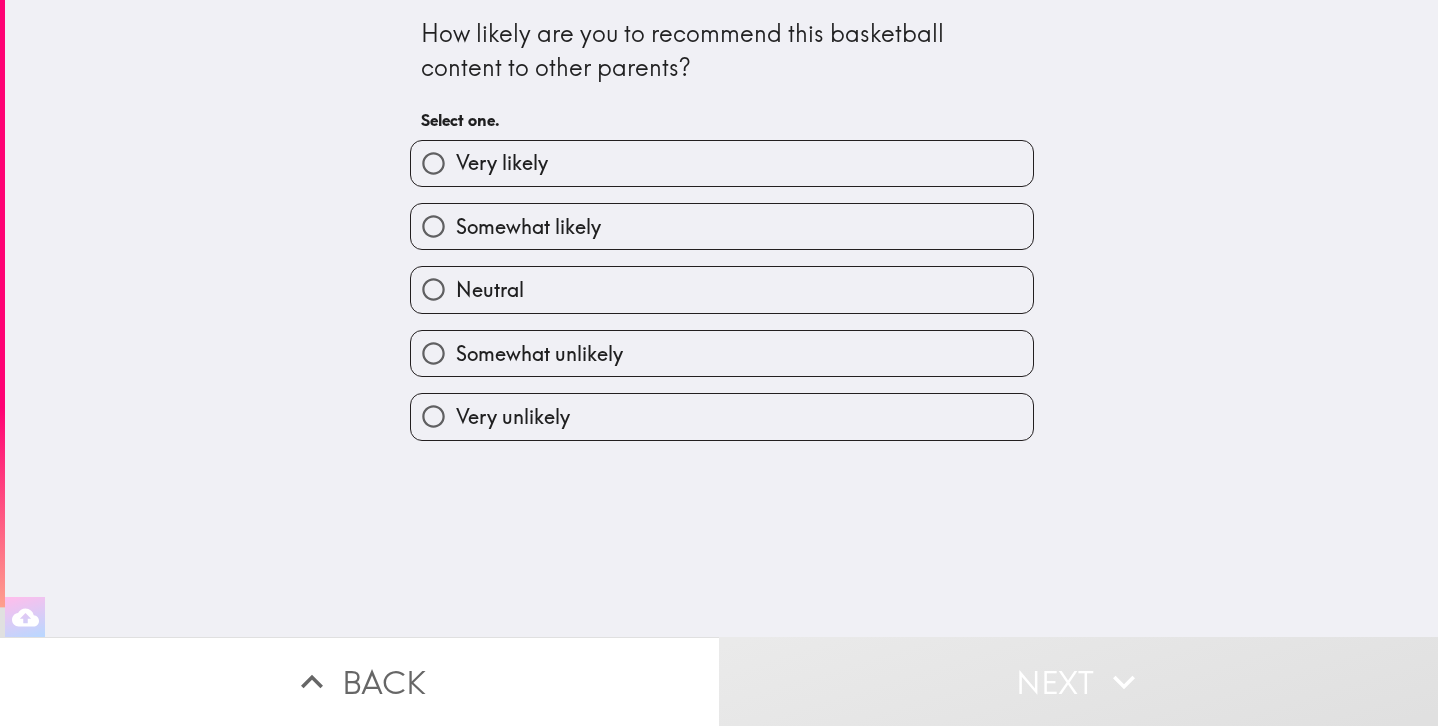 click on "Somewhat likely" at bounding box center [714, 218] 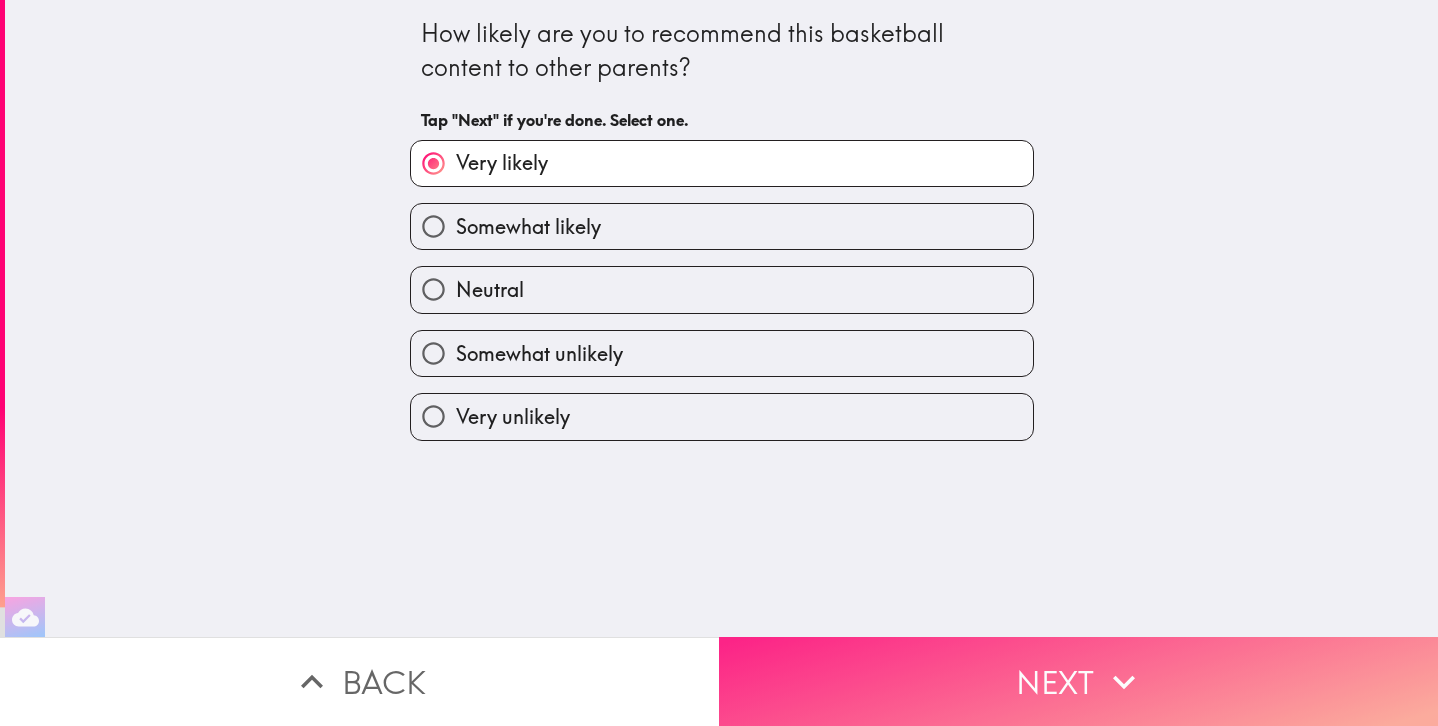 click on "Next" at bounding box center [1078, 681] 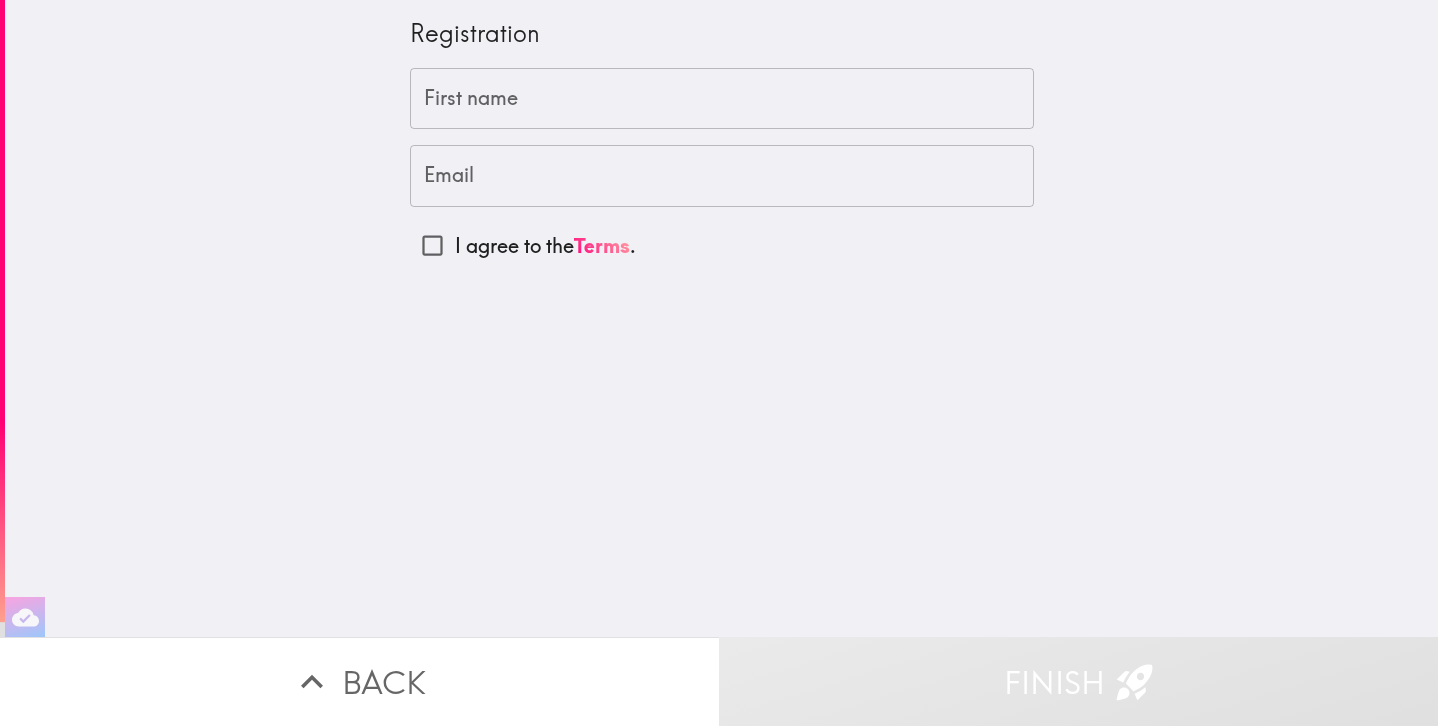 click on "First name" at bounding box center (722, 99) 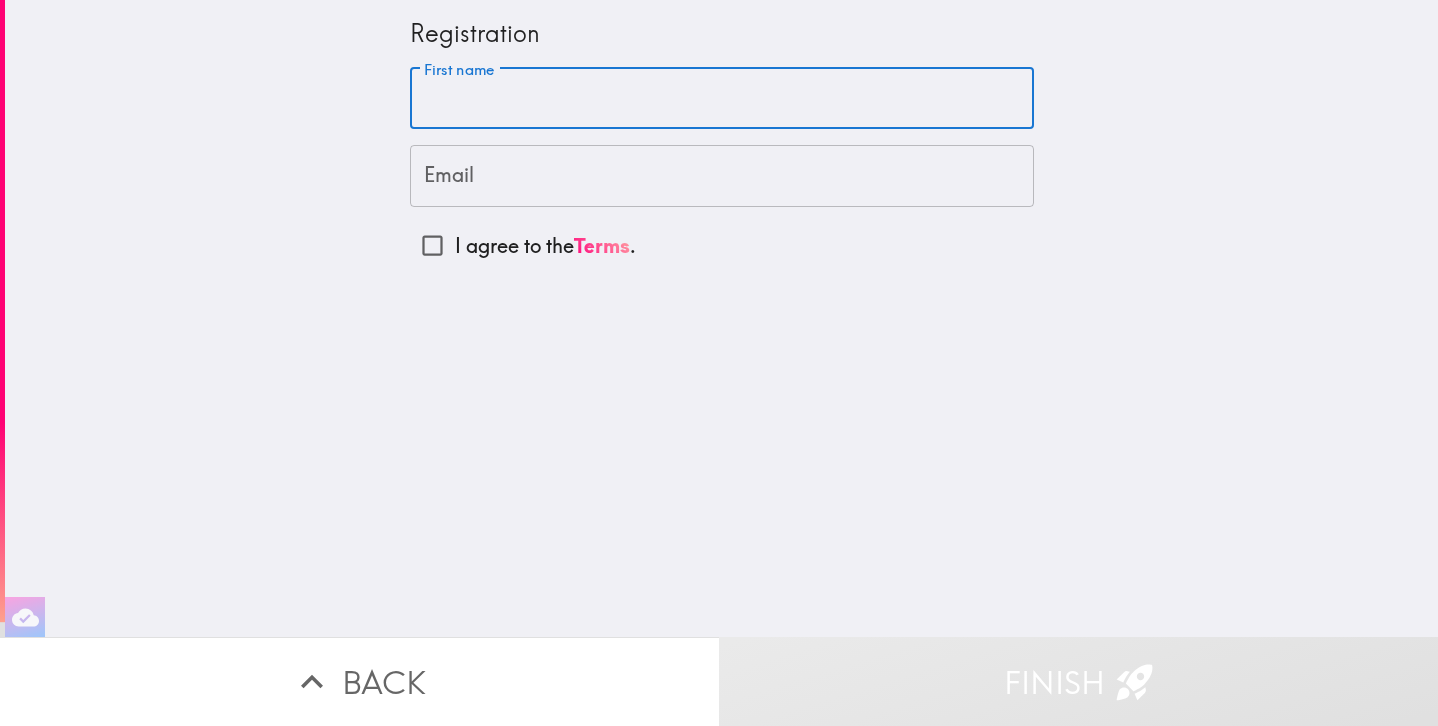 type on "[PERSON_NAME]" 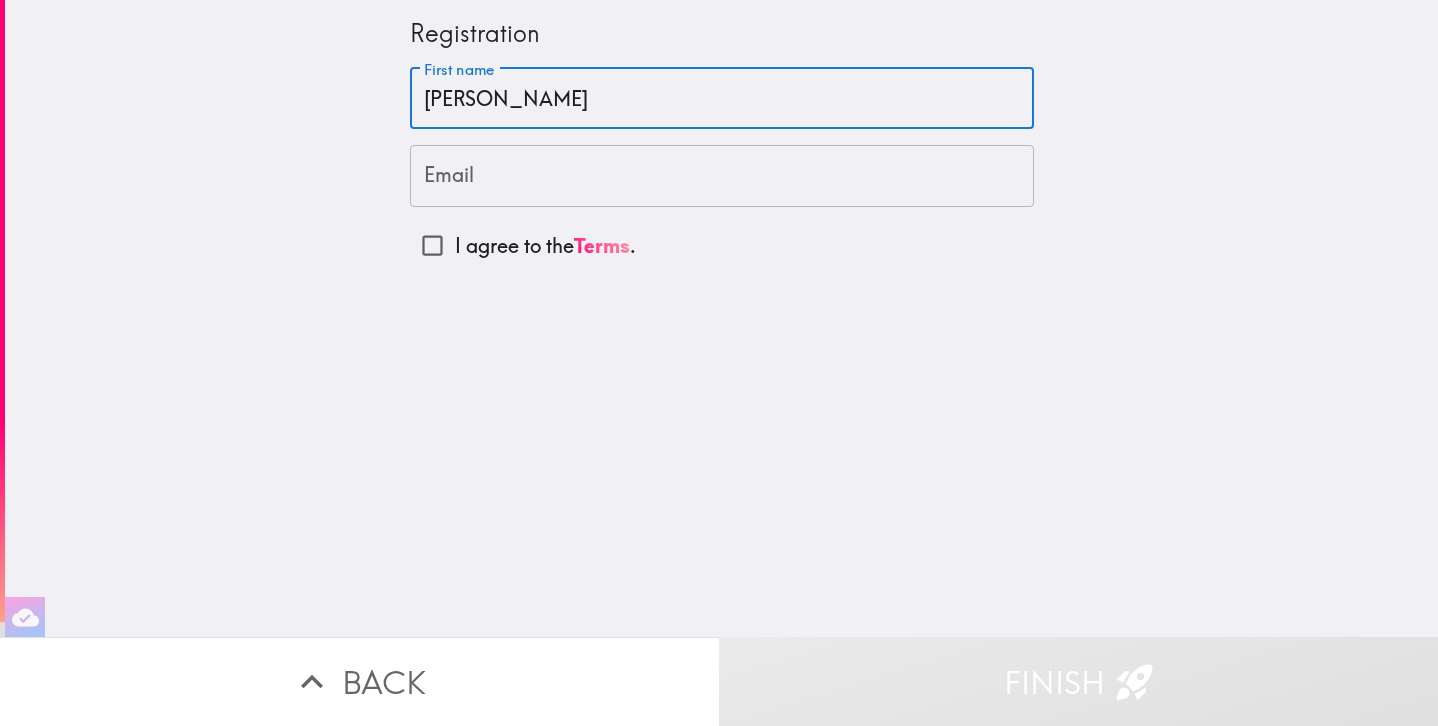 type on "[EMAIL_ADDRESS][DOMAIN_NAME]" 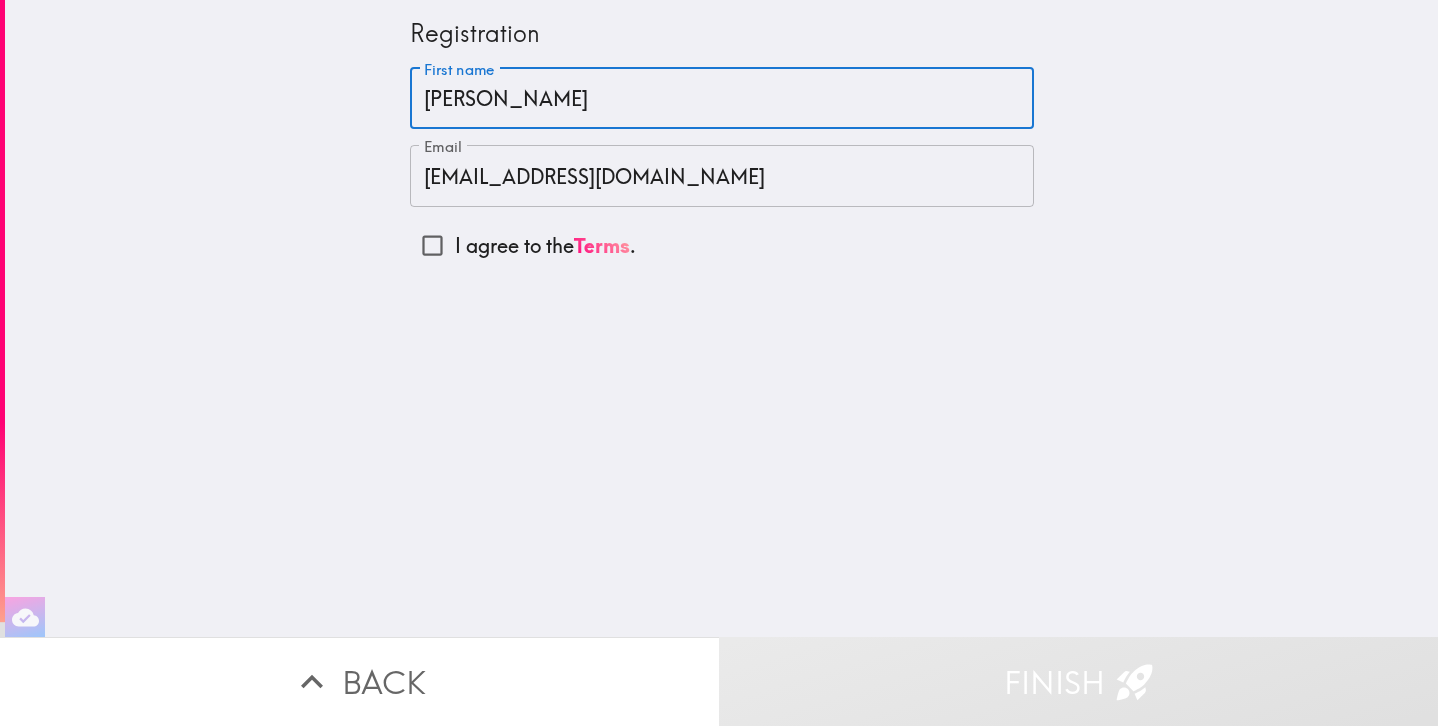 click on "[PERSON_NAME]" at bounding box center [722, 99] 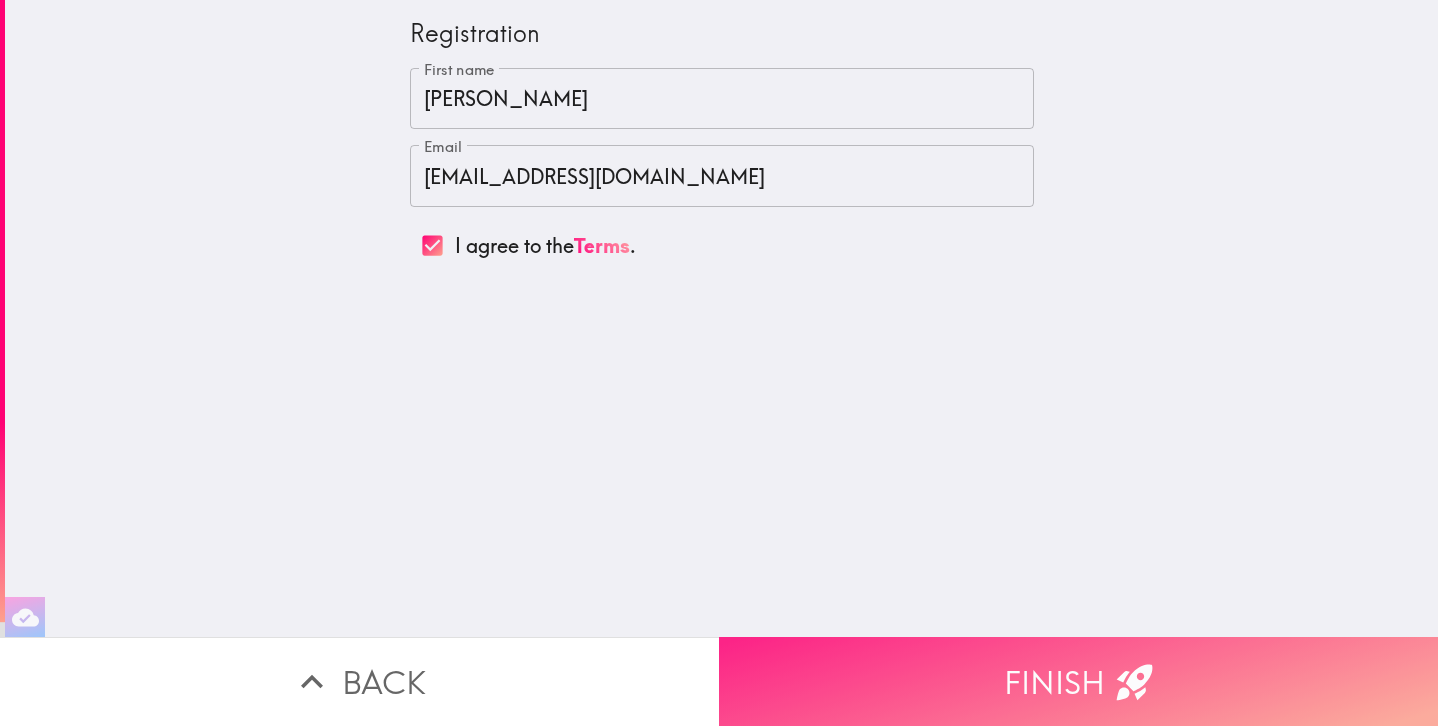 click on "Finish" at bounding box center (1078, 681) 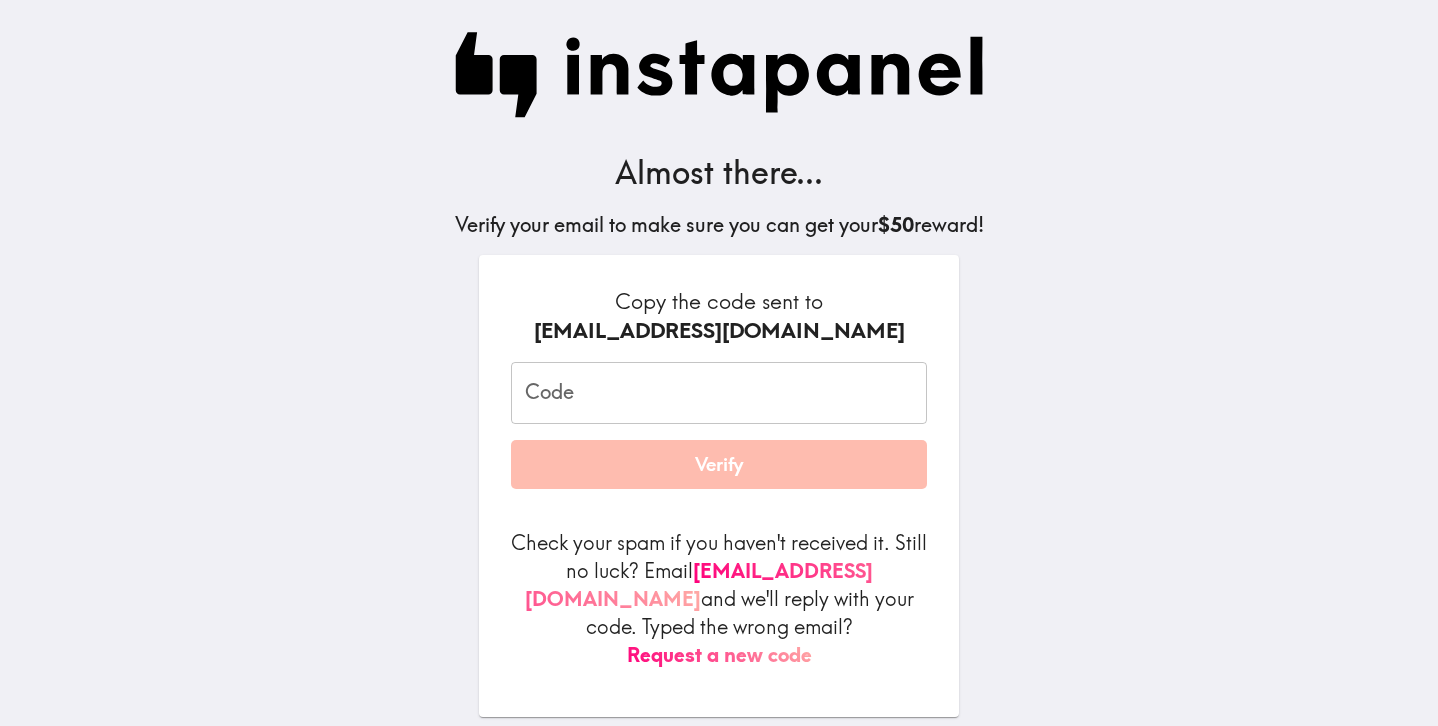 click on "Code" at bounding box center (719, 393) 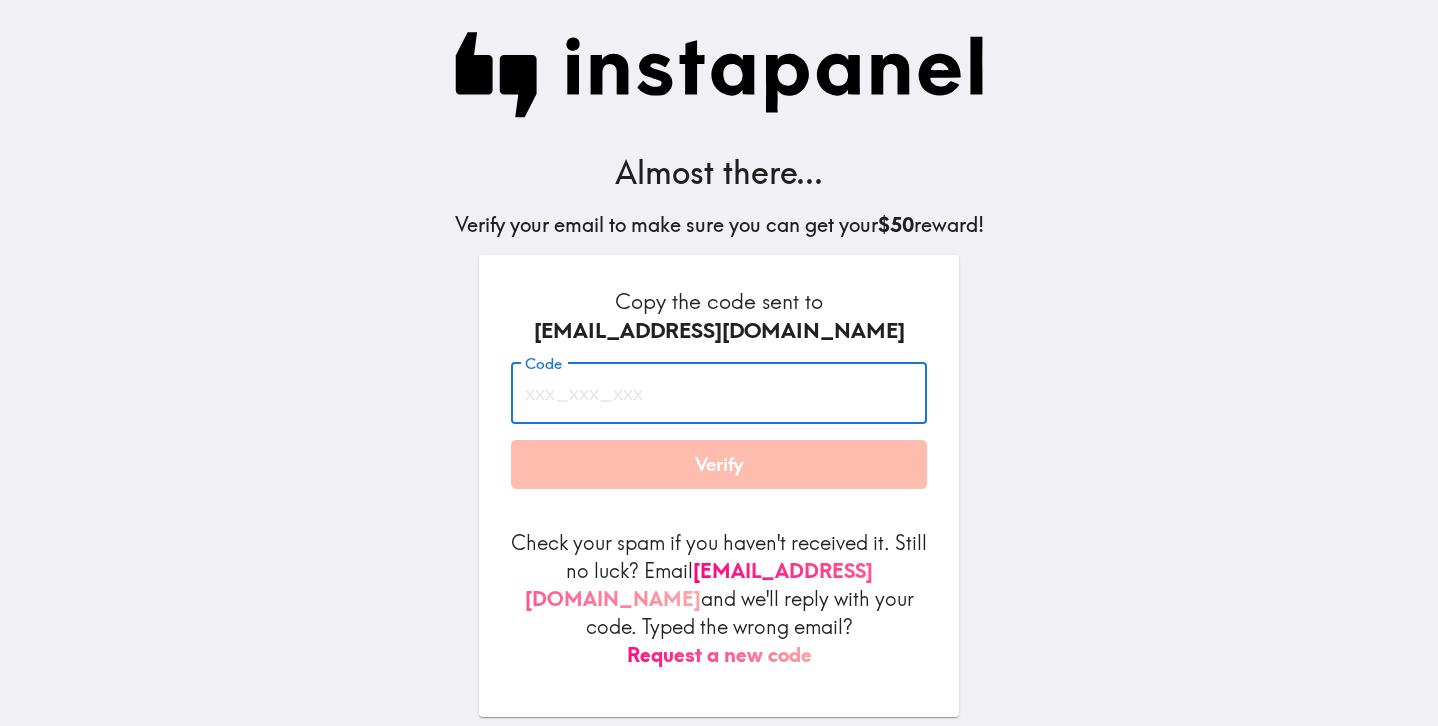 paste on "Qjf_y2u_9Pb" 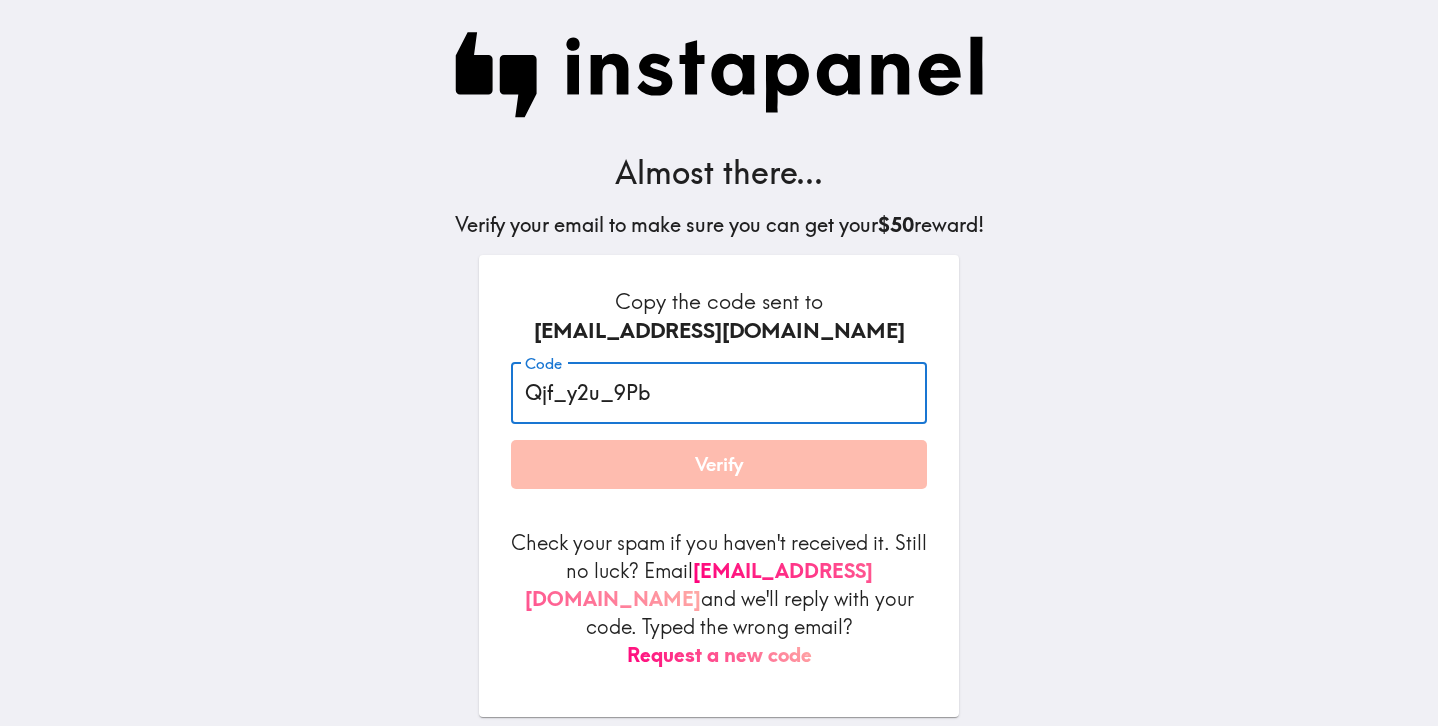 type on "Qjf_y2u_9Pb" 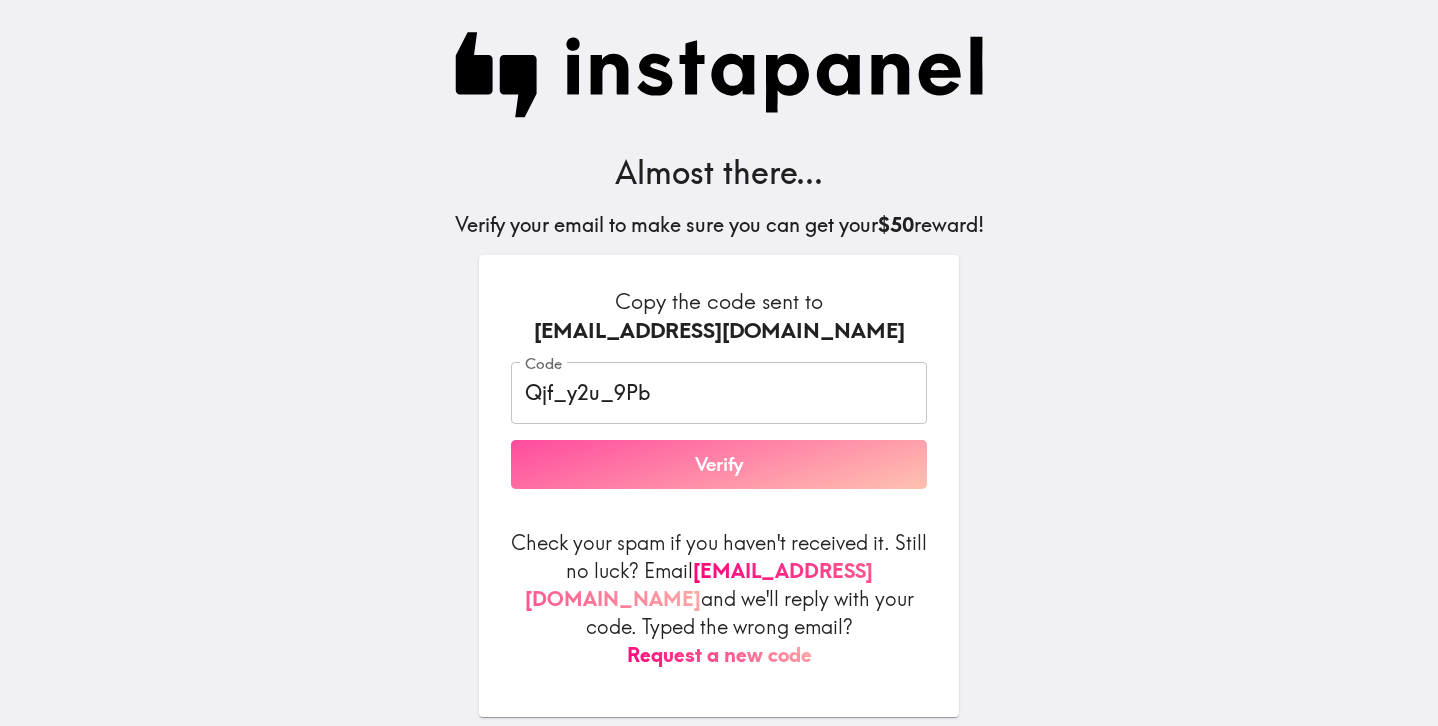 click on "Verify" at bounding box center [719, 465] 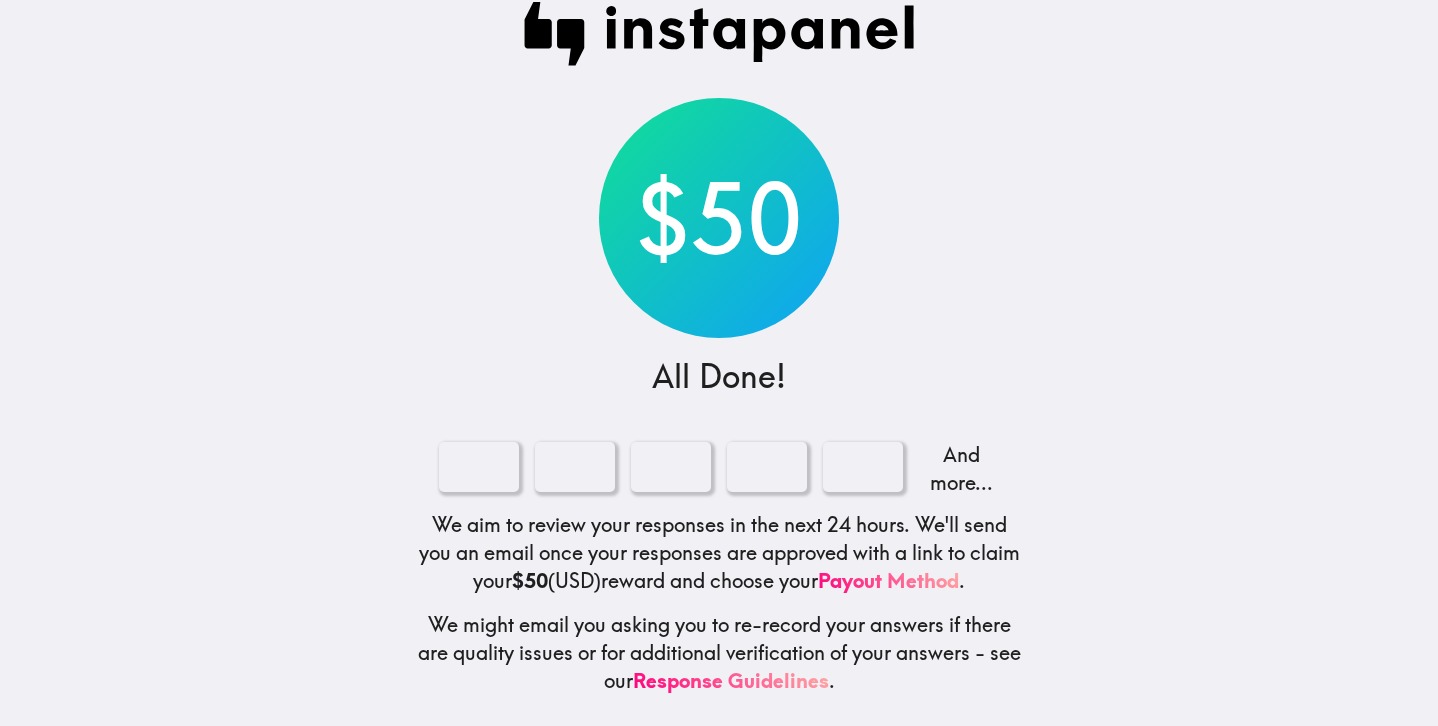 scroll, scrollTop: 0, scrollLeft: 0, axis: both 